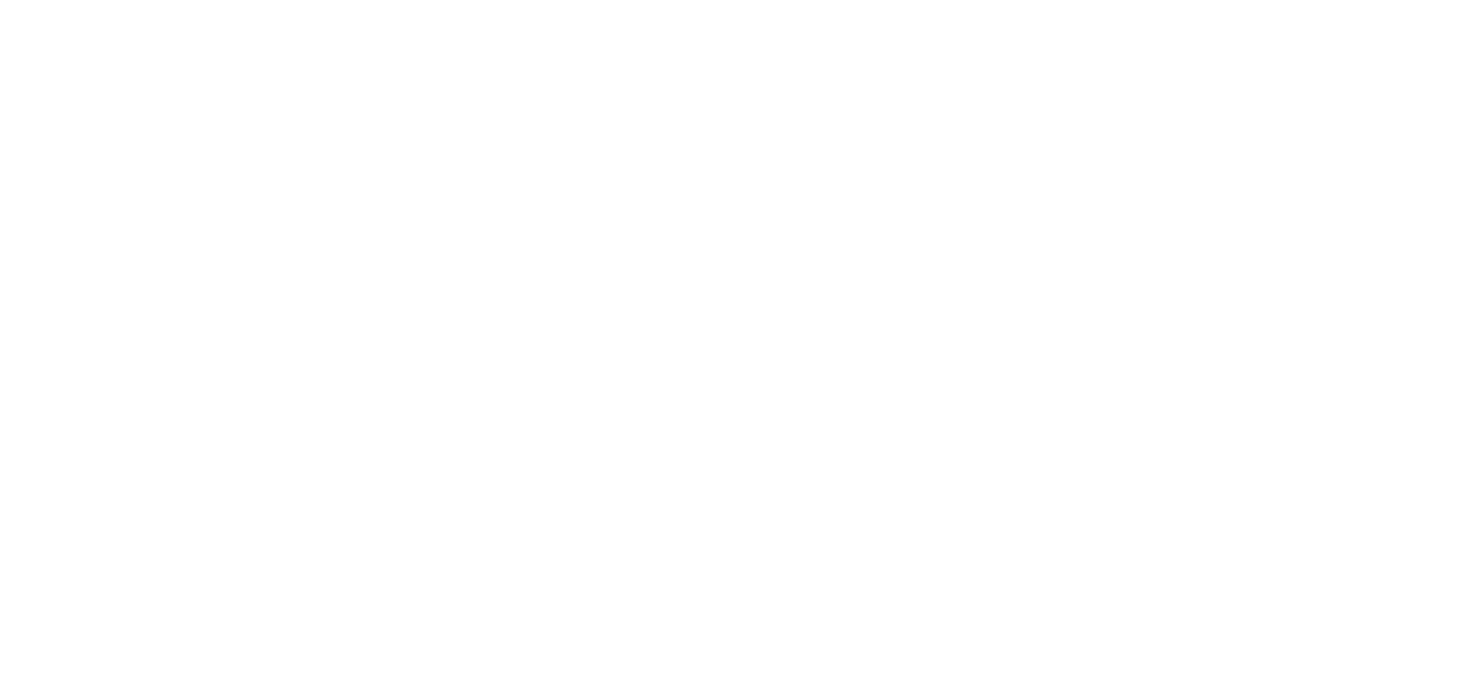 scroll, scrollTop: 0, scrollLeft: 0, axis: both 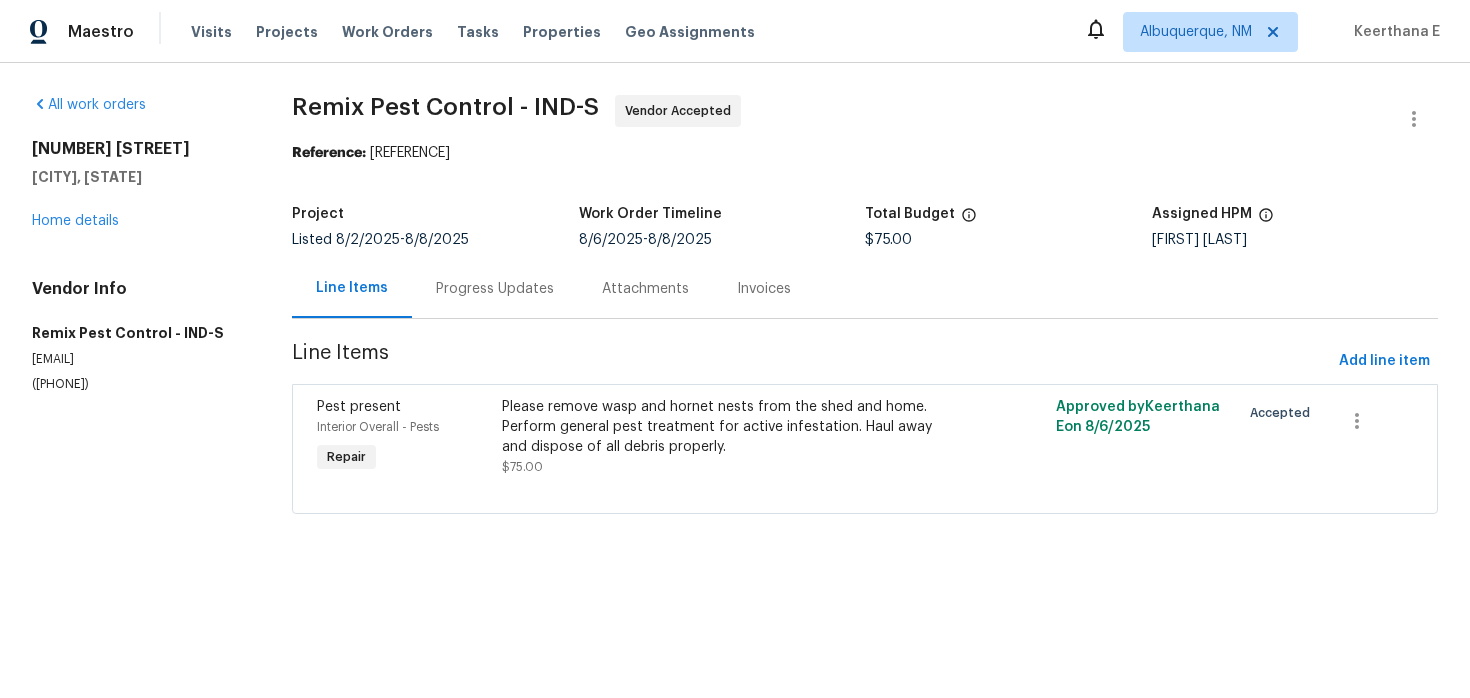 click on "Progress Updates" at bounding box center (495, 289) 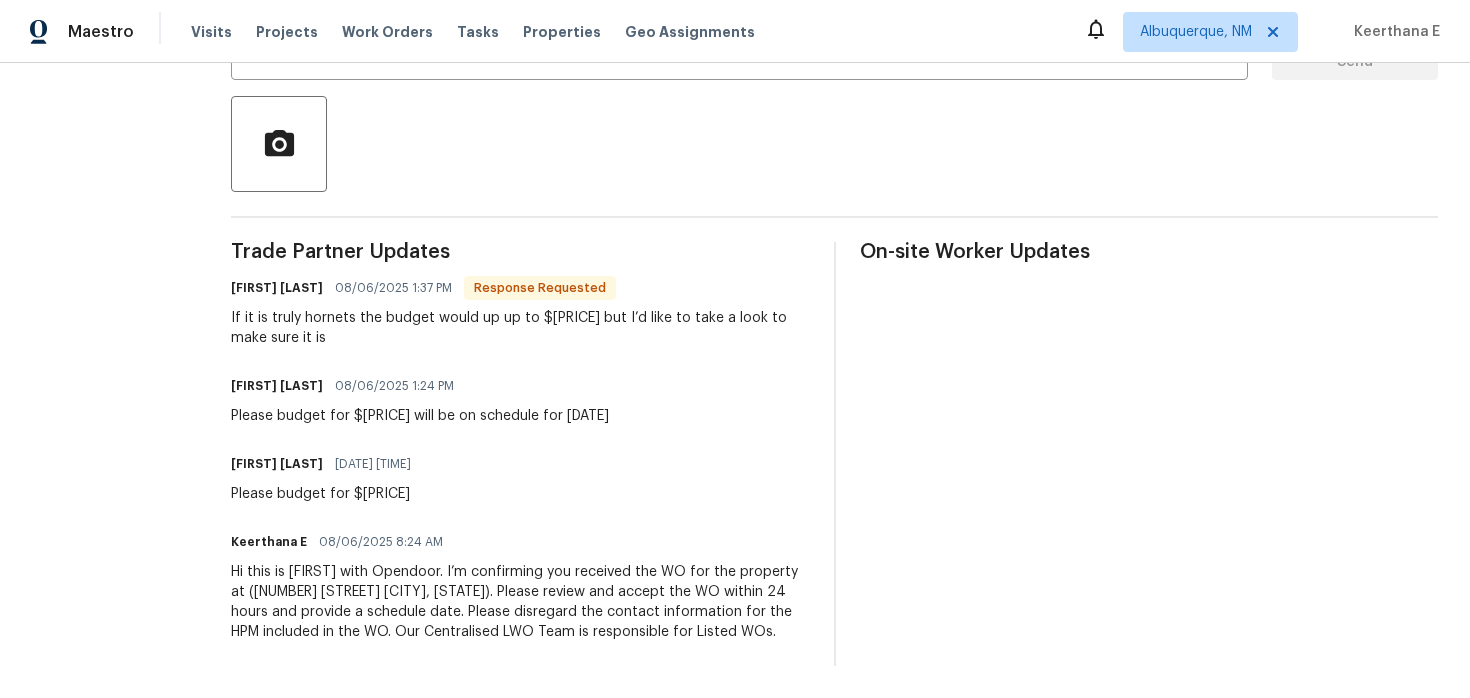 scroll, scrollTop: 0, scrollLeft: 0, axis: both 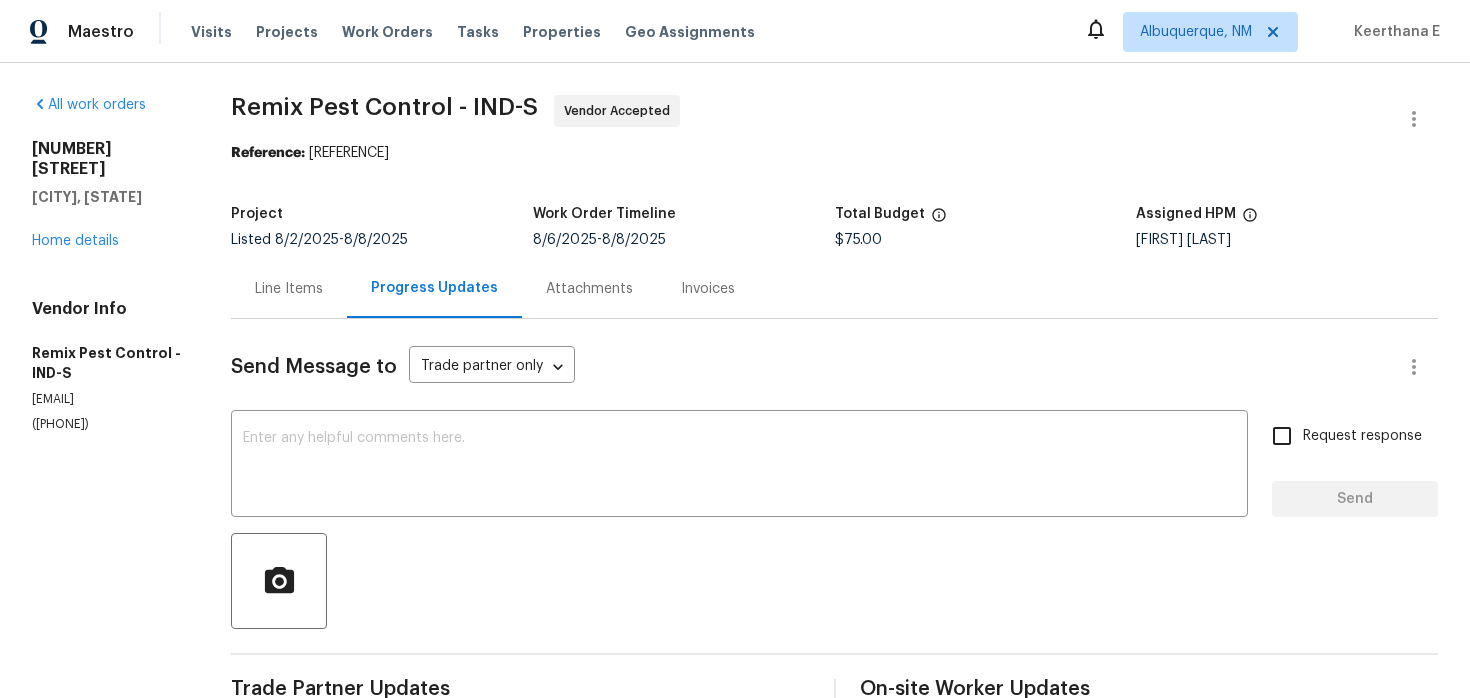 click on "Line Items" at bounding box center [289, 289] 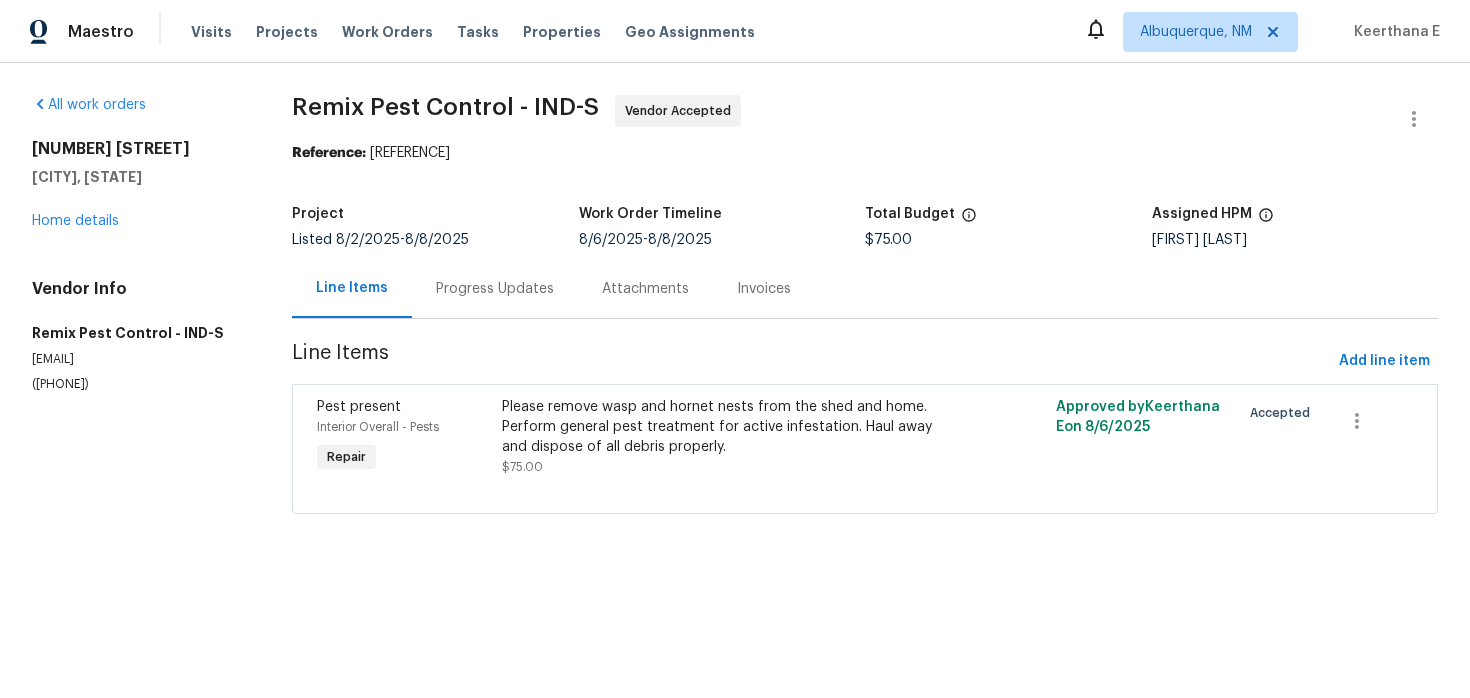 click on "Please remove wasp and hornet nests from the shed and home. Perform general pest treatment for active infestation. Haul away and dispose of all debris properly." at bounding box center (727, 427) 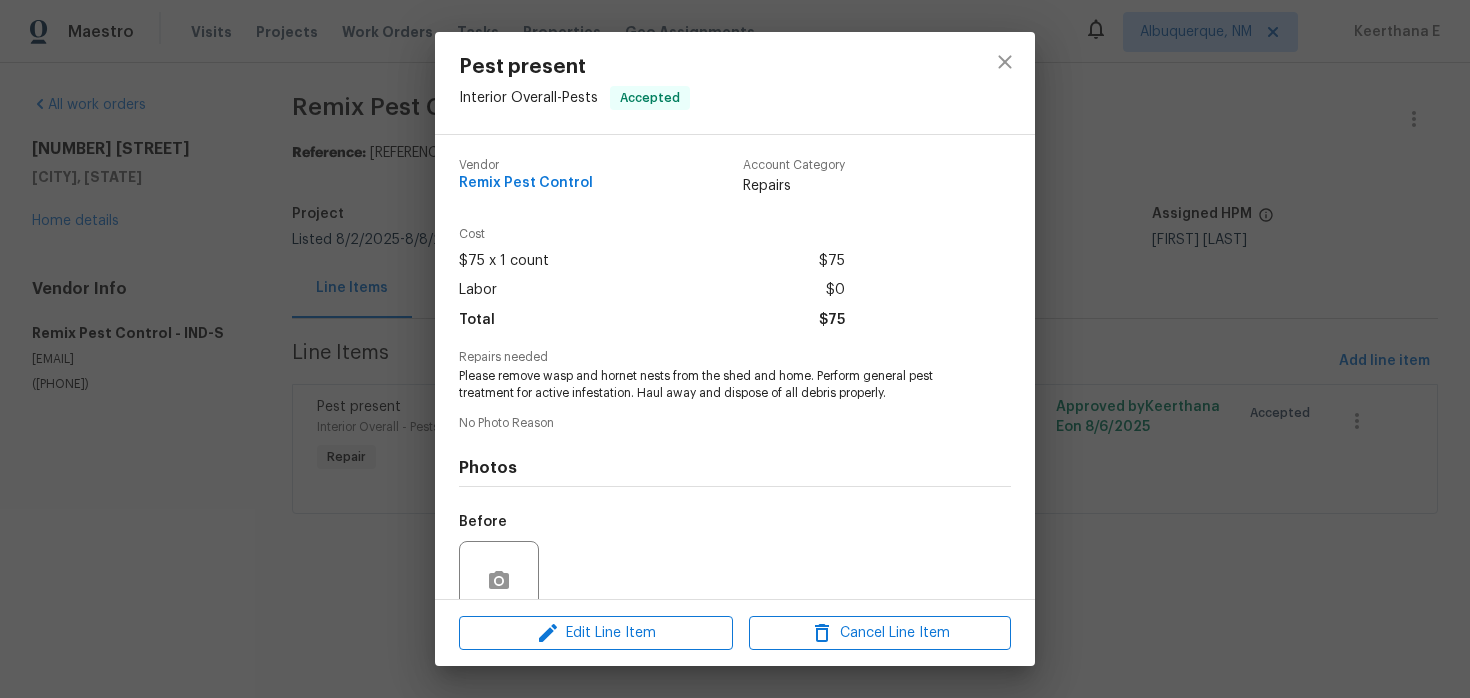 scroll, scrollTop: 172, scrollLeft: 0, axis: vertical 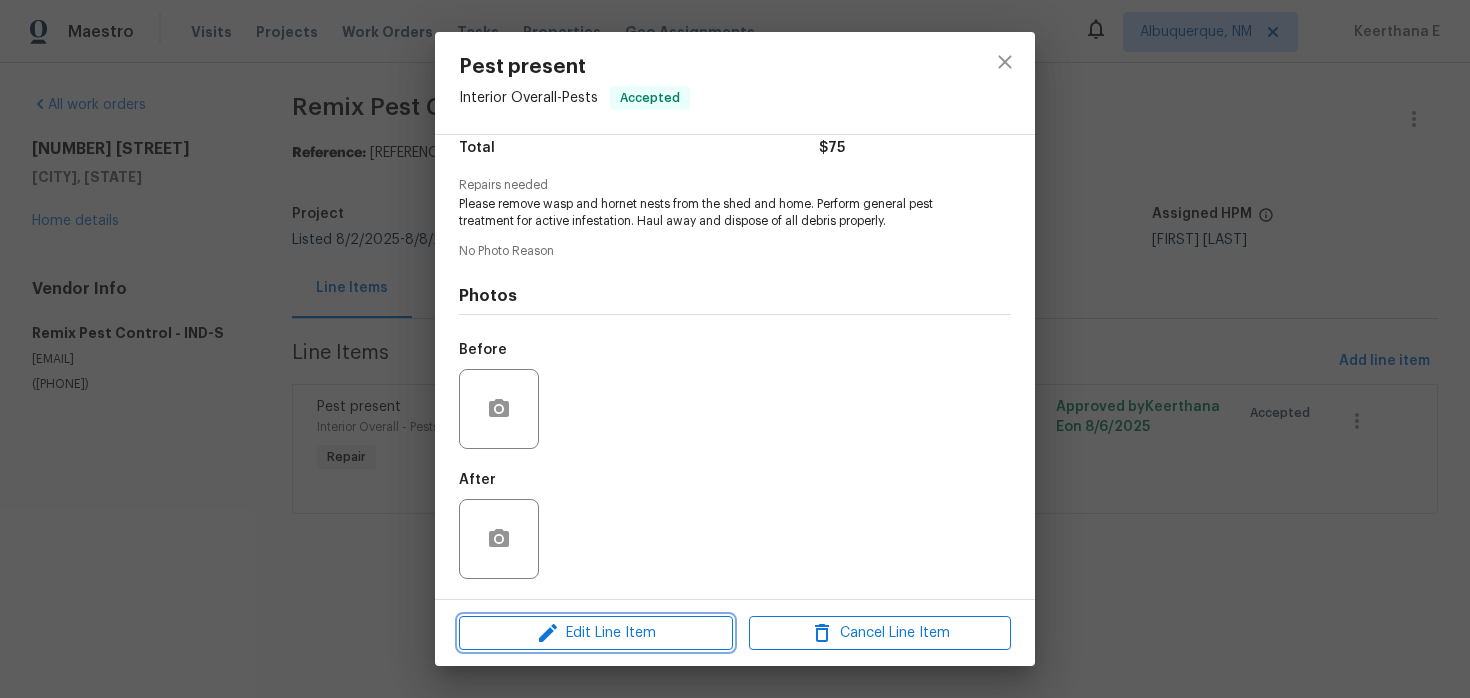 click on "Edit Line Item" at bounding box center [596, 633] 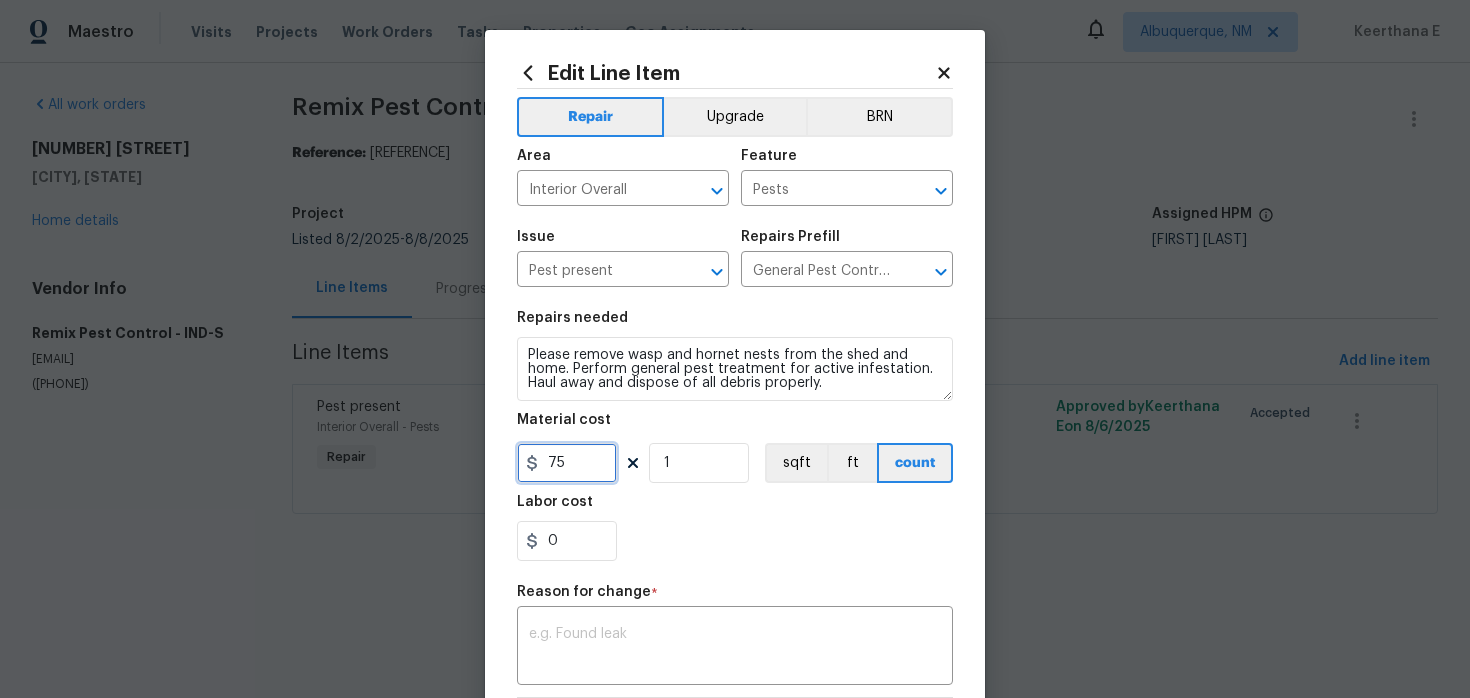 click on "75" at bounding box center (567, 463) 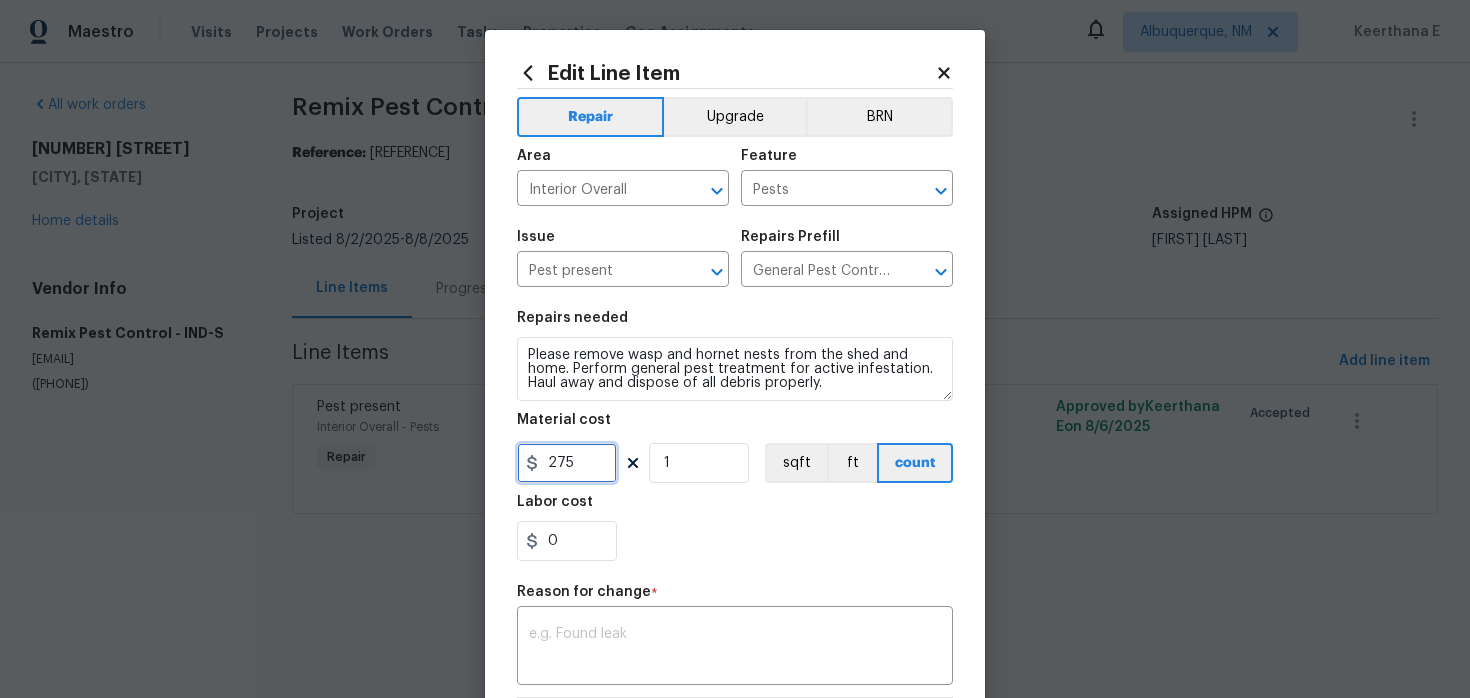 type on "275" 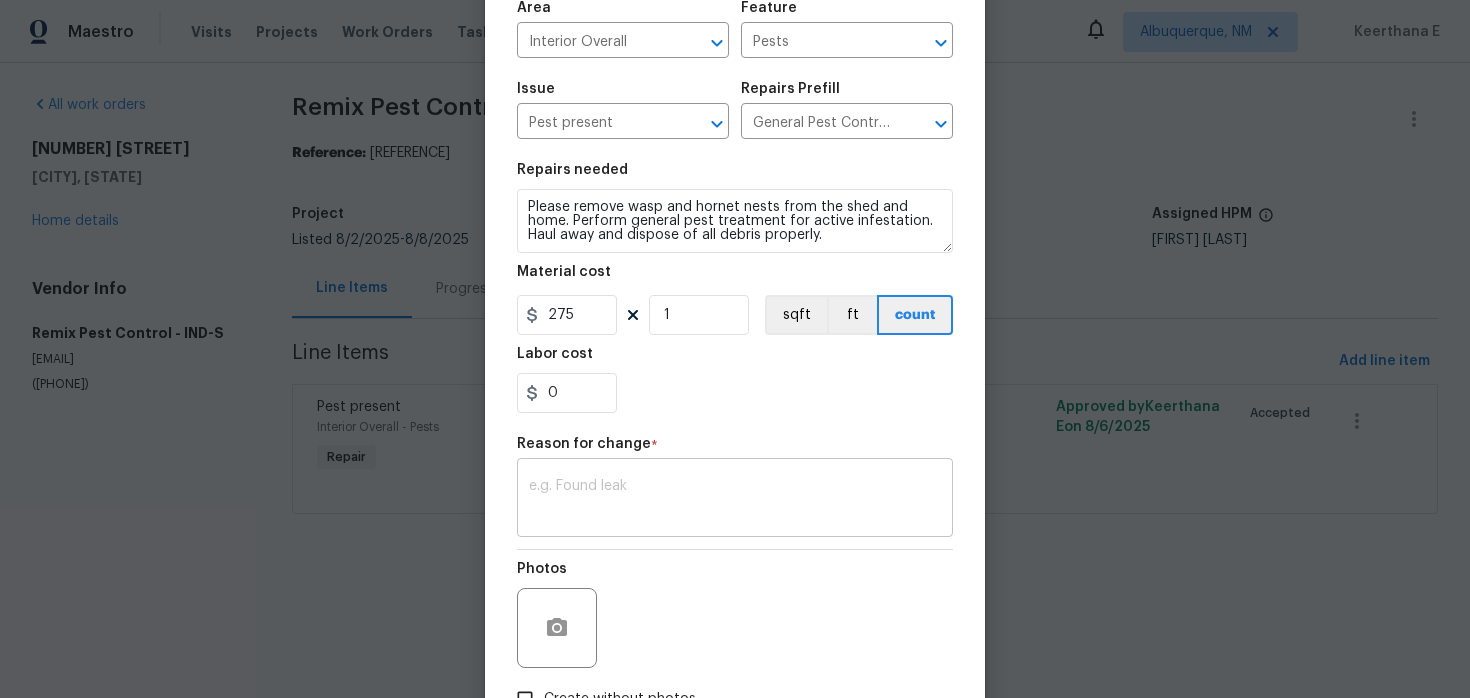 click at bounding box center [735, 500] 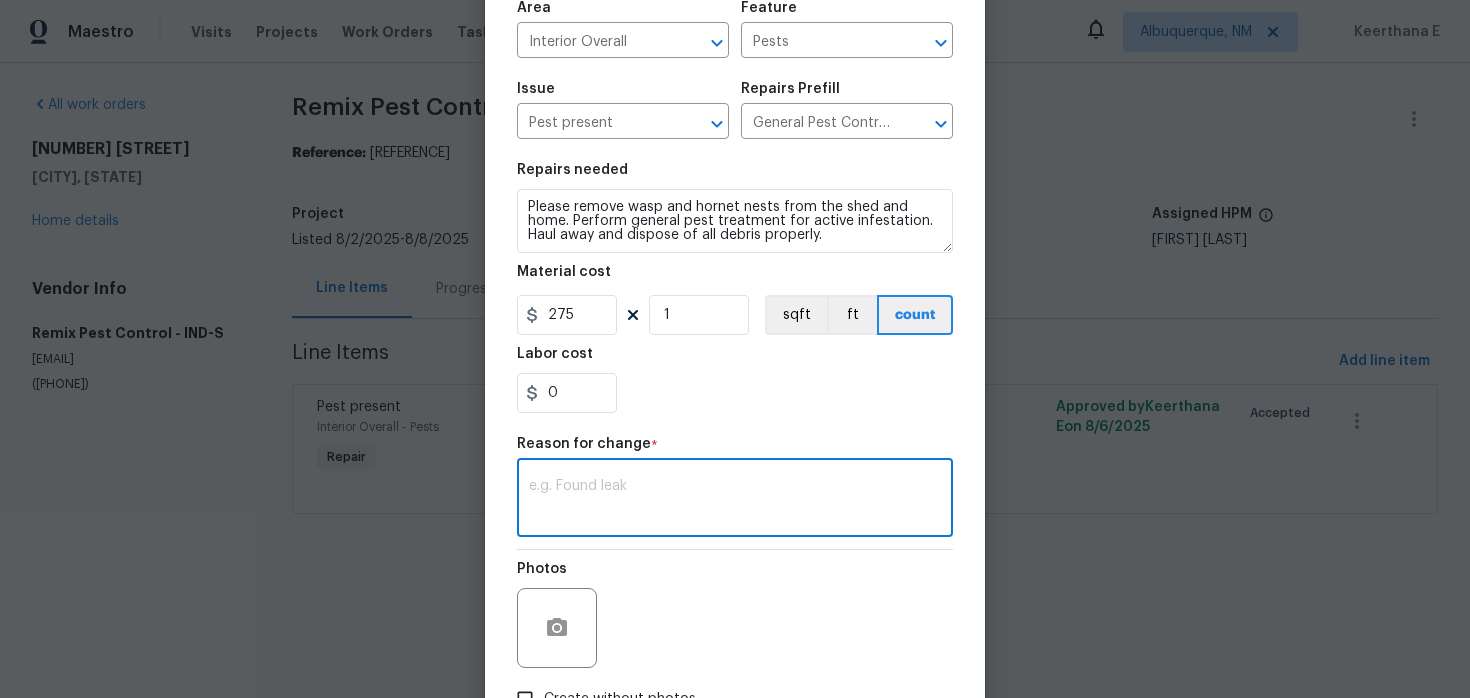 paste on "(KE) Updated per vendor's final cost." 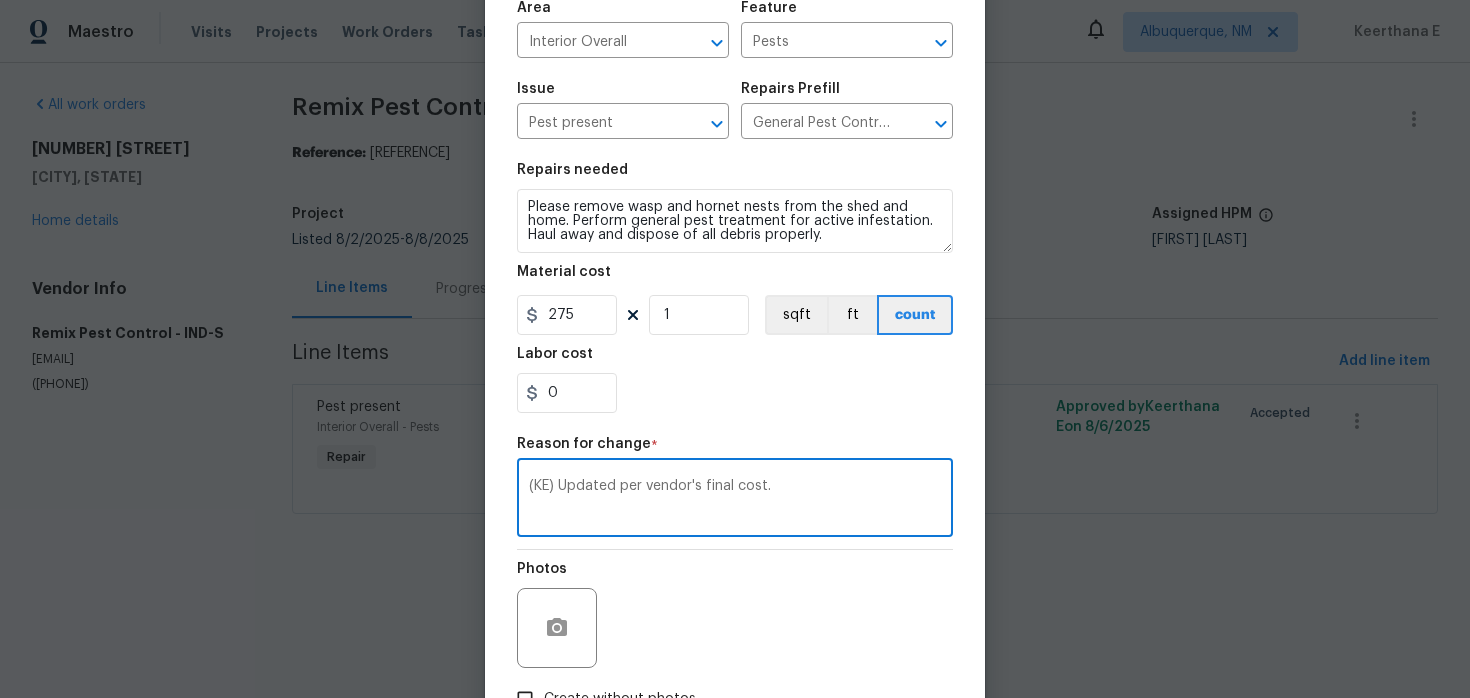 scroll, scrollTop: 288, scrollLeft: 0, axis: vertical 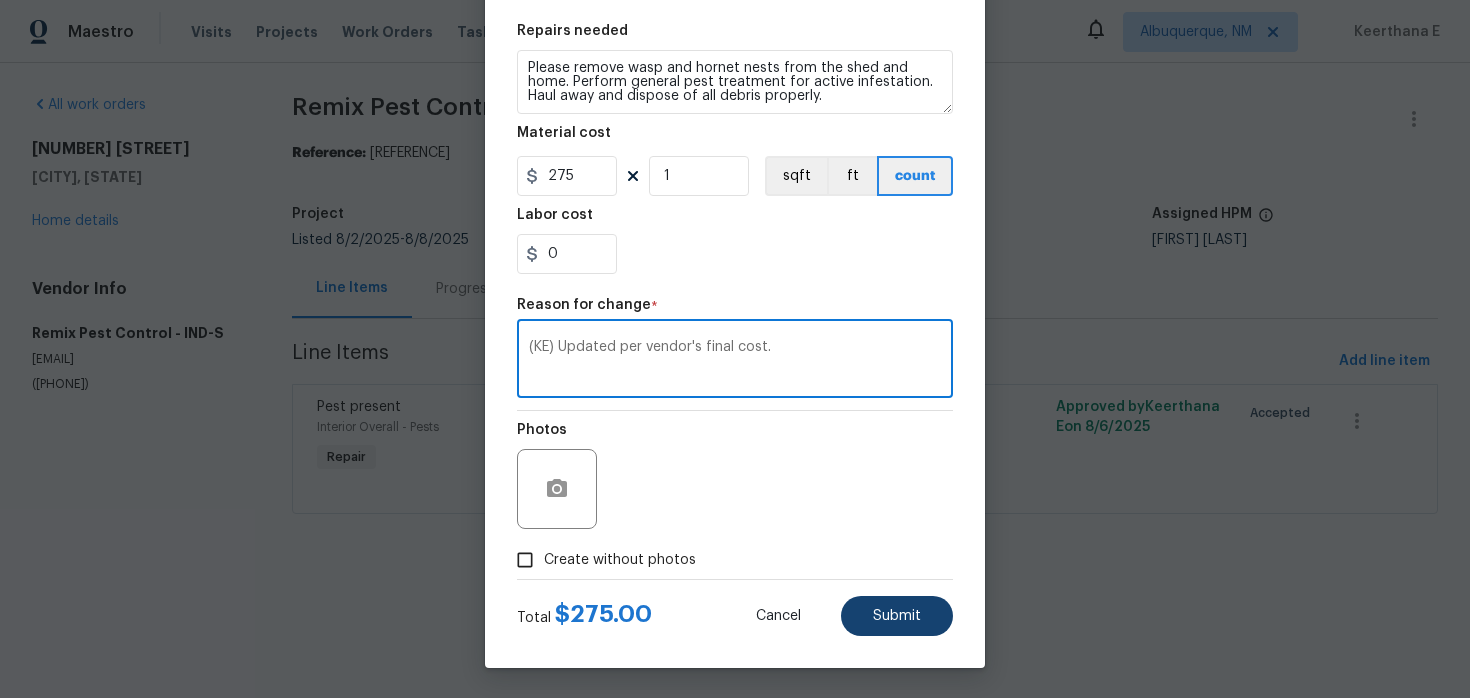 type on "(KE) Updated per vendor's final cost." 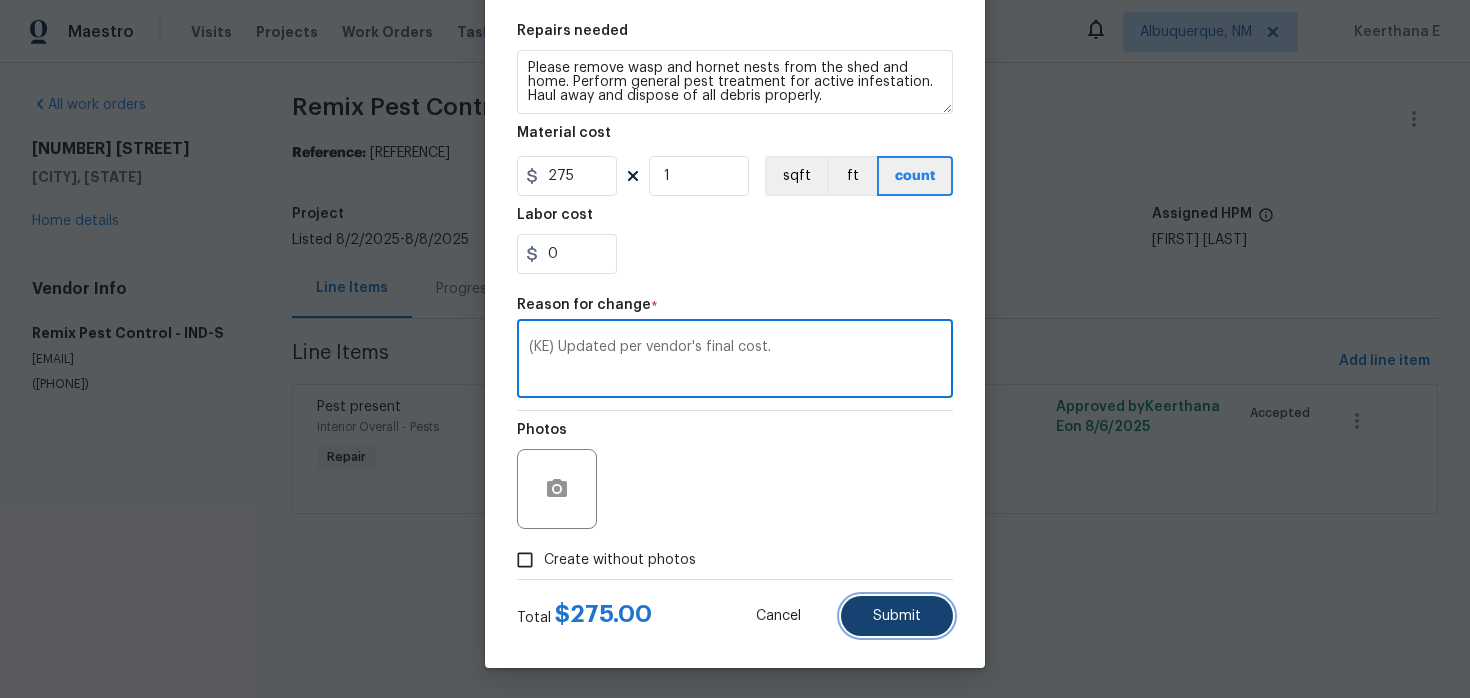 click on "Submit" at bounding box center [897, 616] 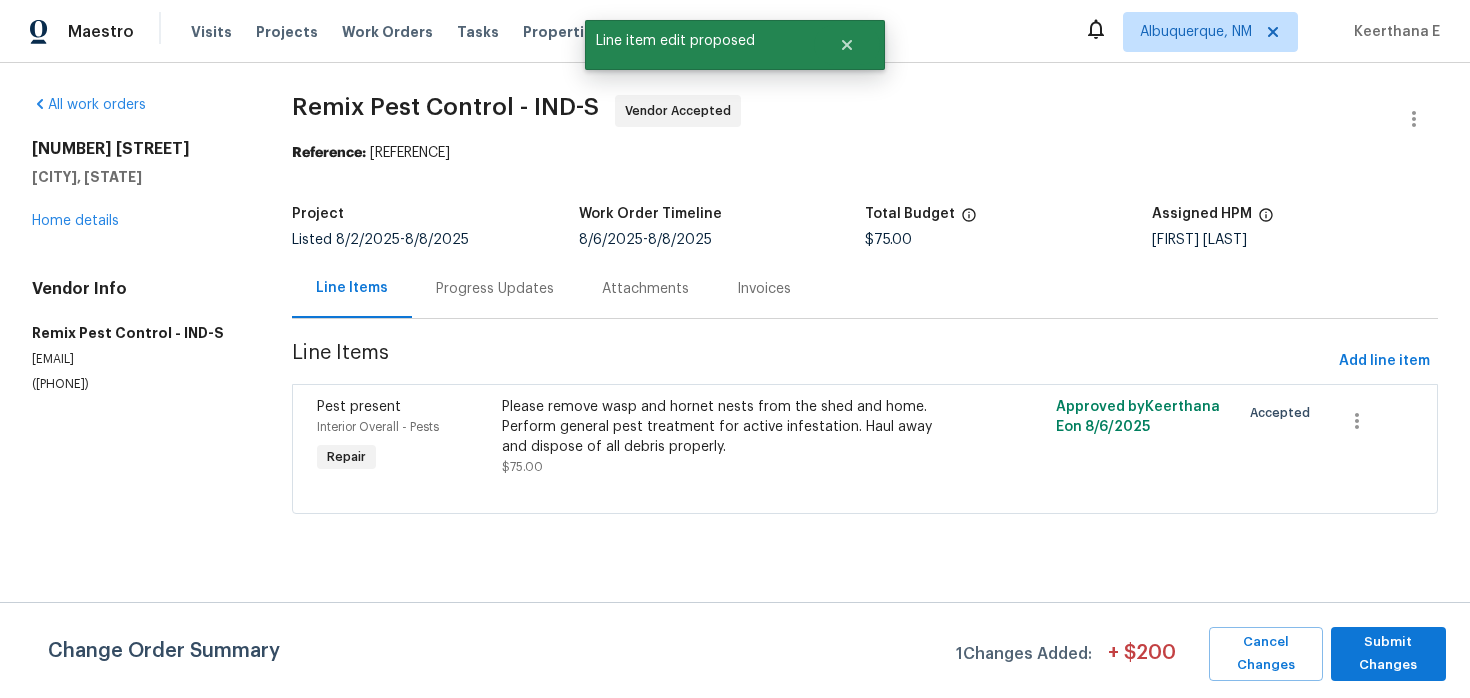 scroll, scrollTop: 0, scrollLeft: 0, axis: both 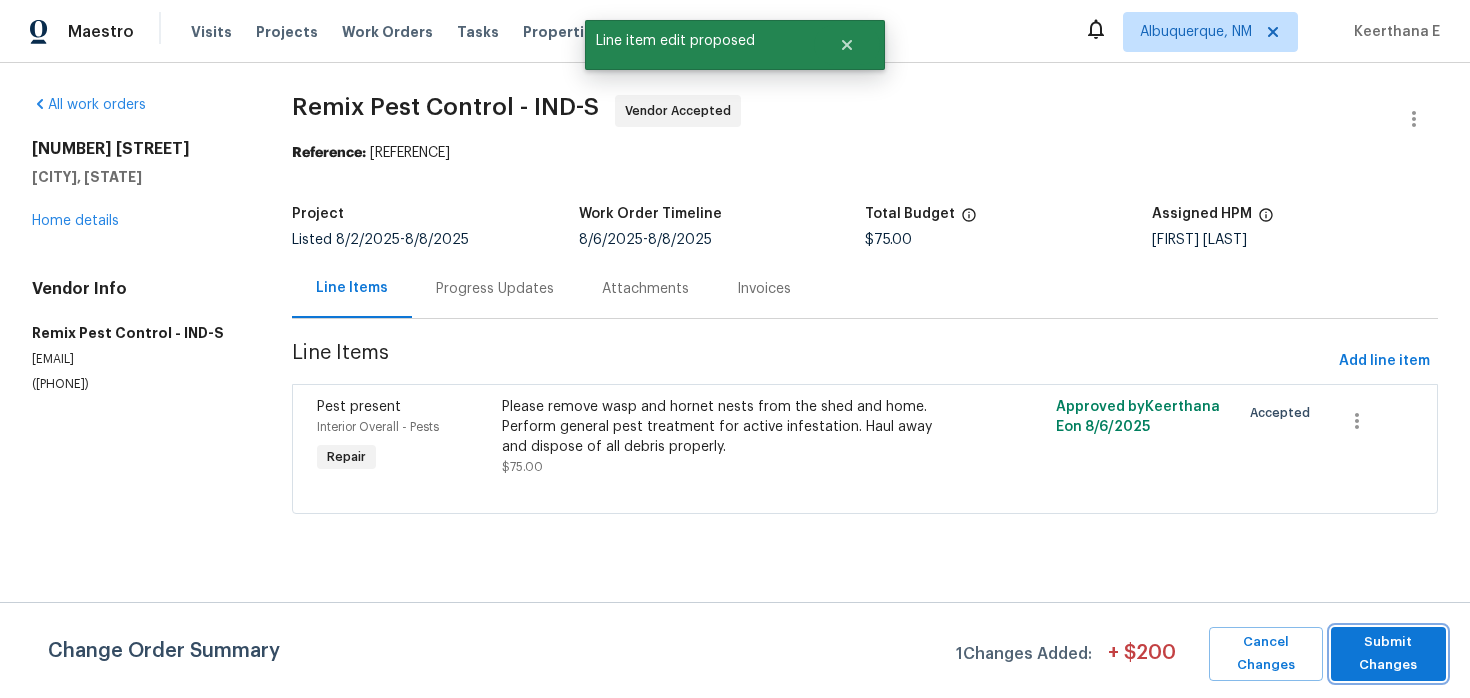 click on "Submit Changes" at bounding box center [1388, 654] 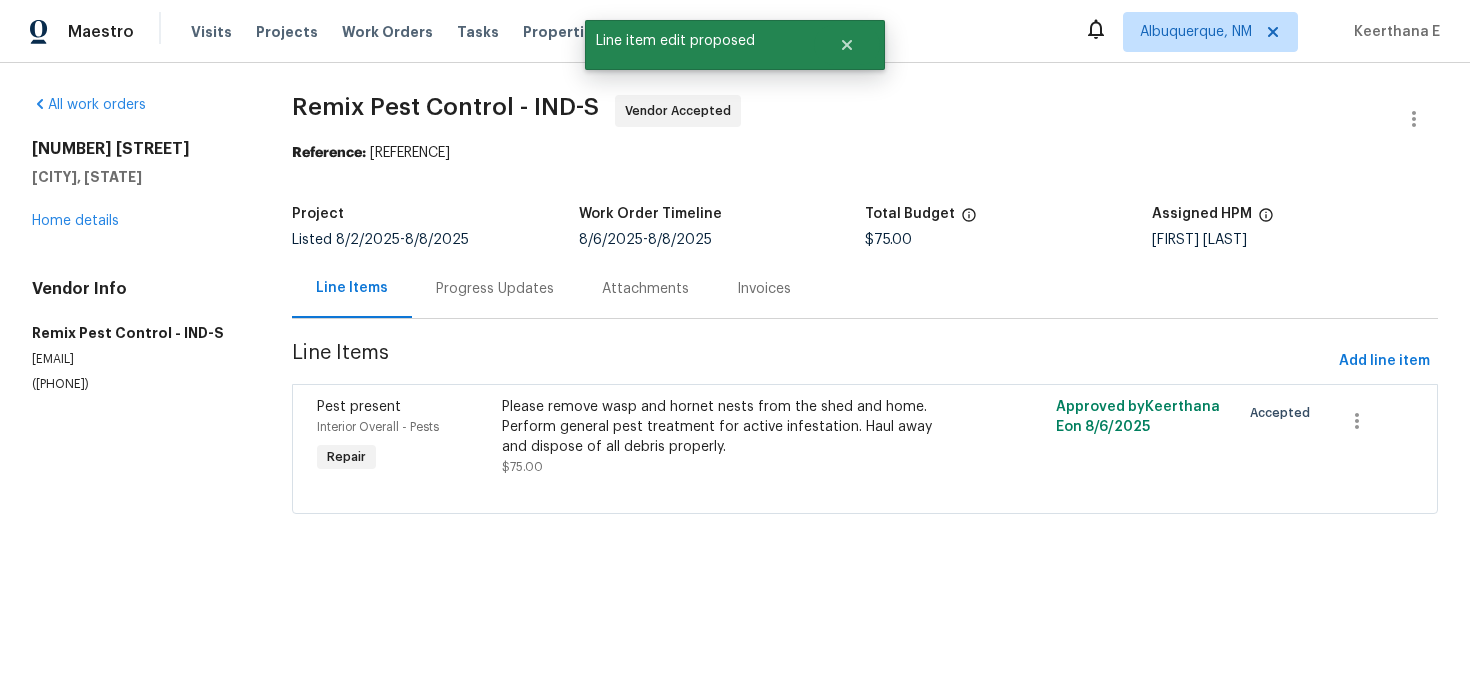 click on "Maestro Visits Projects Work Orders Tasks Properties Geo Assignments Albuquerque, NM Keerthana E All work orders 3218 W 18th St Anderson, IN 46011 Home details Vendor Info Remix Pest Control - IND-S remixpestcontrol@gmail.com (317) 771-1294 Remix Pest Control - IND-S Vendor Accepted Reference:   6CSFF7D5DM66S-f2e6dc904 Project Listed   8/2/2025  -  8/8/2025 Work Order Timeline 8/6/2025  -  8/8/2025 Total Budget $75.00 Assigned HPM Isaul Martinez Line Items Progress Updates Attachments Invoices Line Items Add line item Pest present Interior Overall - Pests Repair Please remove wasp and hornet nests from the shed and home. Perform general pest treatment for active infestation. Haul away and dispose of all debris properly. $75.00 Approved by  Keerthana E  on   8/6/2025 Accepted Line item edit proposed" at bounding box center (735, 285) 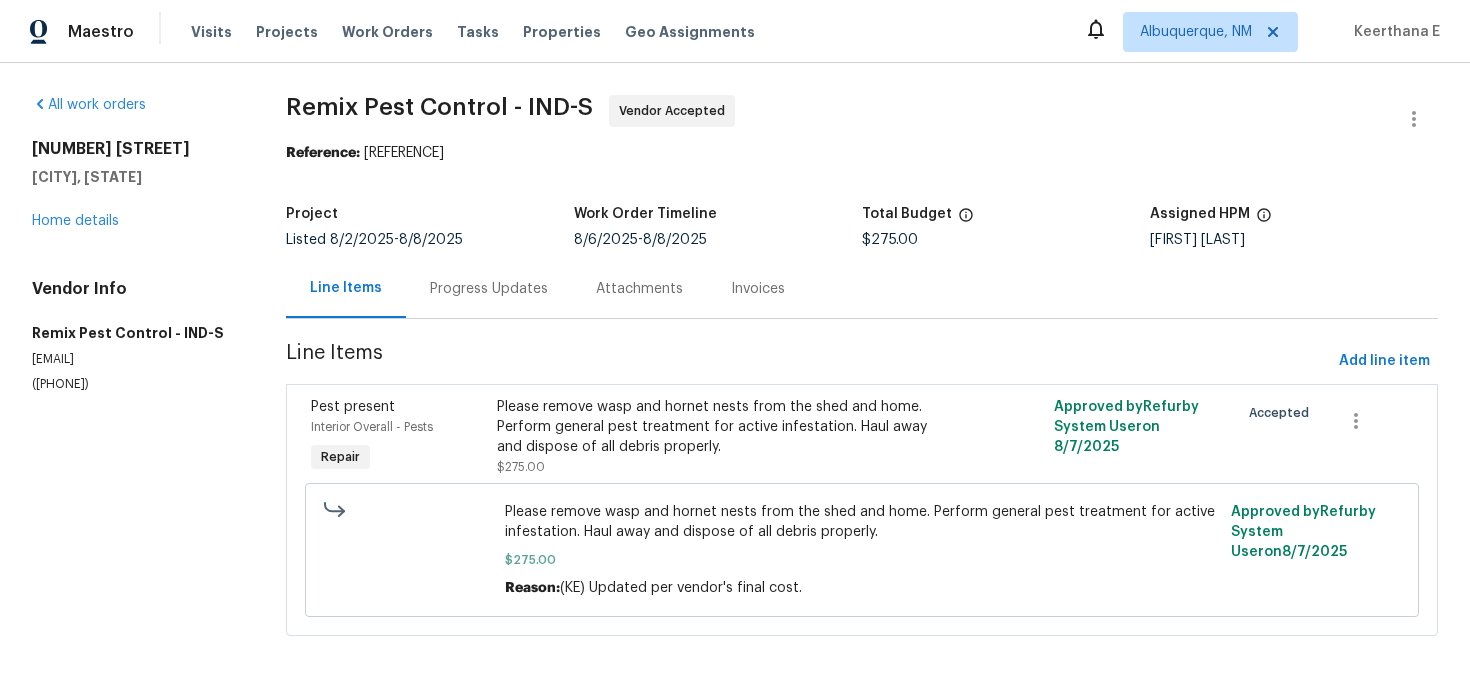 click on "Progress Updates" at bounding box center (489, 289) 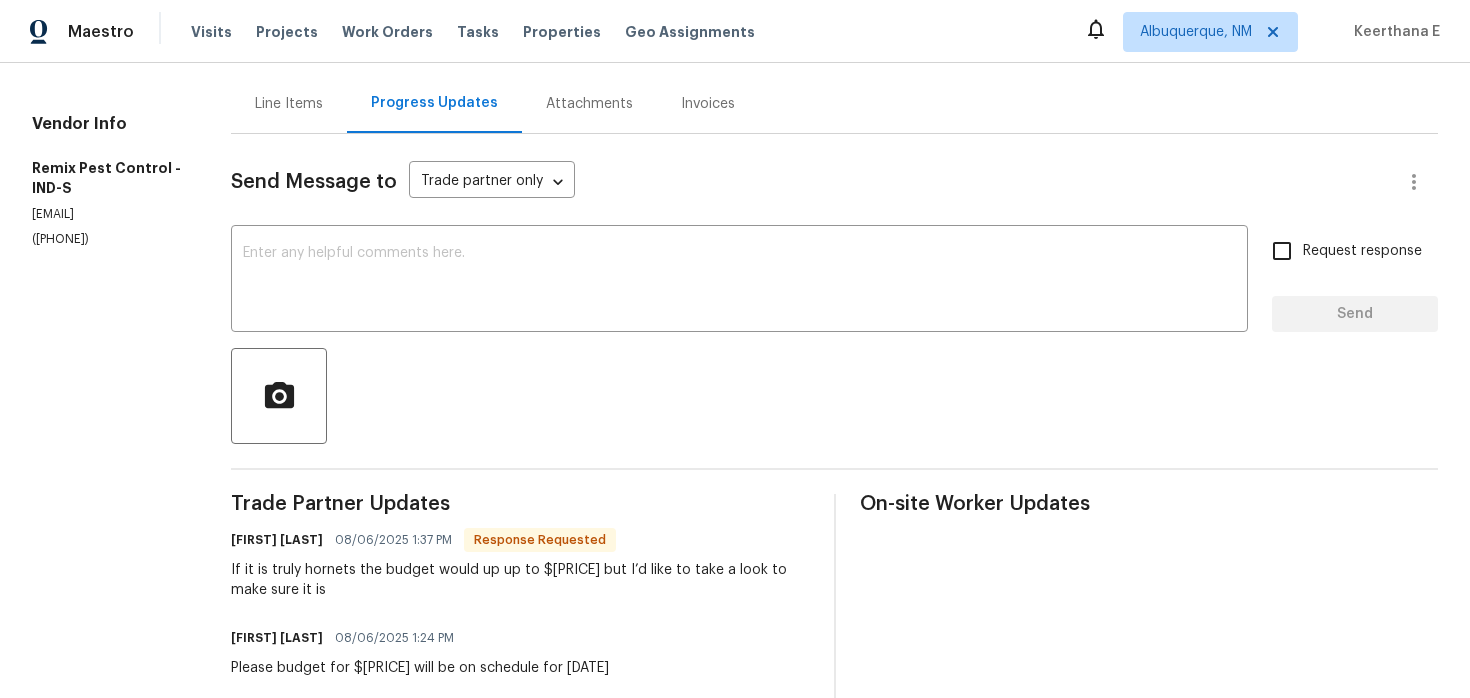 scroll, scrollTop: 0, scrollLeft: 0, axis: both 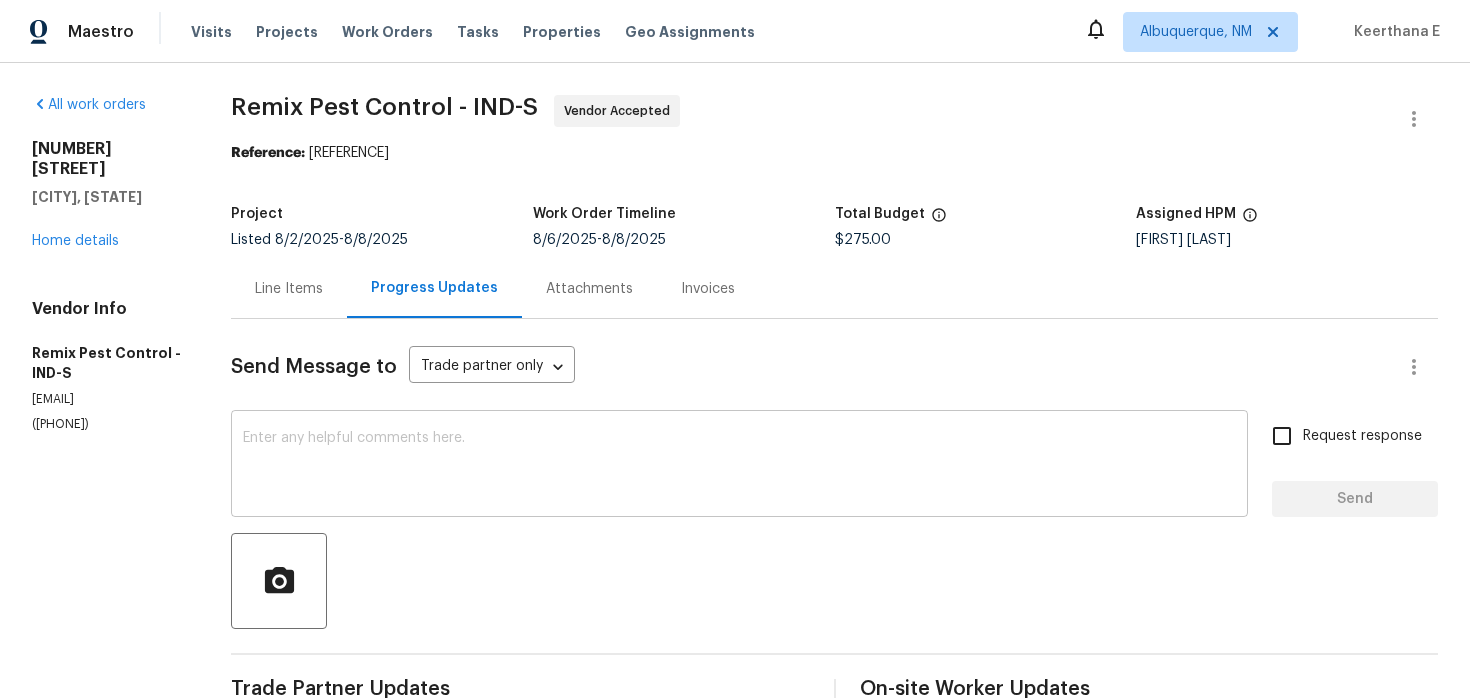 click at bounding box center [739, 466] 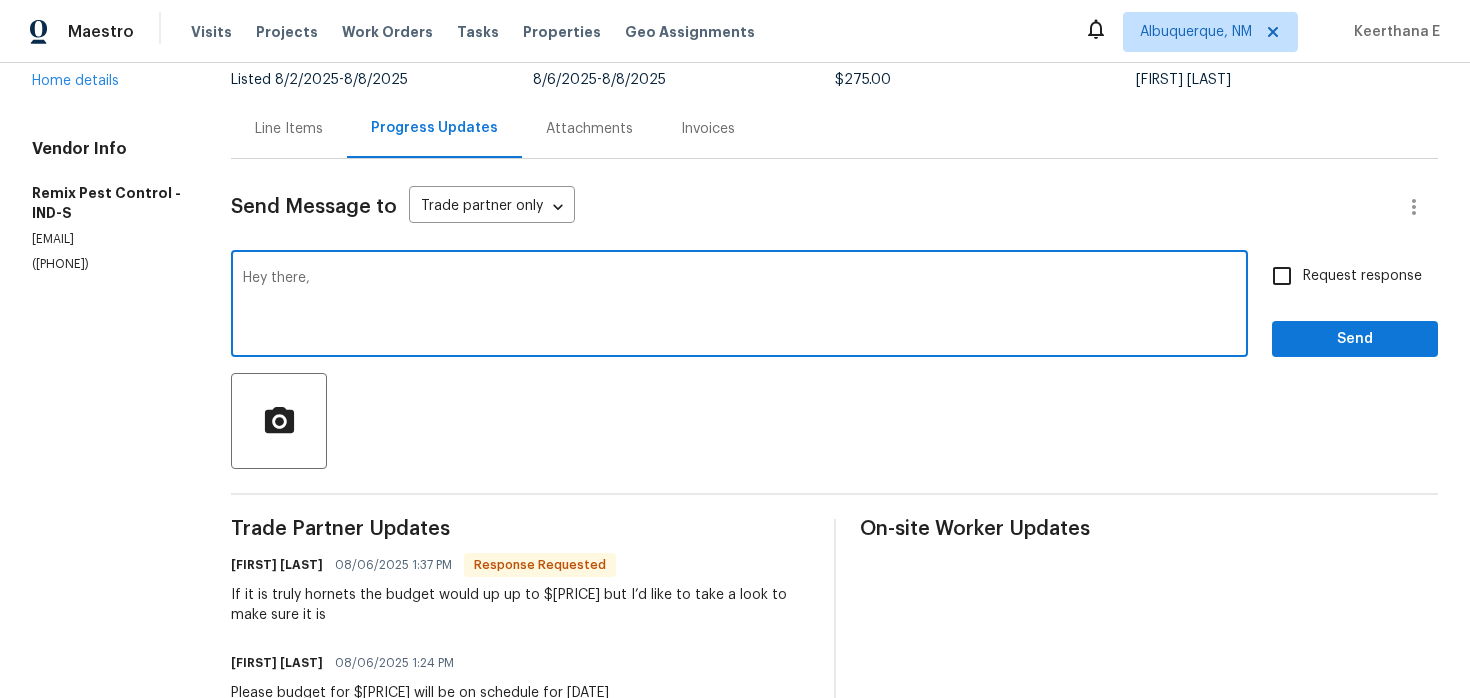 scroll, scrollTop: 161, scrollLeft: 0, axis: vertical 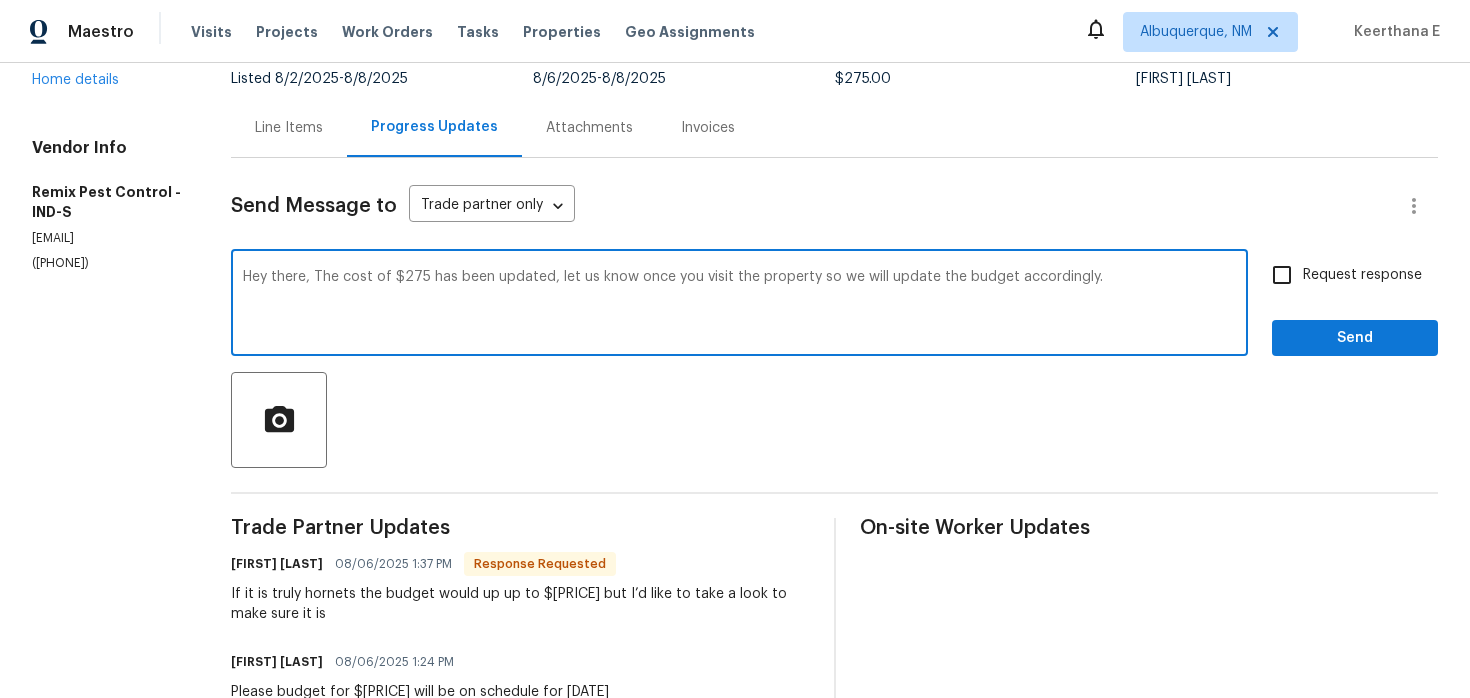 drag, startPoint x: 328, startPoint y: 276, endPoint x: 336, endPoint y: 300, distance: 25.298222 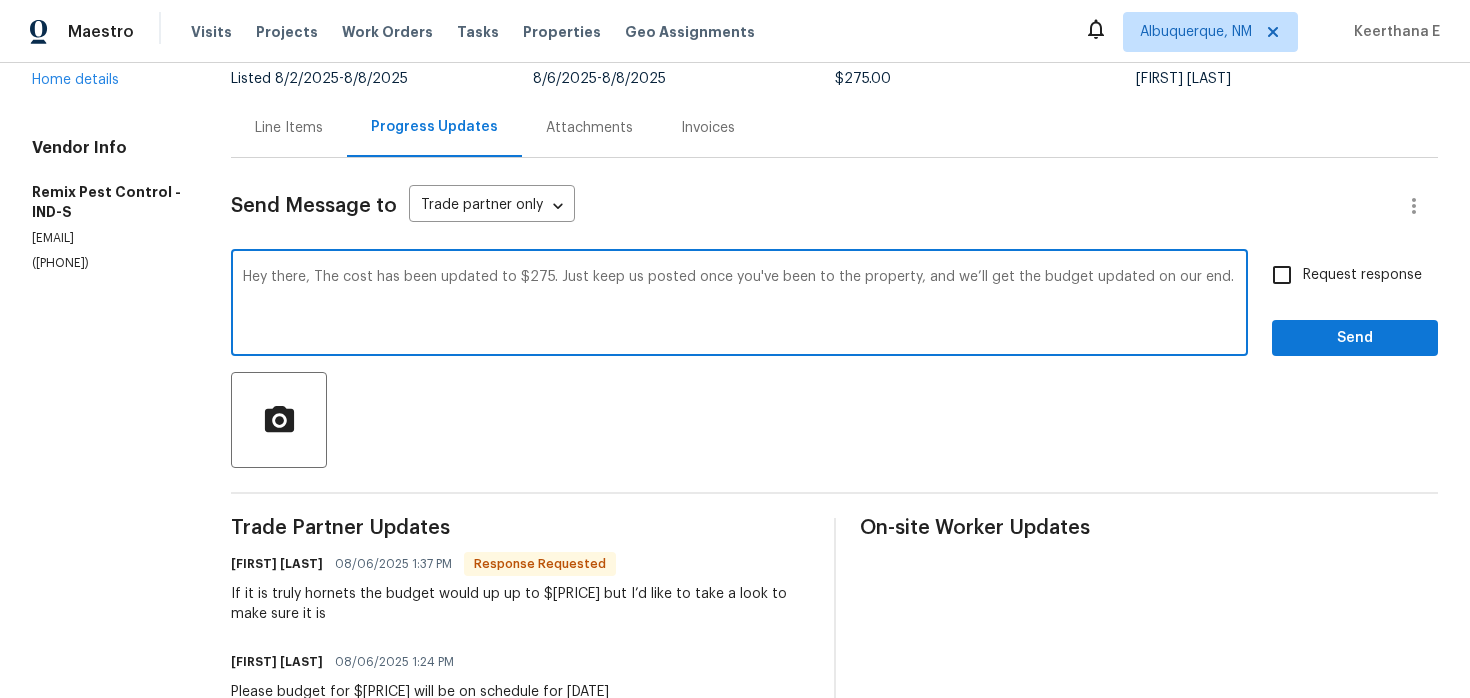 type on "Hey there, The cost has been updated to $275. Just keep us posted once you've been to the property, and we’ll get the budget updated on our end." 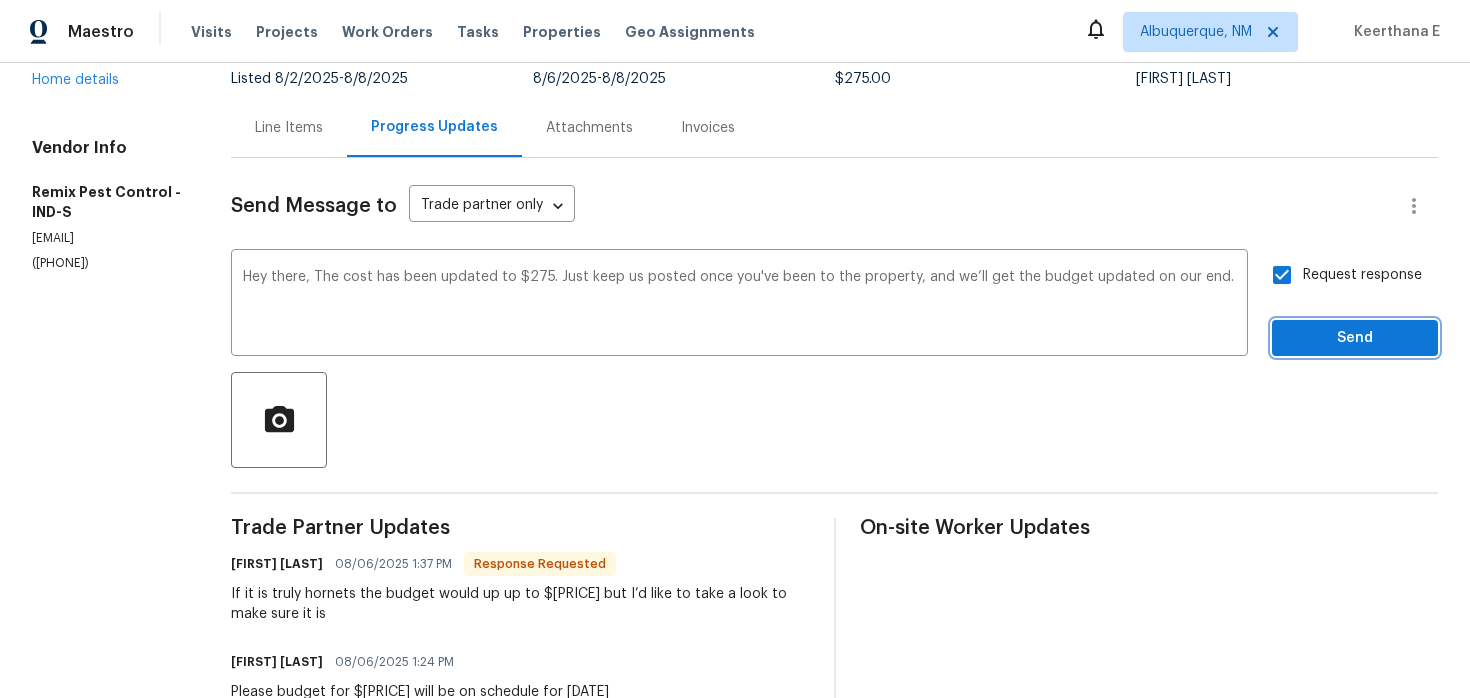 click on "Send" at bounding box center (1355, 338) 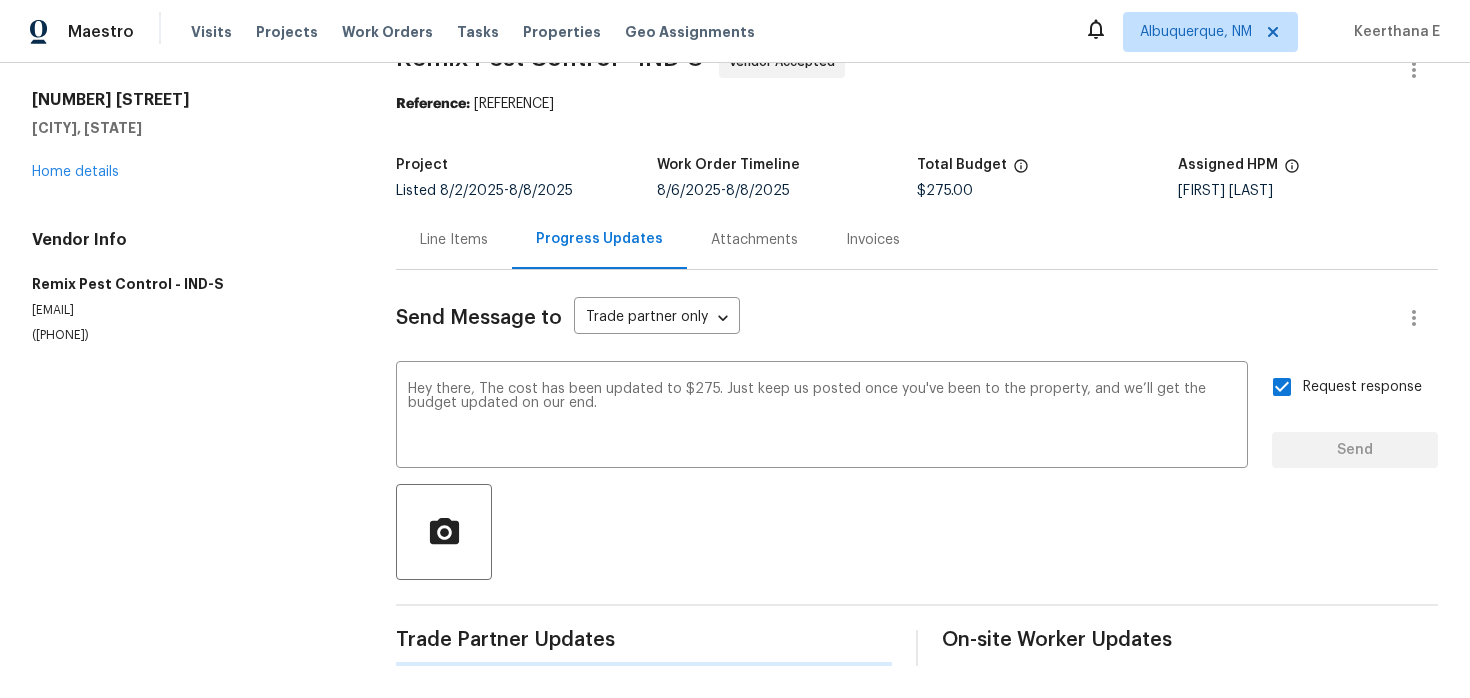 type 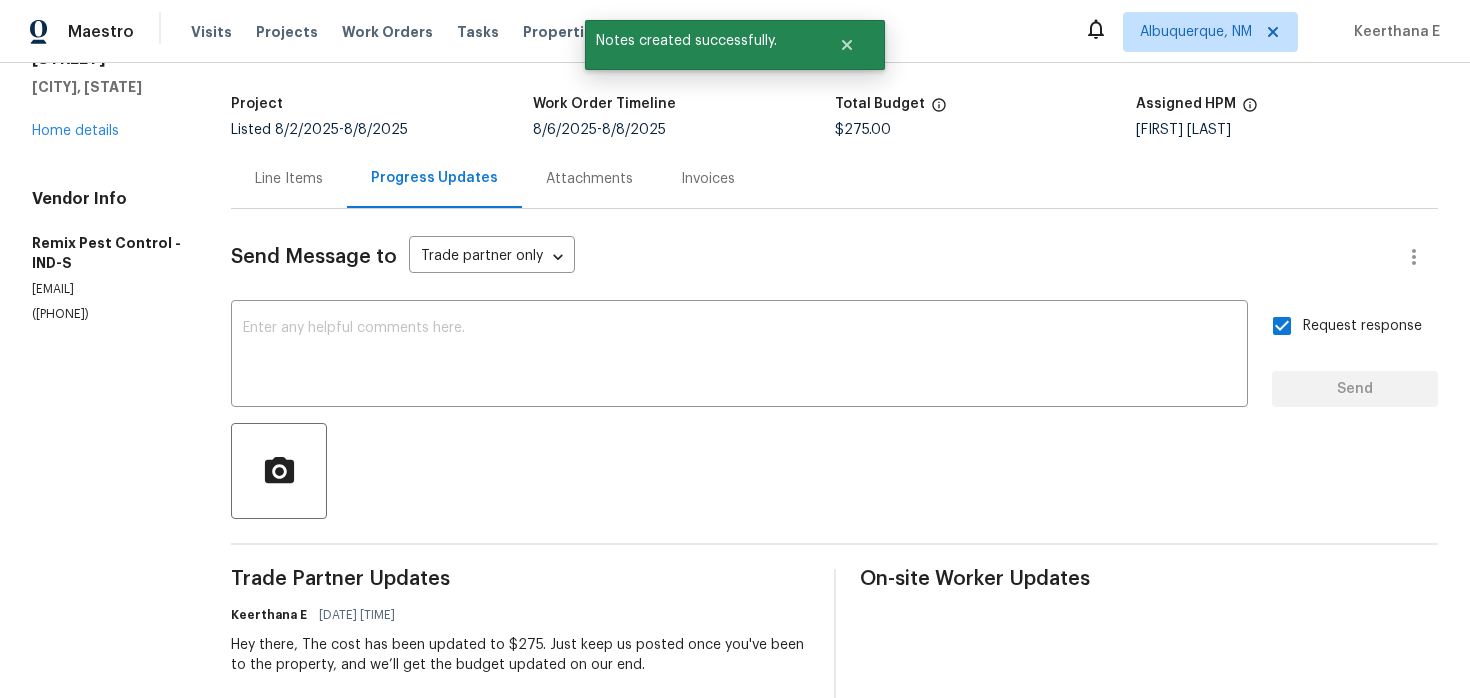 scroll, scrollTop: 0, scrollLeft: 0, axis: both 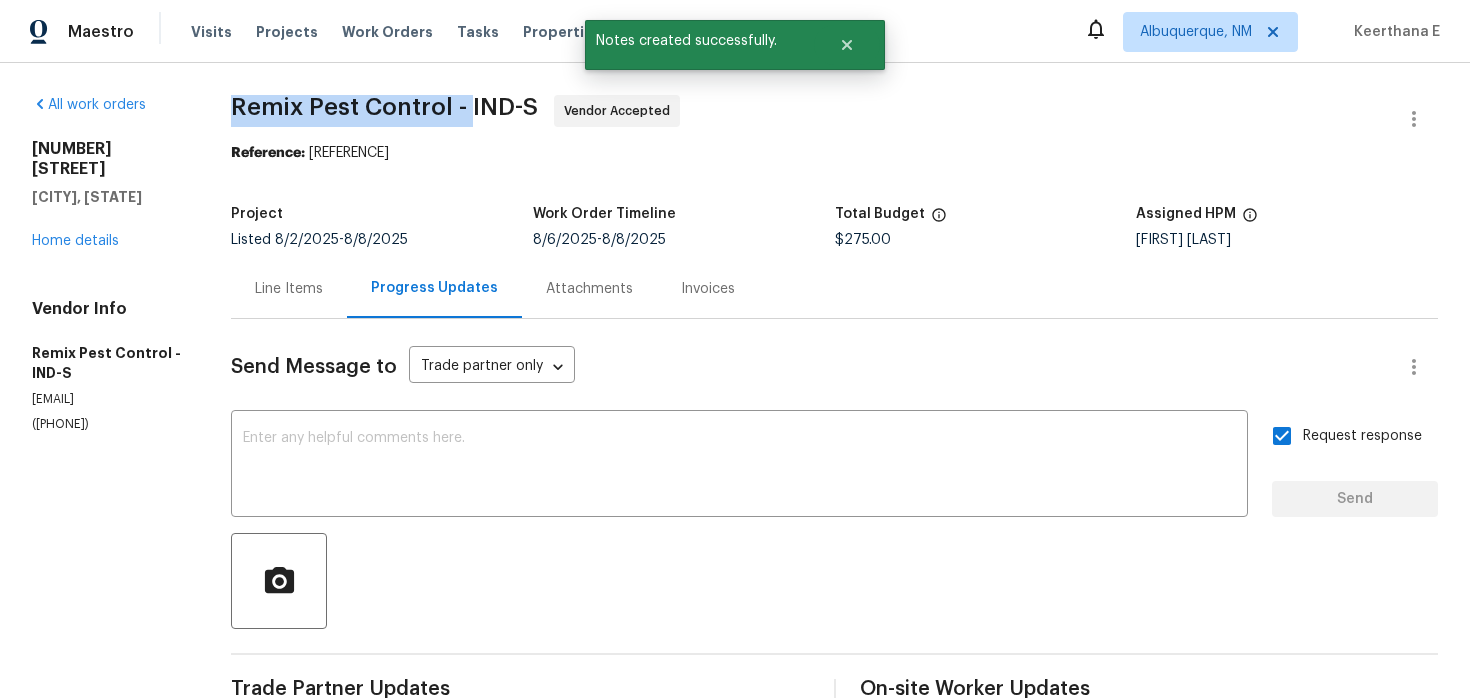 drag, startPoint x: 251, startPoint y: 103, endPoint x: 486, endPoint y: 101, distance: 235.00851 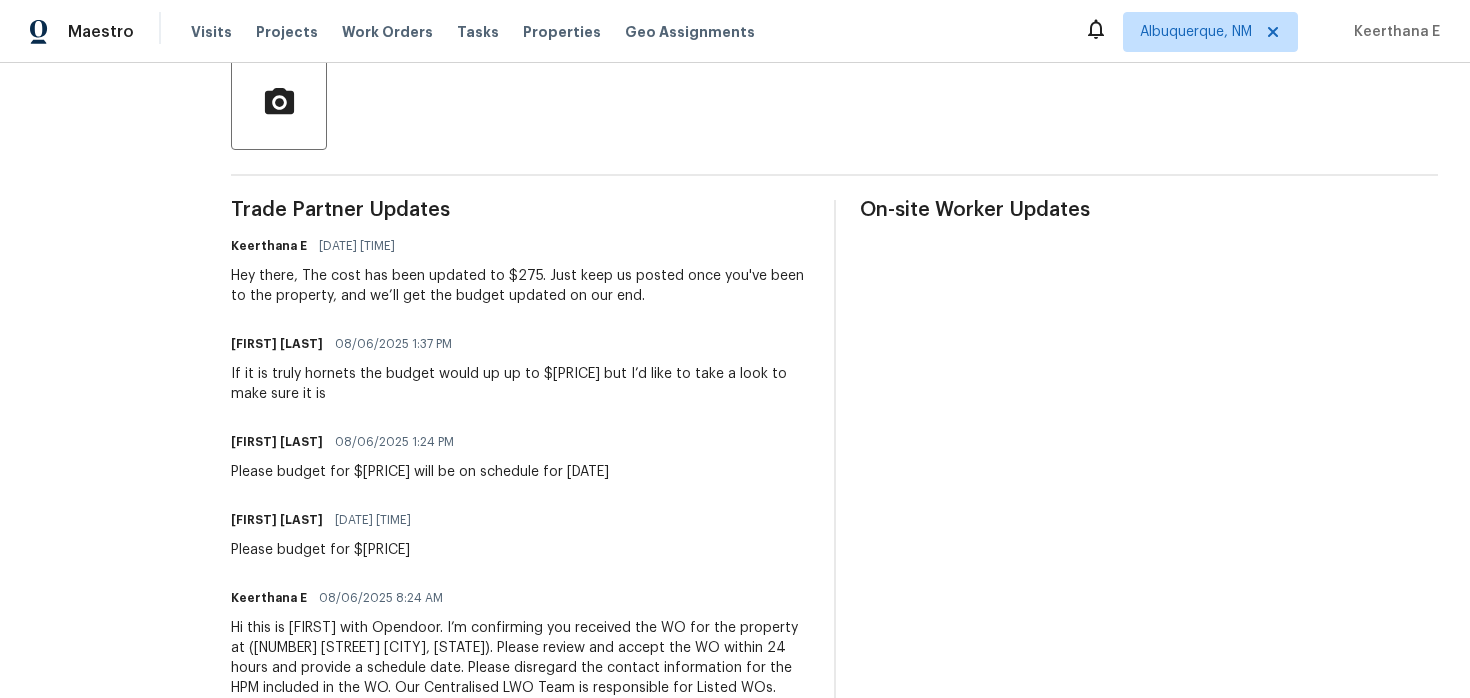 scroll, scrollTop: 478, scrollLeft: 0, axis: vertical 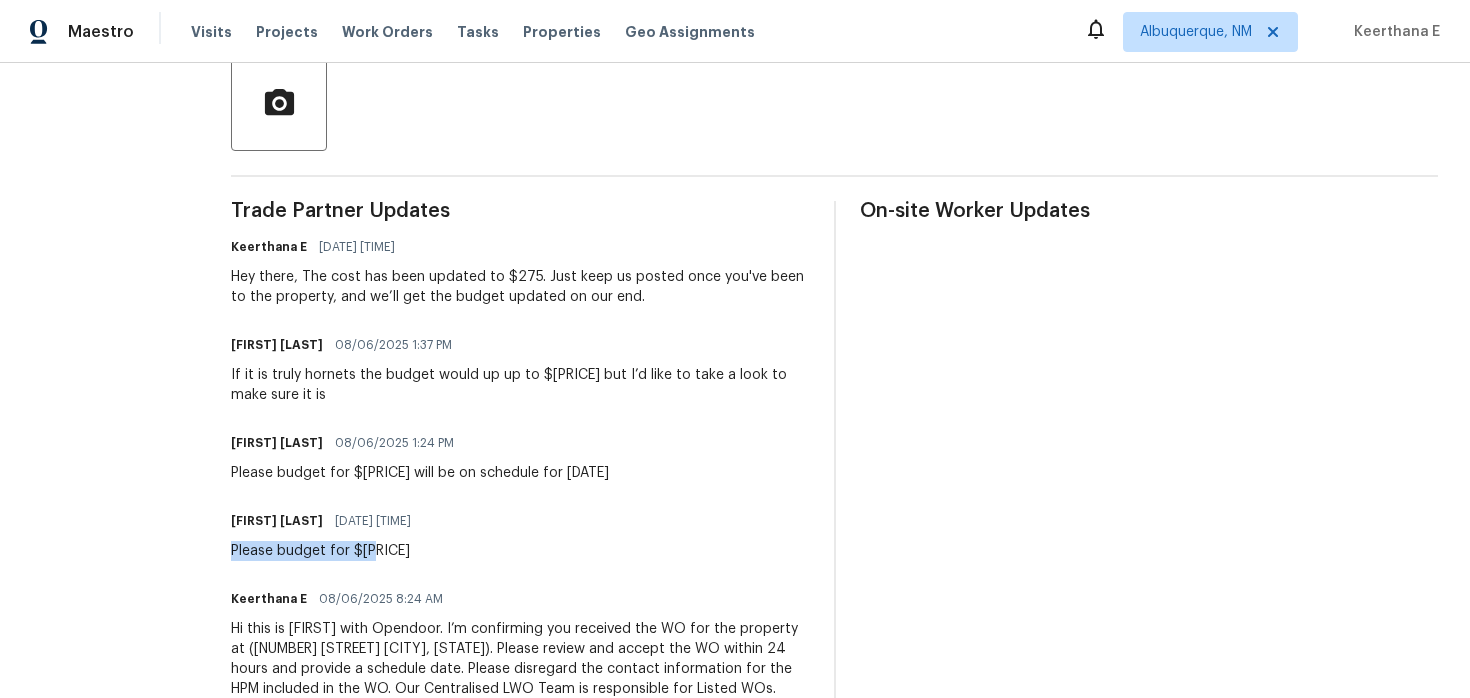 drag, startPoint x: 244, startPoint y: 554, endPoint x: 385, endPoint y: 553, distance: 141.00354 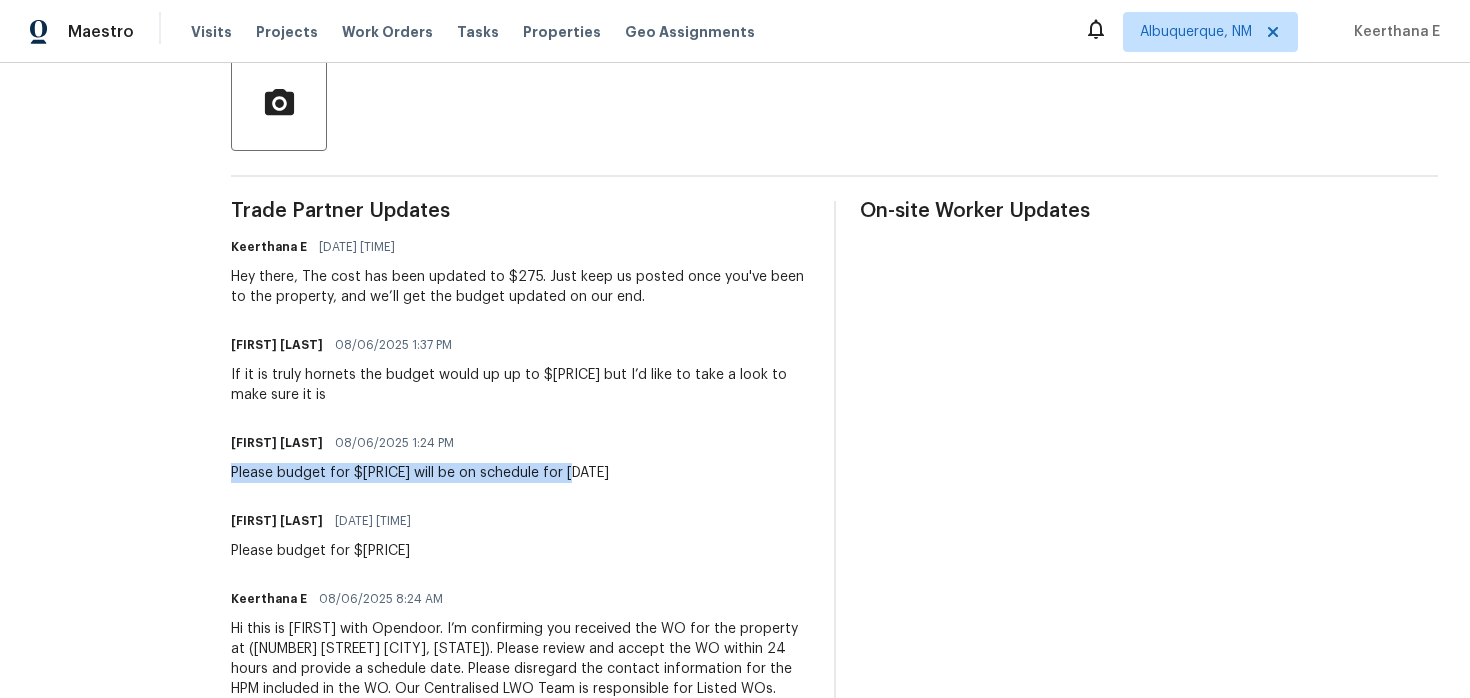 drag, startPoint x: 242, startPoint y: 475, endPoint x: 587, endPoint y: 471, distance: 345.0232 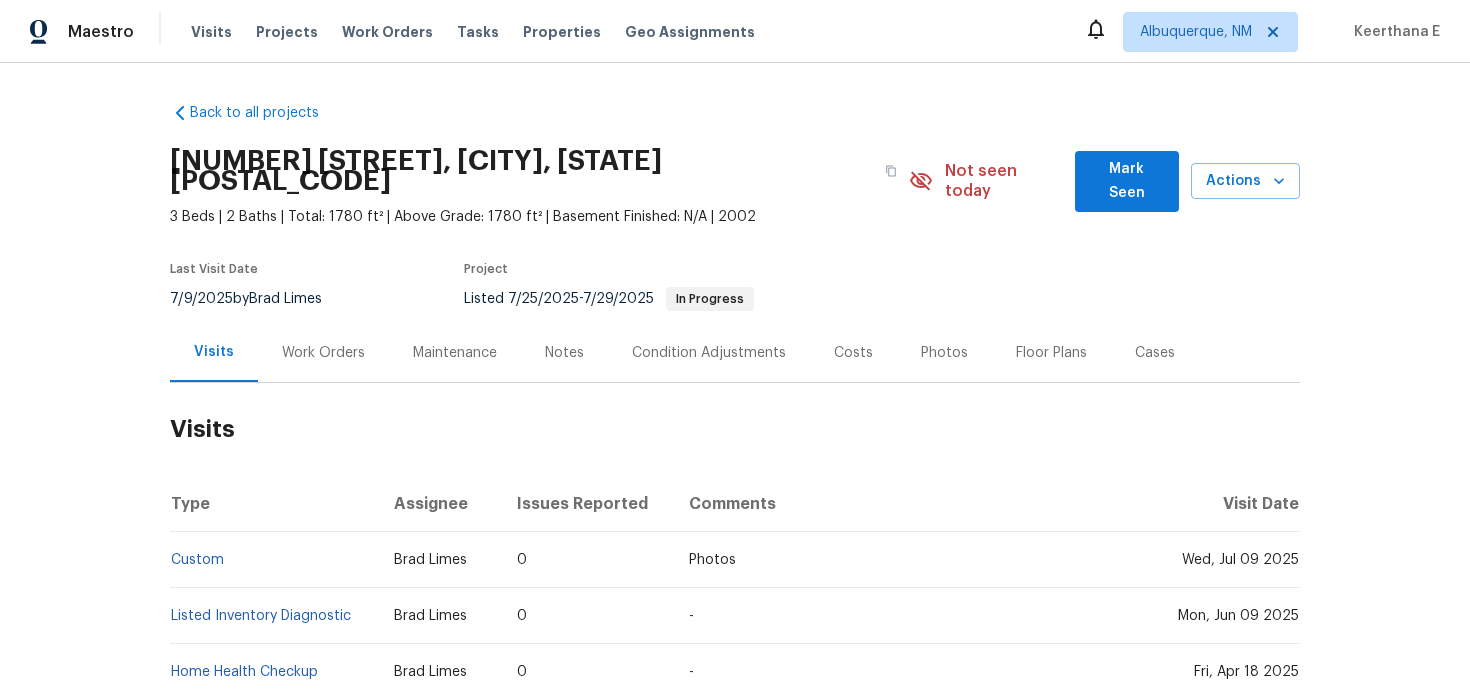 scroll, scrollTop: 0, scrollLeft: 0, axis: both 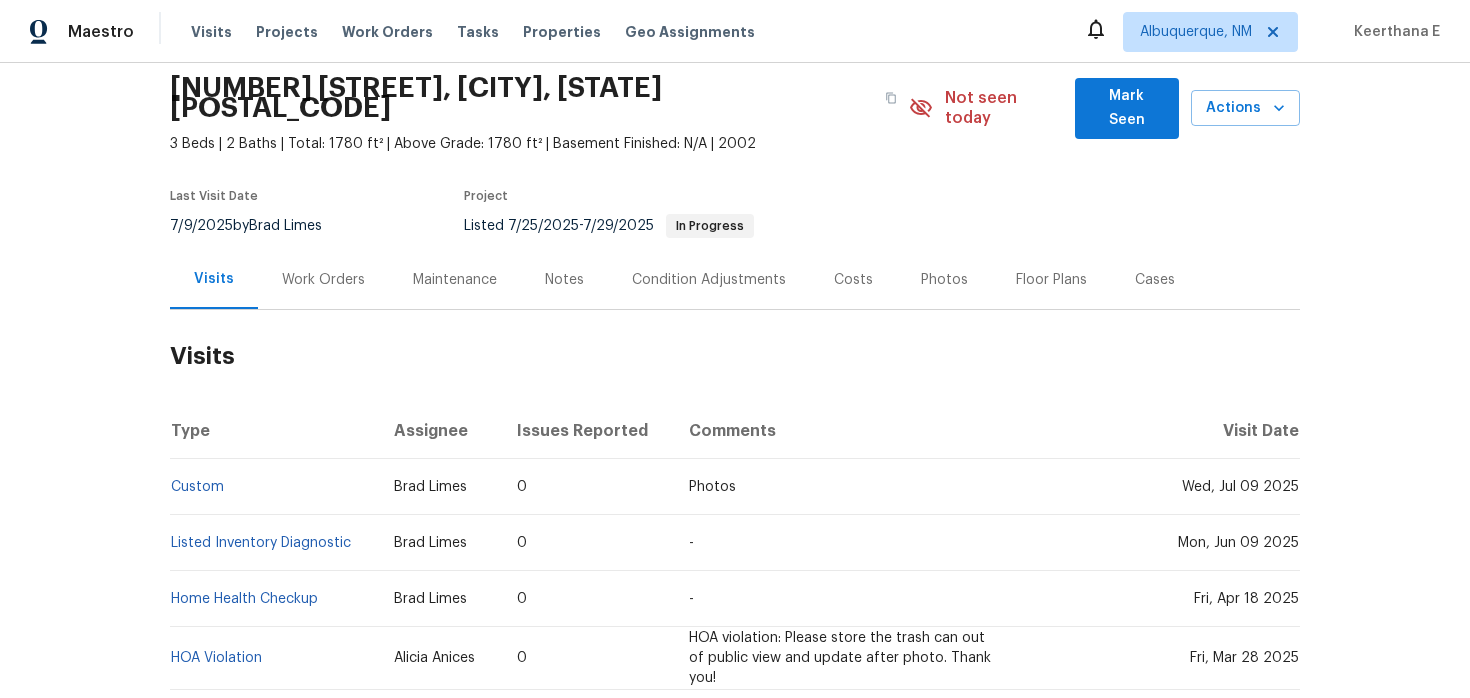 click on "Work Orders" at bounding box center [323, 280] 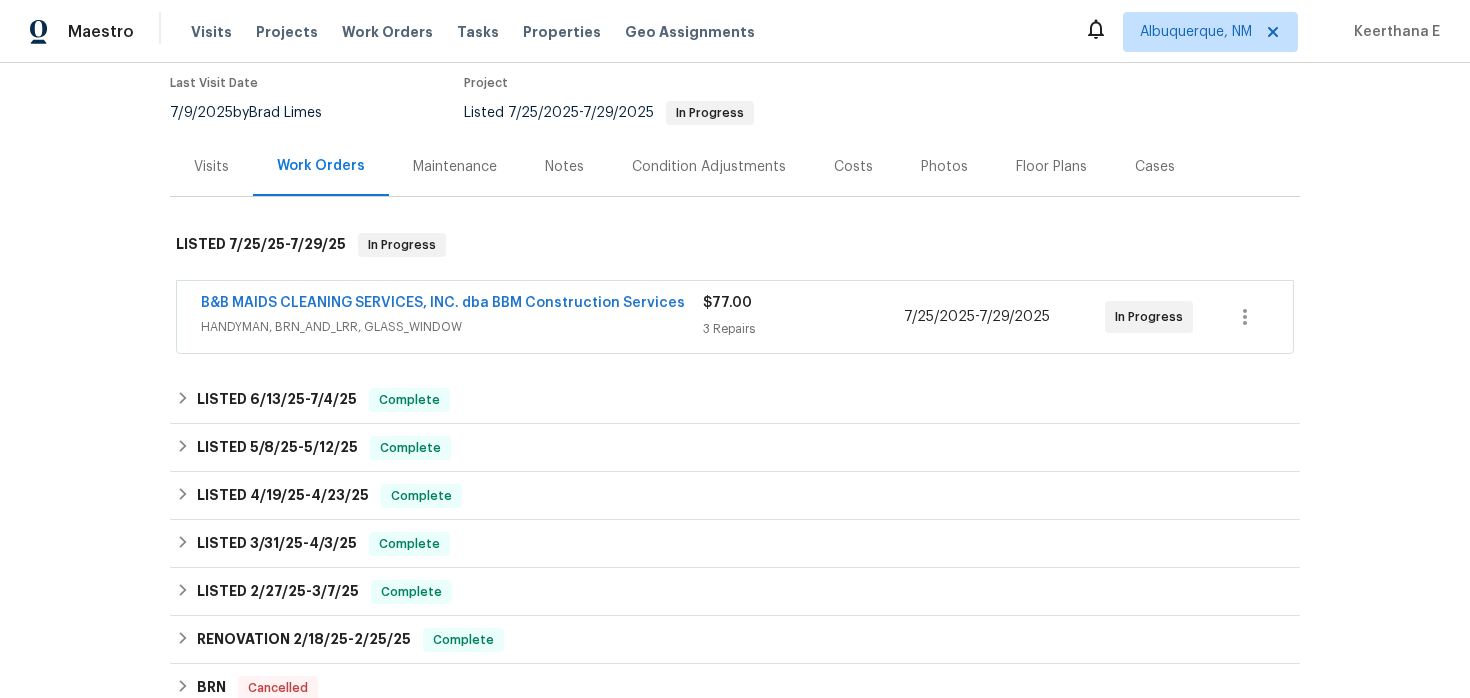 scroll, scrollTop: 190, scrollLeft: 0, axis: vertical 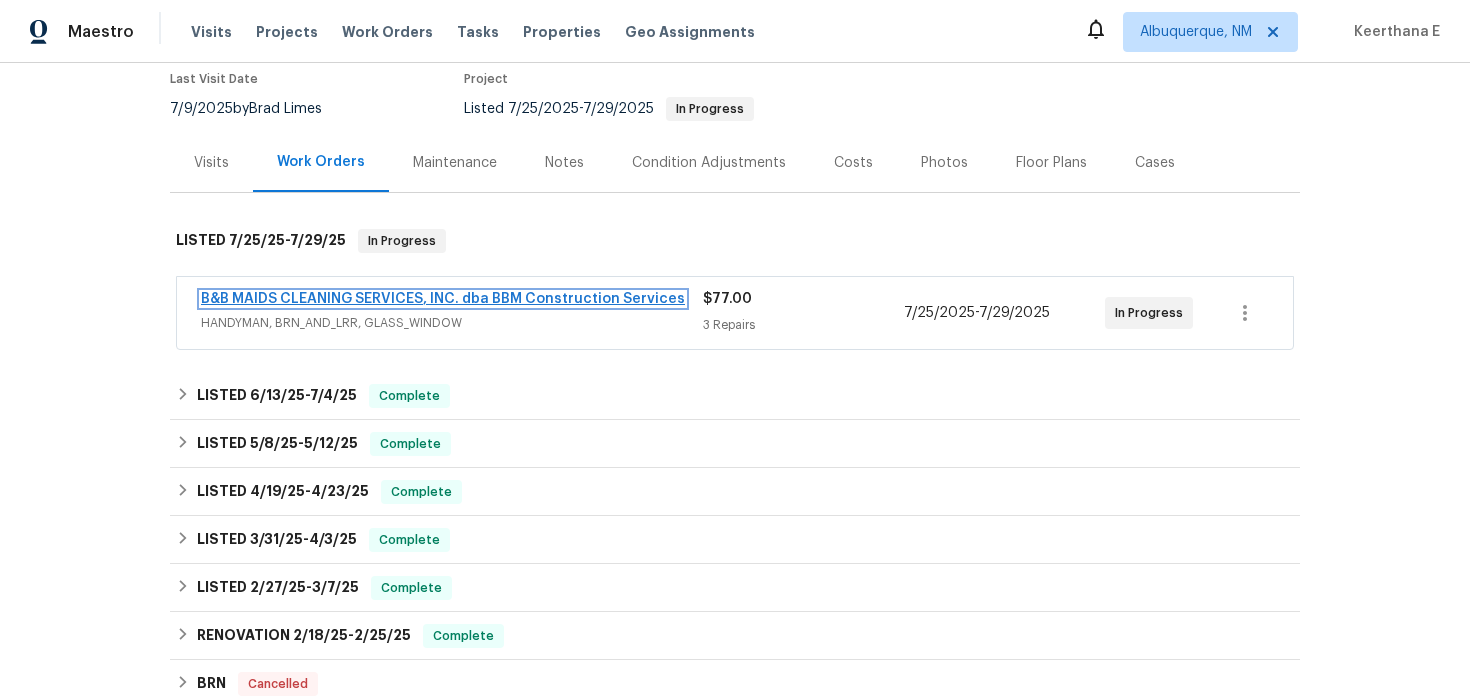 click on "B&B MAIDS CLEANING SERVICES, INC. dba BBM Construction Services" at bounding box center [443, 299] 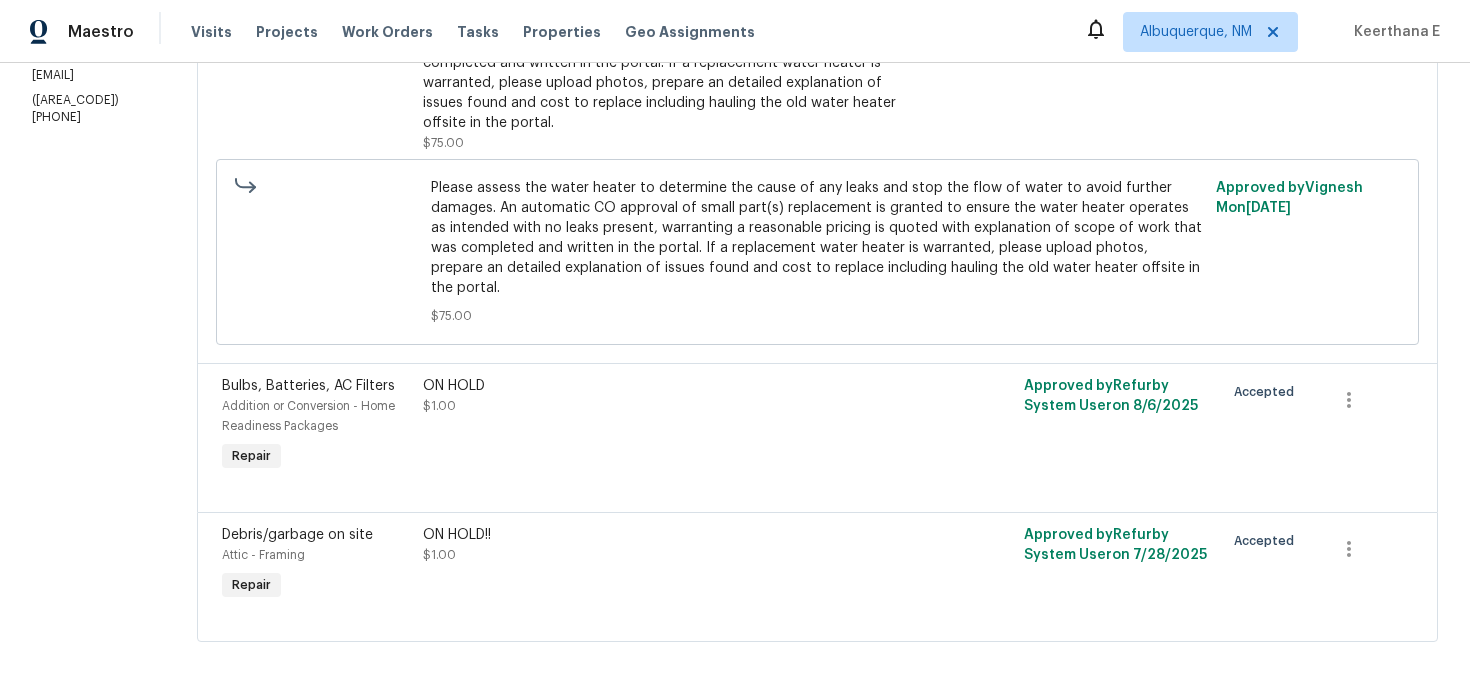 scroll, scrollTop: 0, scrollLeft: 0, axis: both 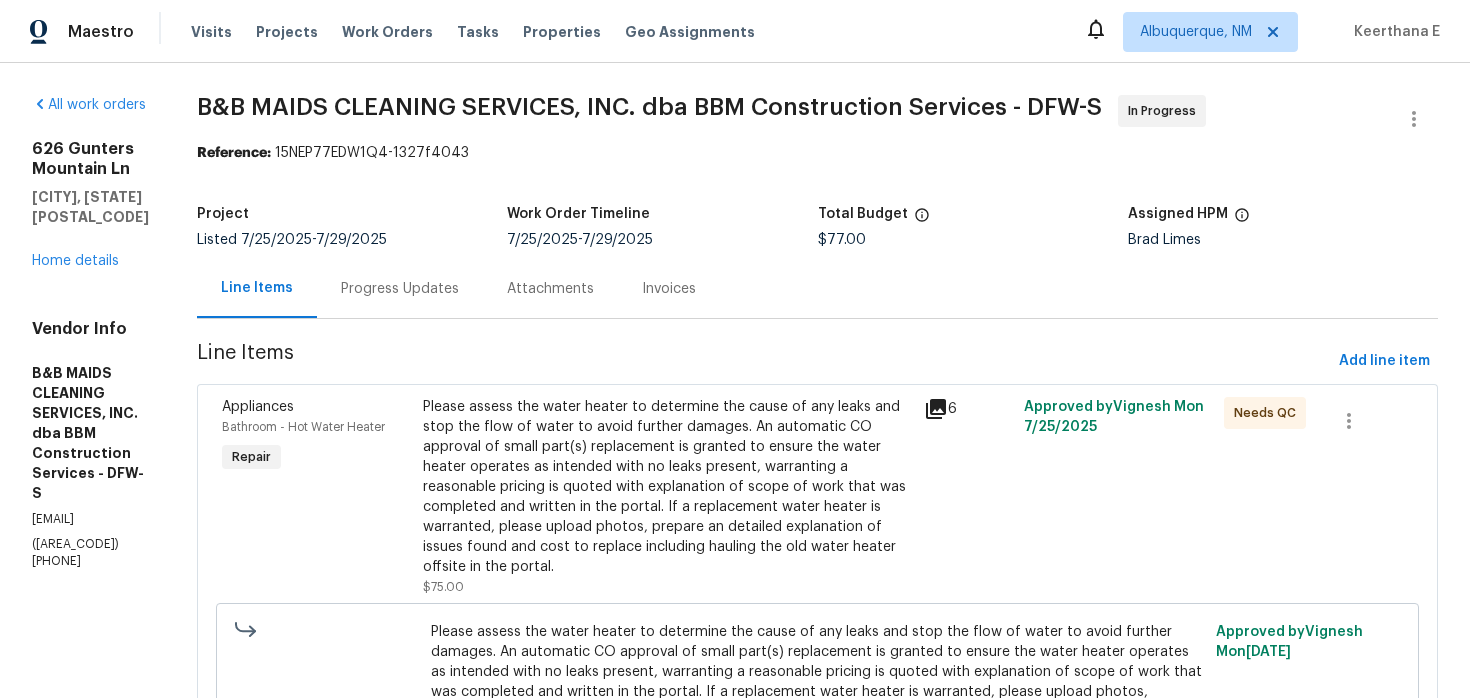 click on "Progress Updates" at bounding box center [400, 288] 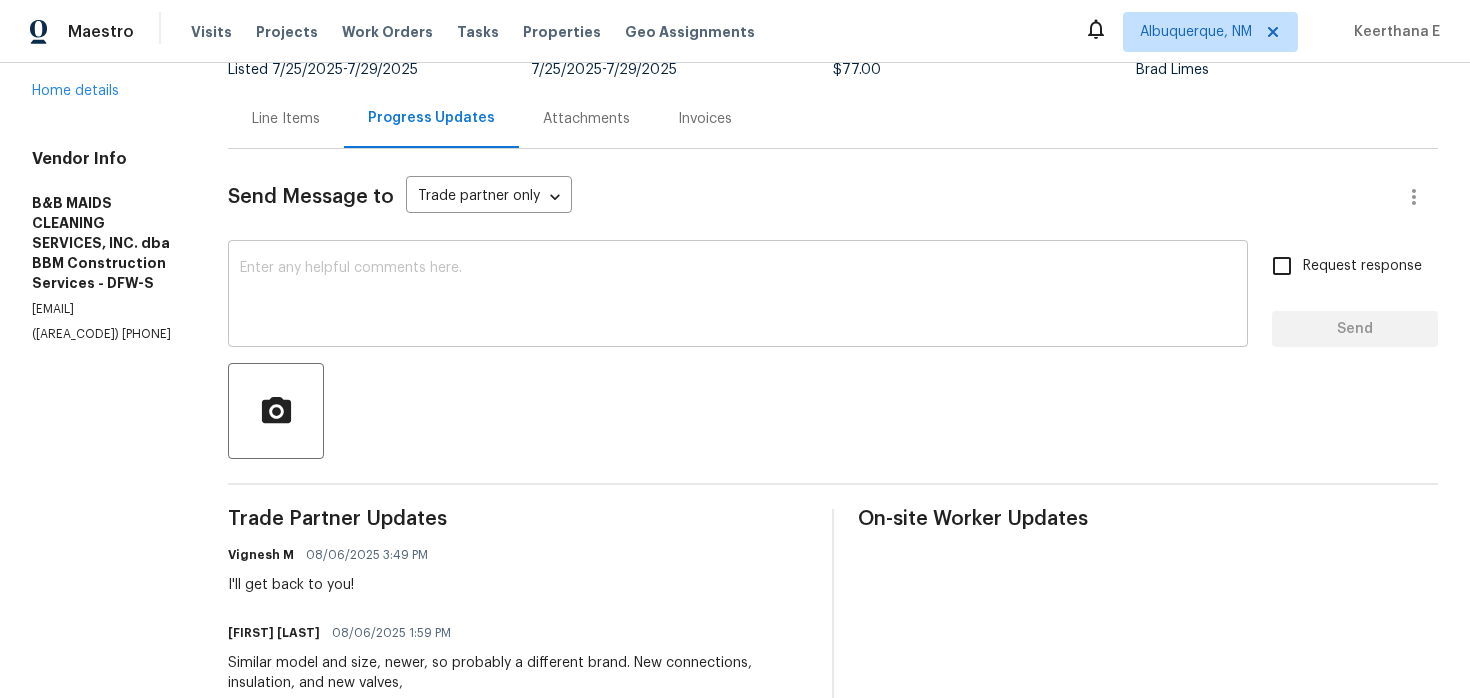 scroll, scrollTop: 94, scrollLeft: 0, axis: vertical 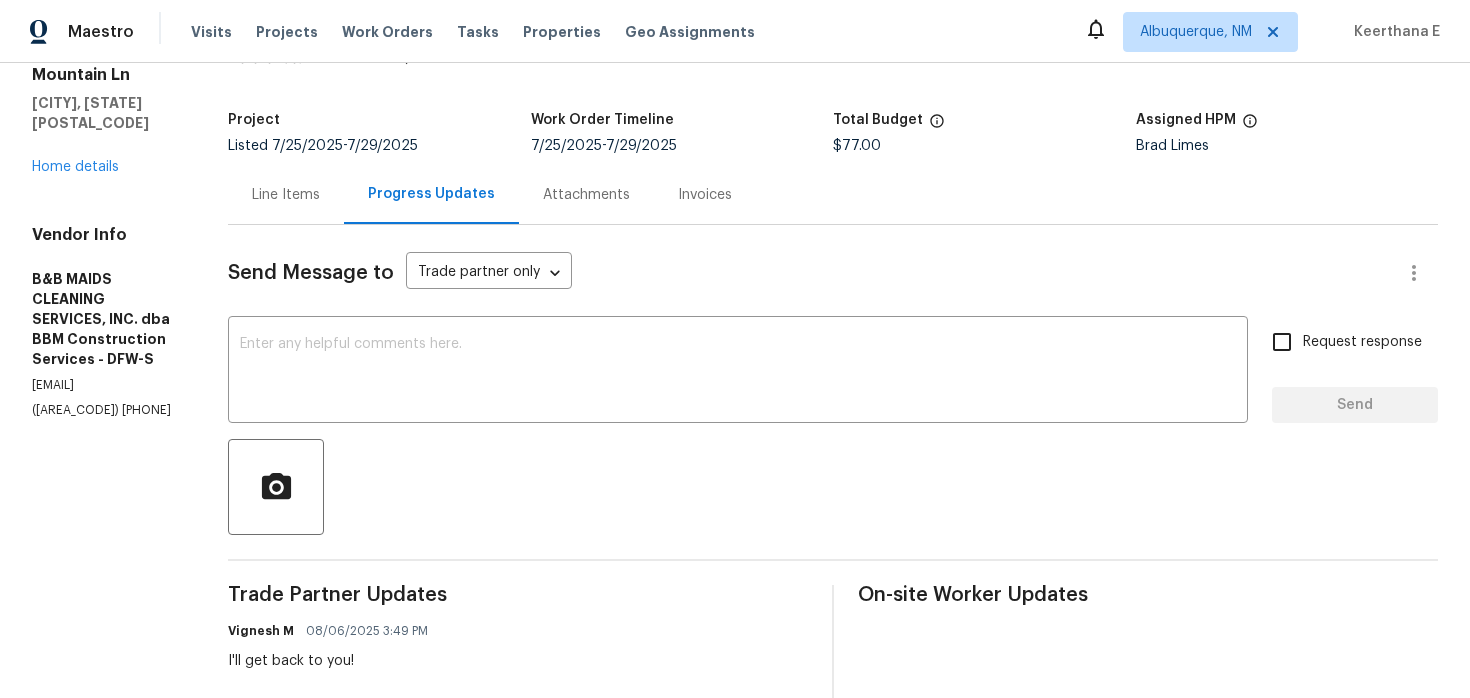 click on "Line Items" at bounding box center (286, 194) 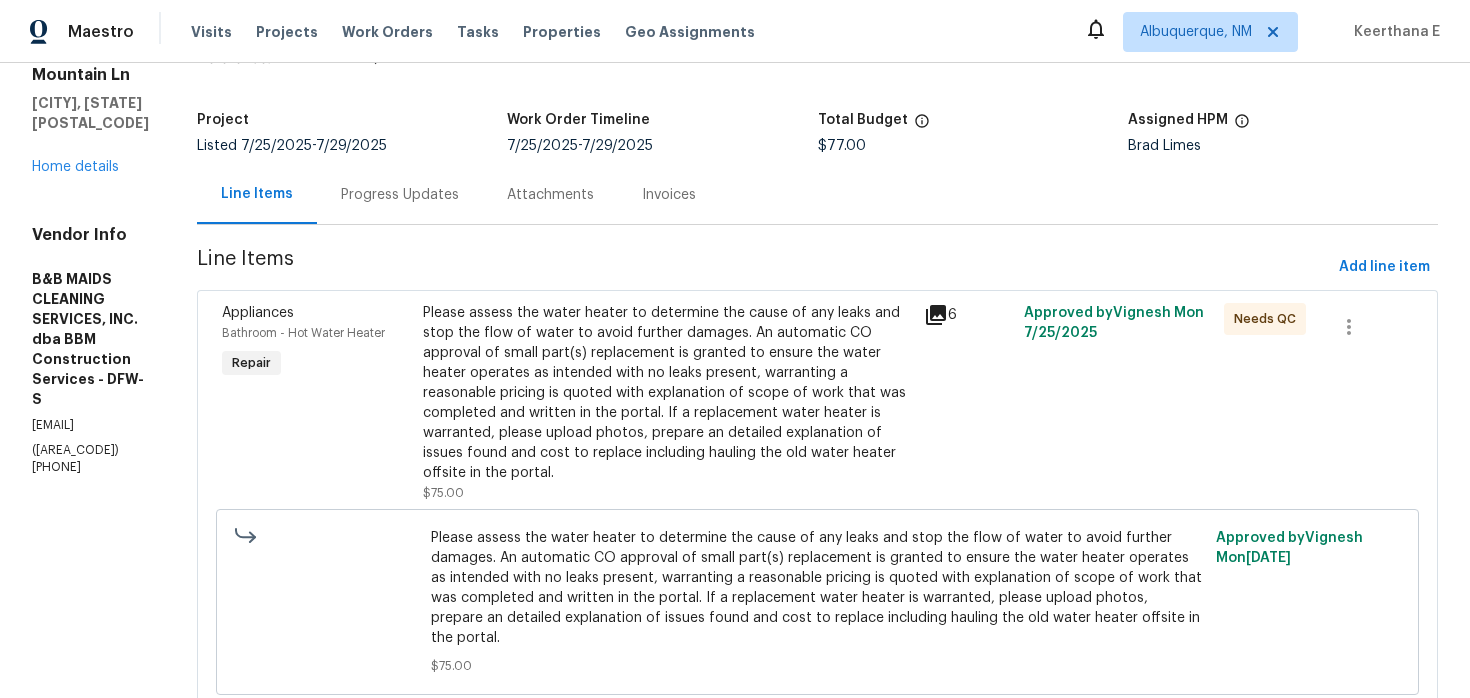 click on "Progress Updates" at bounding box center [400, 195] 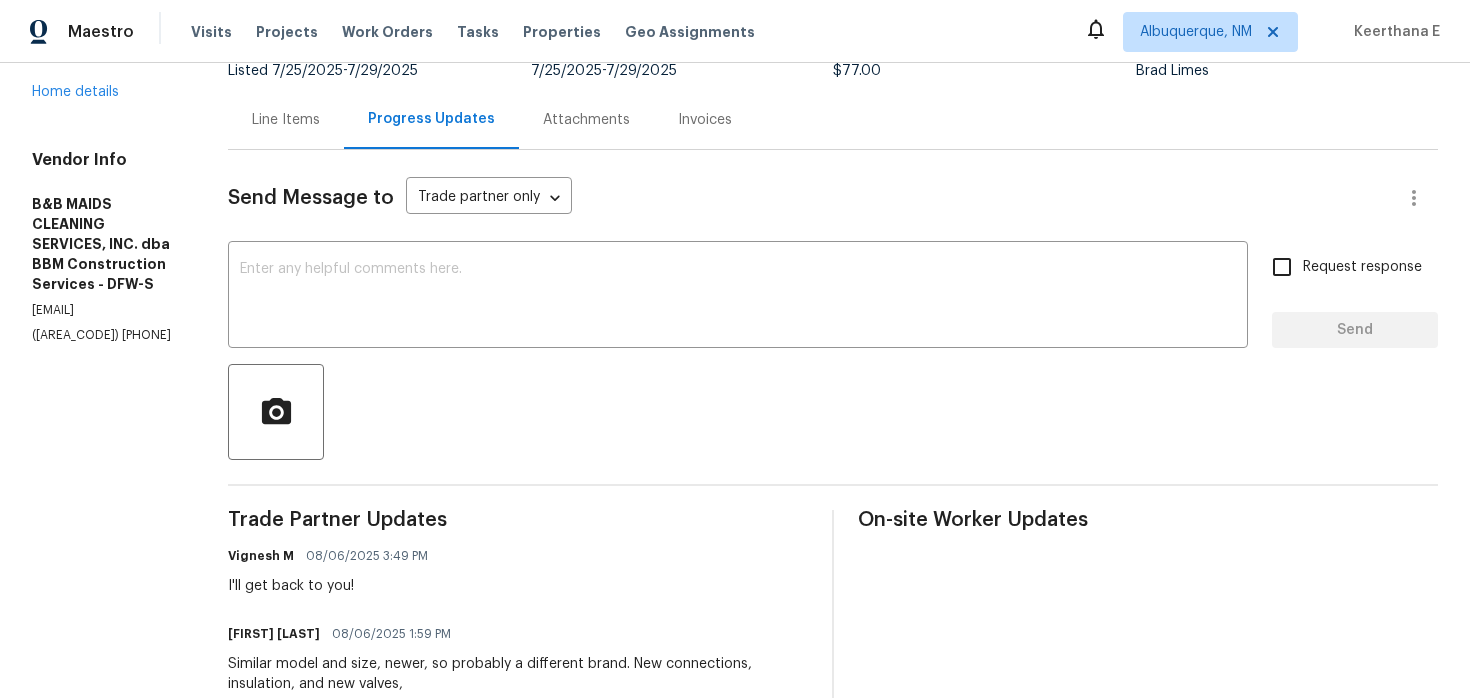 scroll, scrollTop: 0, scrollLeft: 0, axis: both 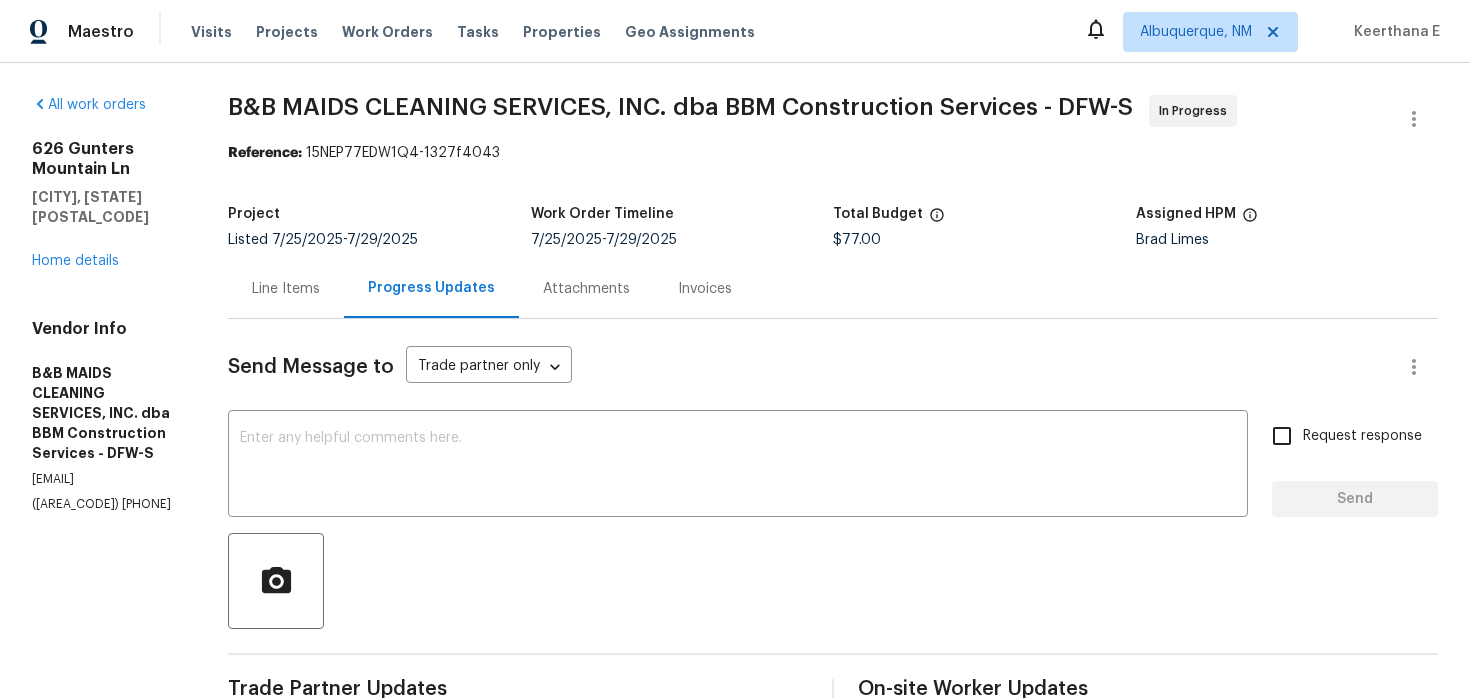 click on "Line Items" at bounding box center [286, 289] 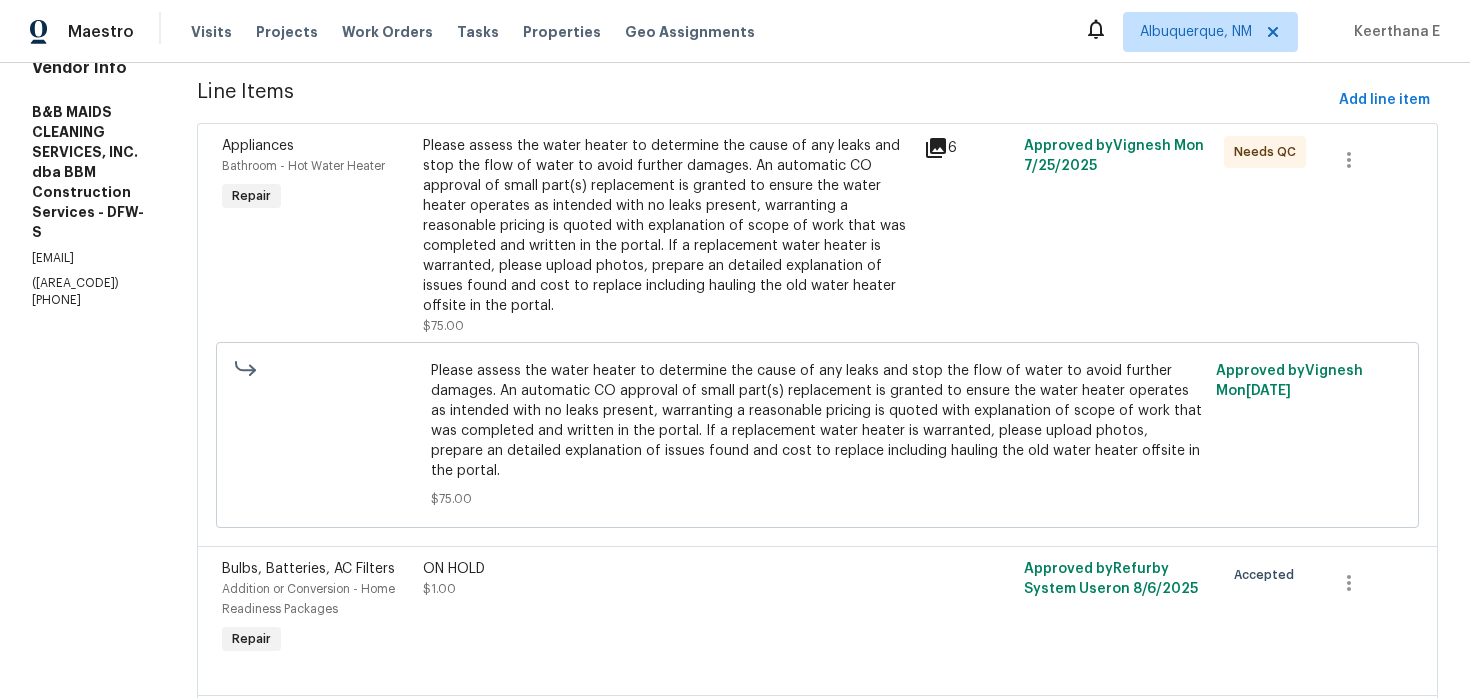 scroll, scrollTop: 0, scrollLeft: 0, axis: both 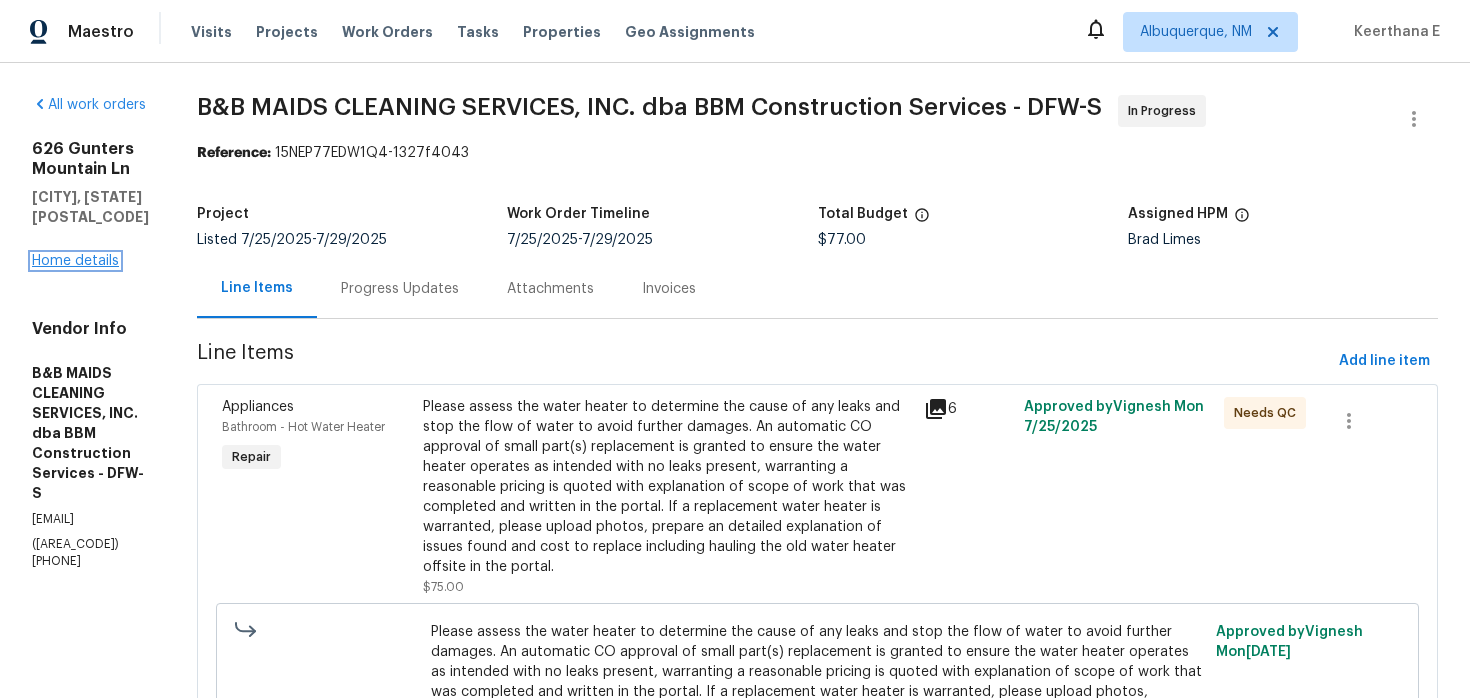 click on "Home details" at bounding box center [75, 261] 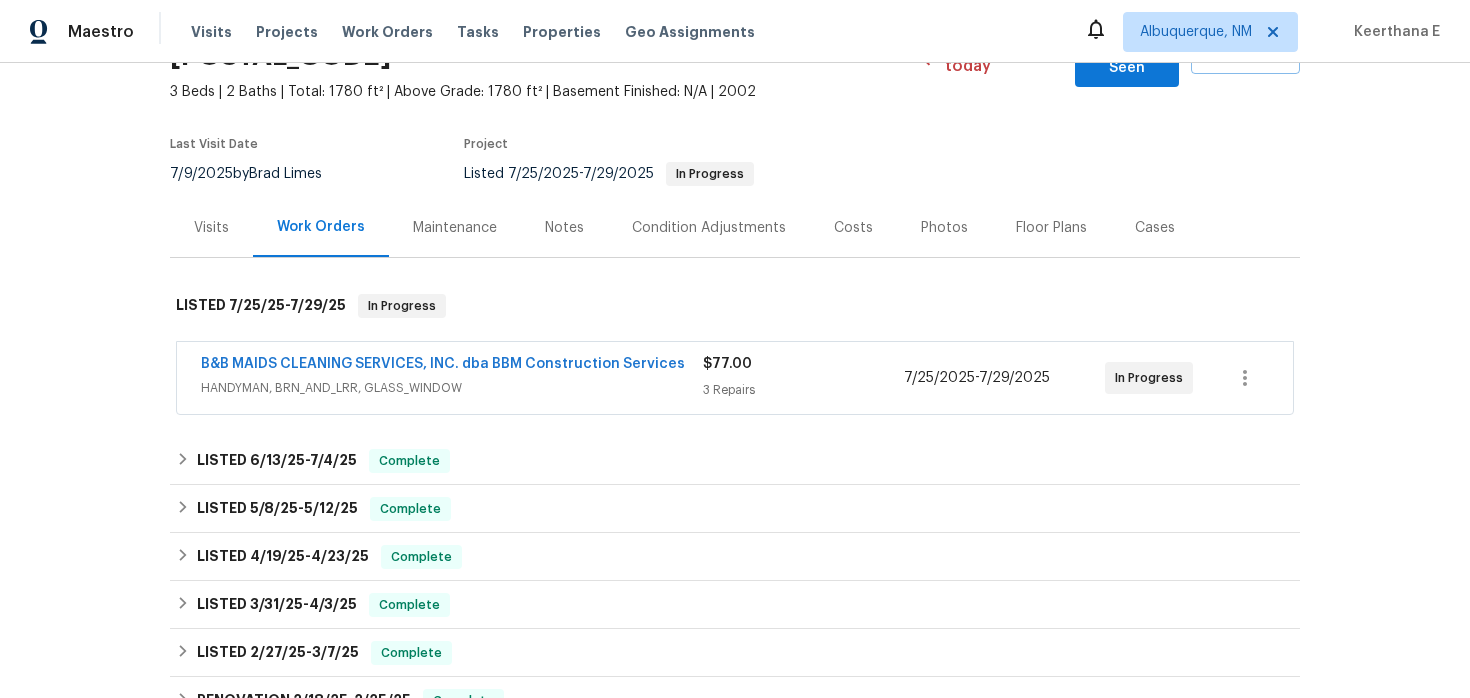 scroll, scrollTop: 486, scrollLeft: 0, axis: vertical 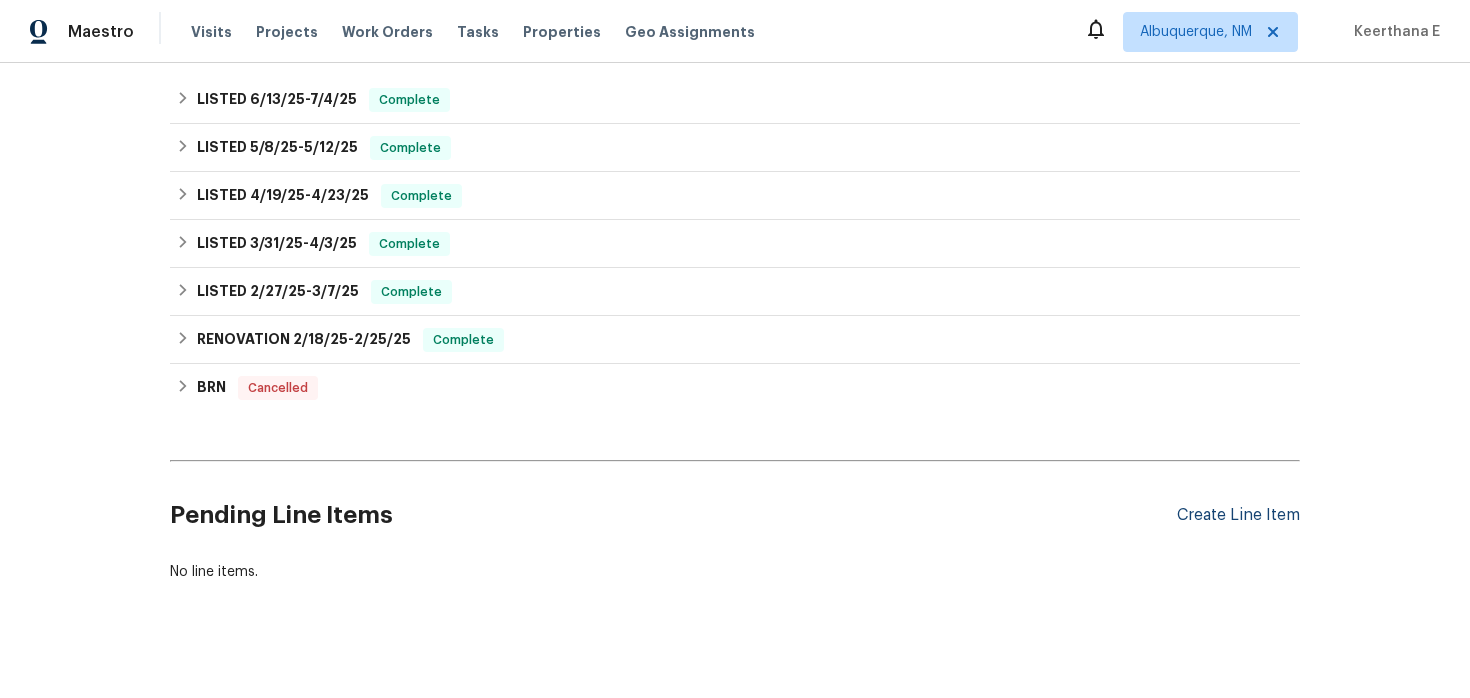 click on "Create Line Item" at bounding box center [1238, 515] 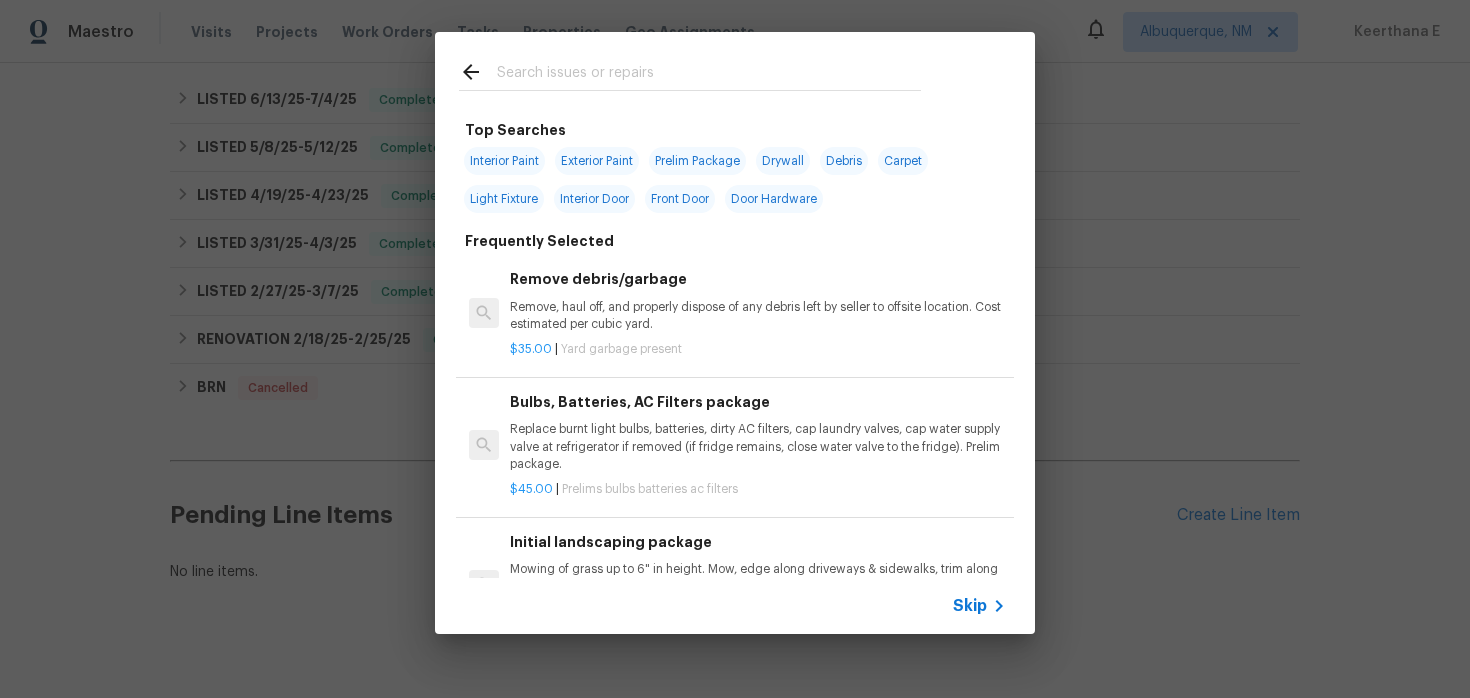 click on "Skip" at bounding box center [970, 606] 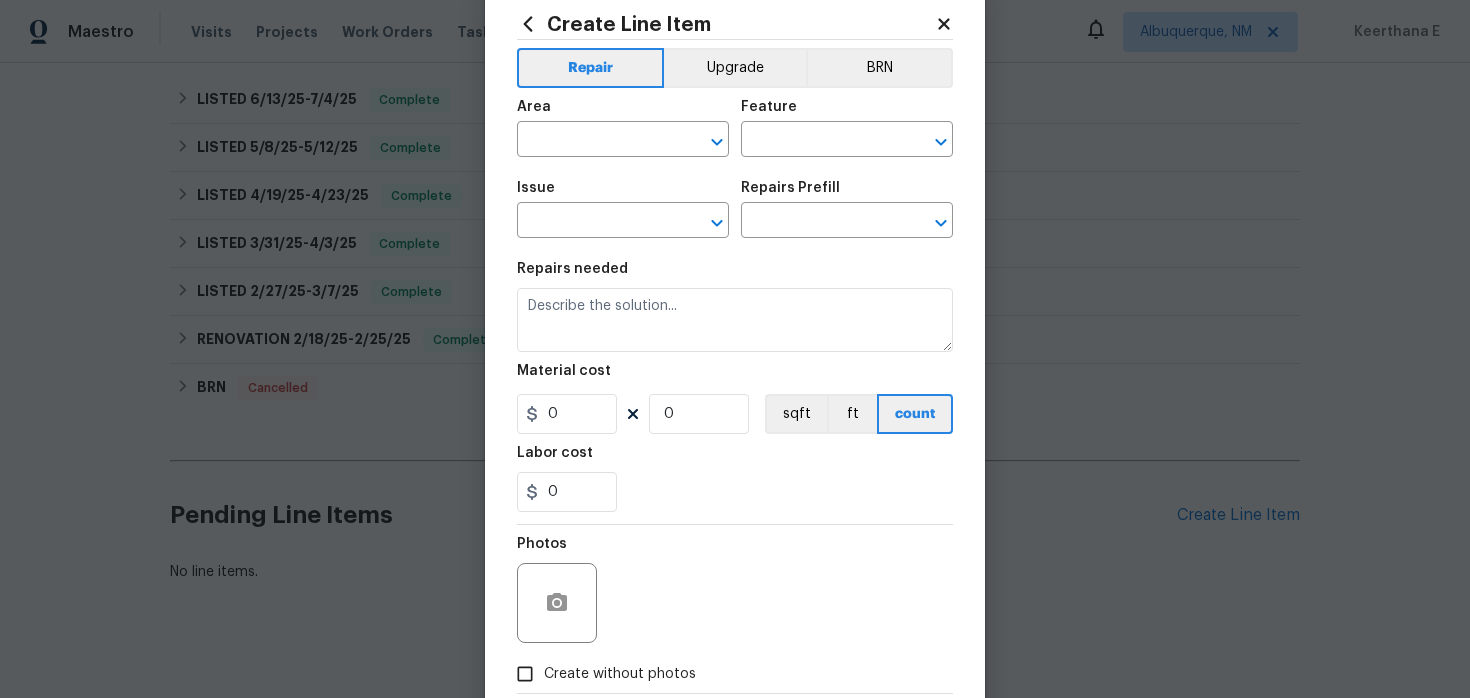 scroll, scrollTop: 0, scrollLeft: 0, axis: both 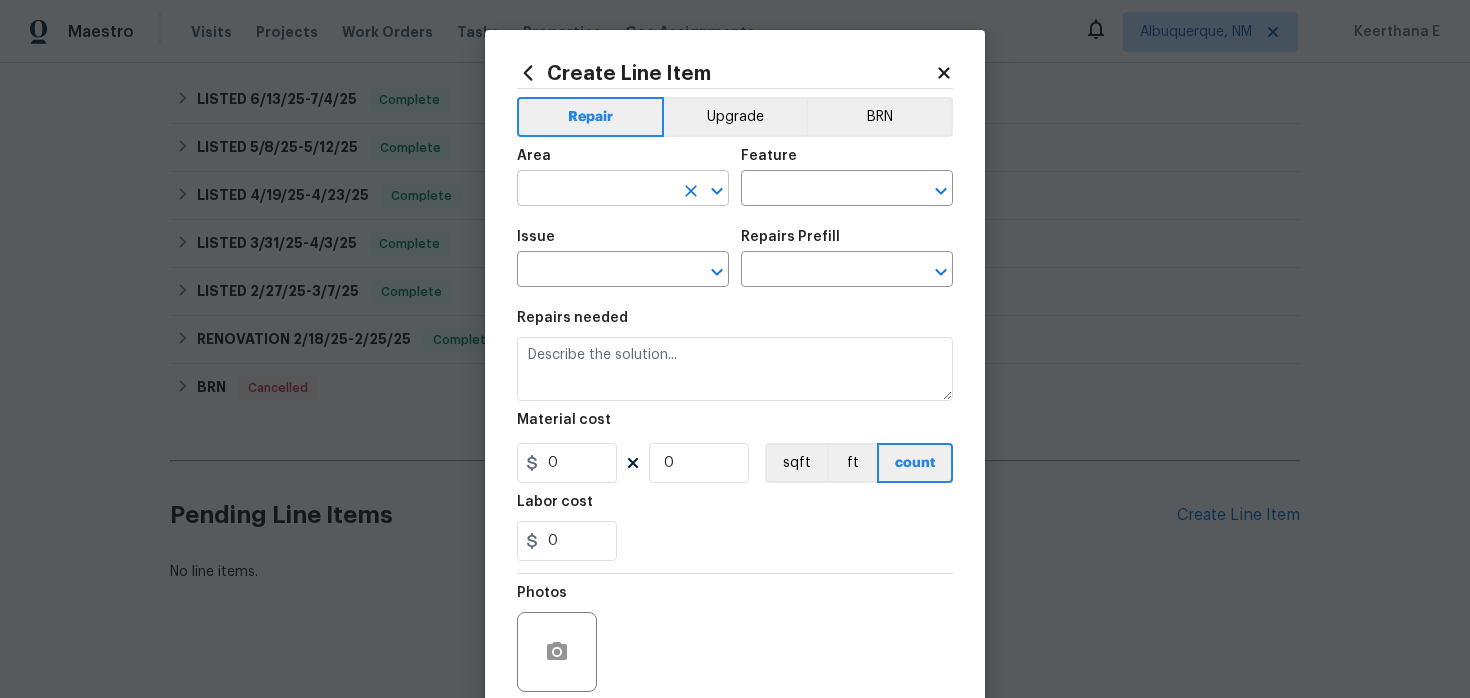 click at bounding box center (595, 190) 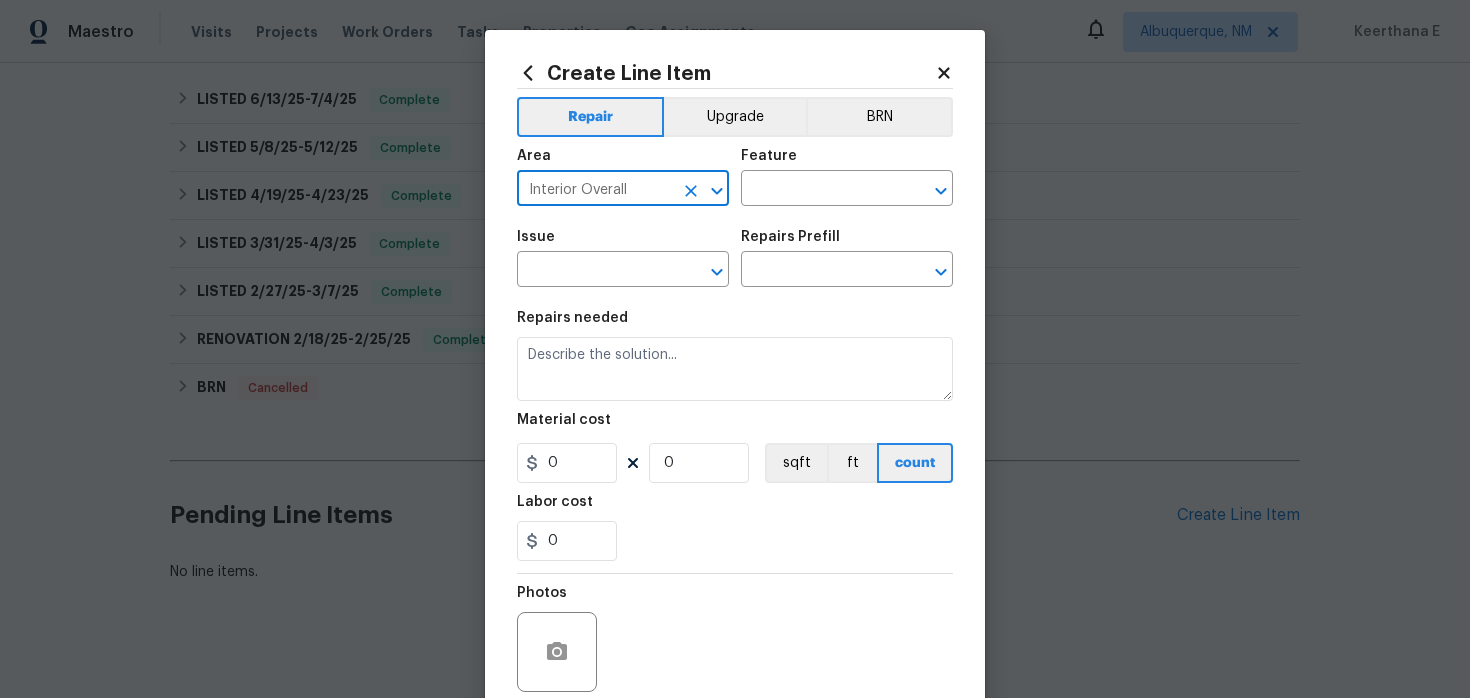 type on "Interior Overall" 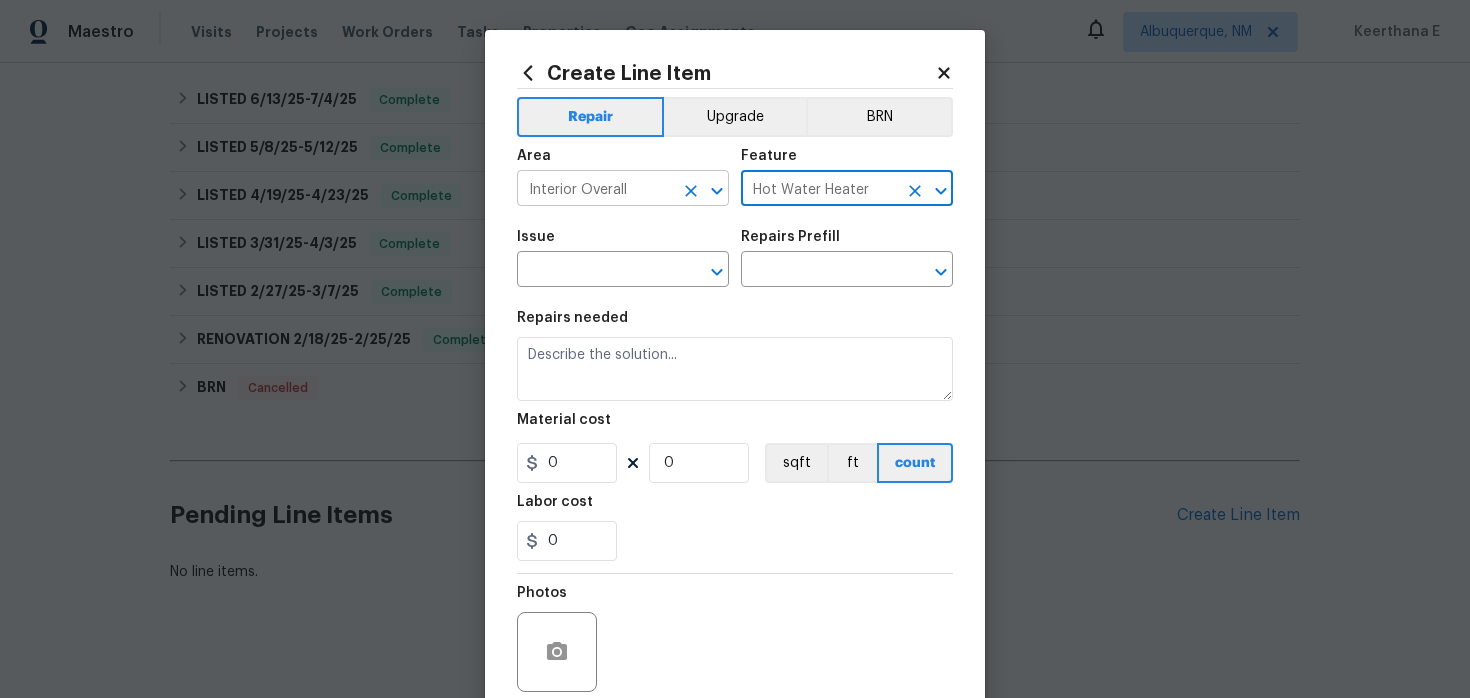 type on "Hot Water Heater" 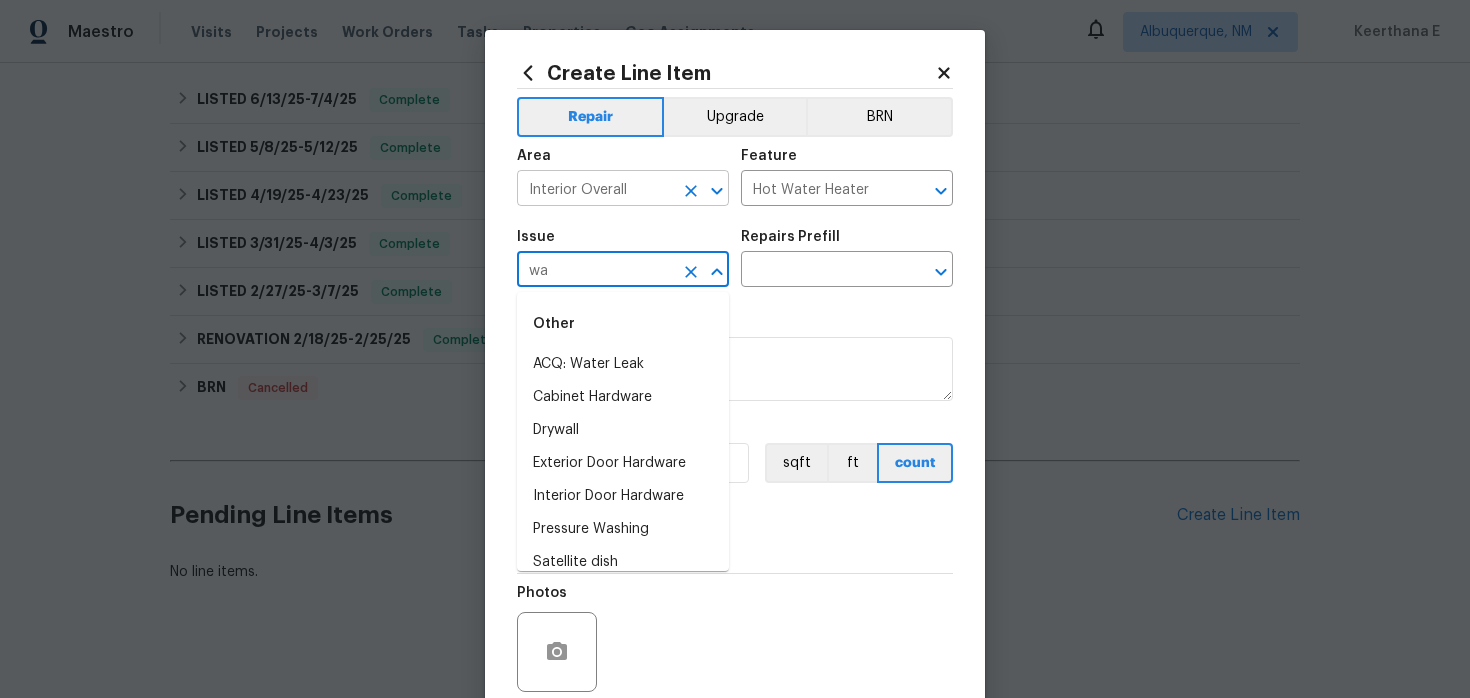 type on "w" 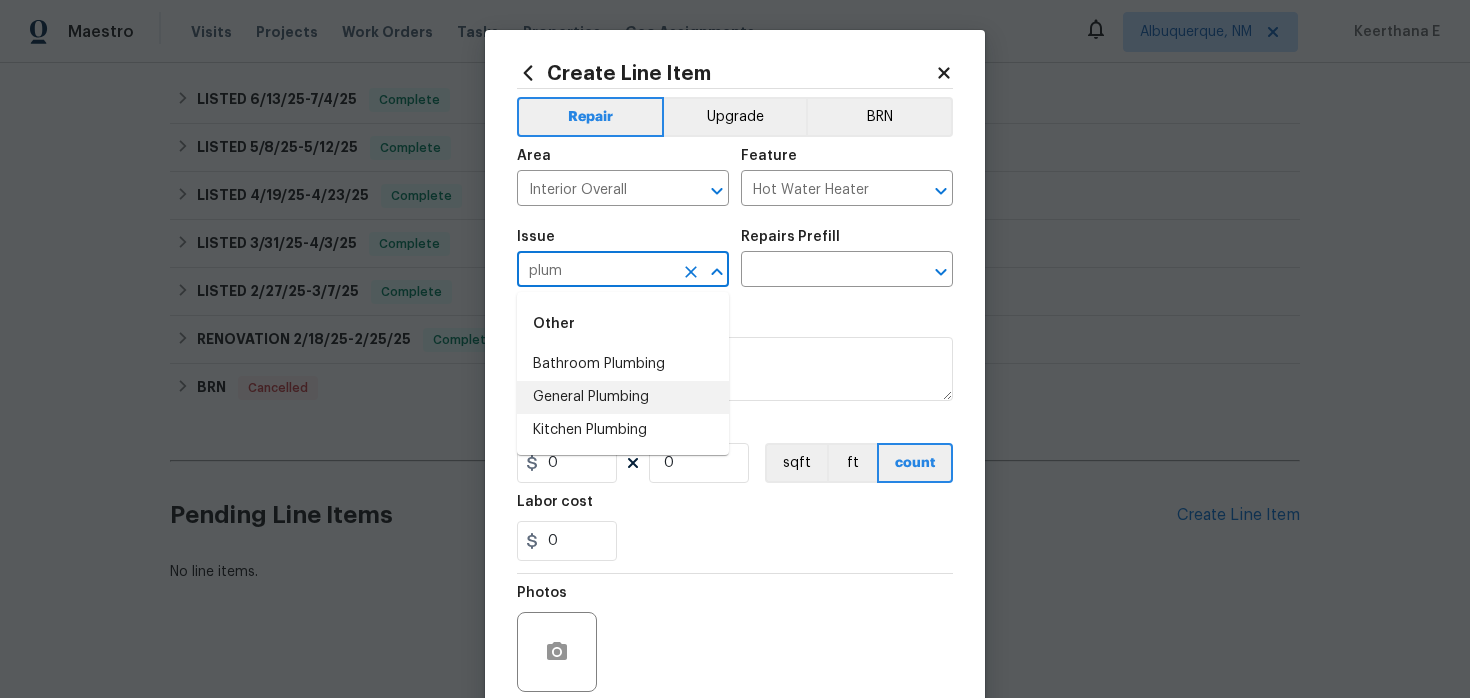 click on "General Plumbing" at bounding box center [623, 397] 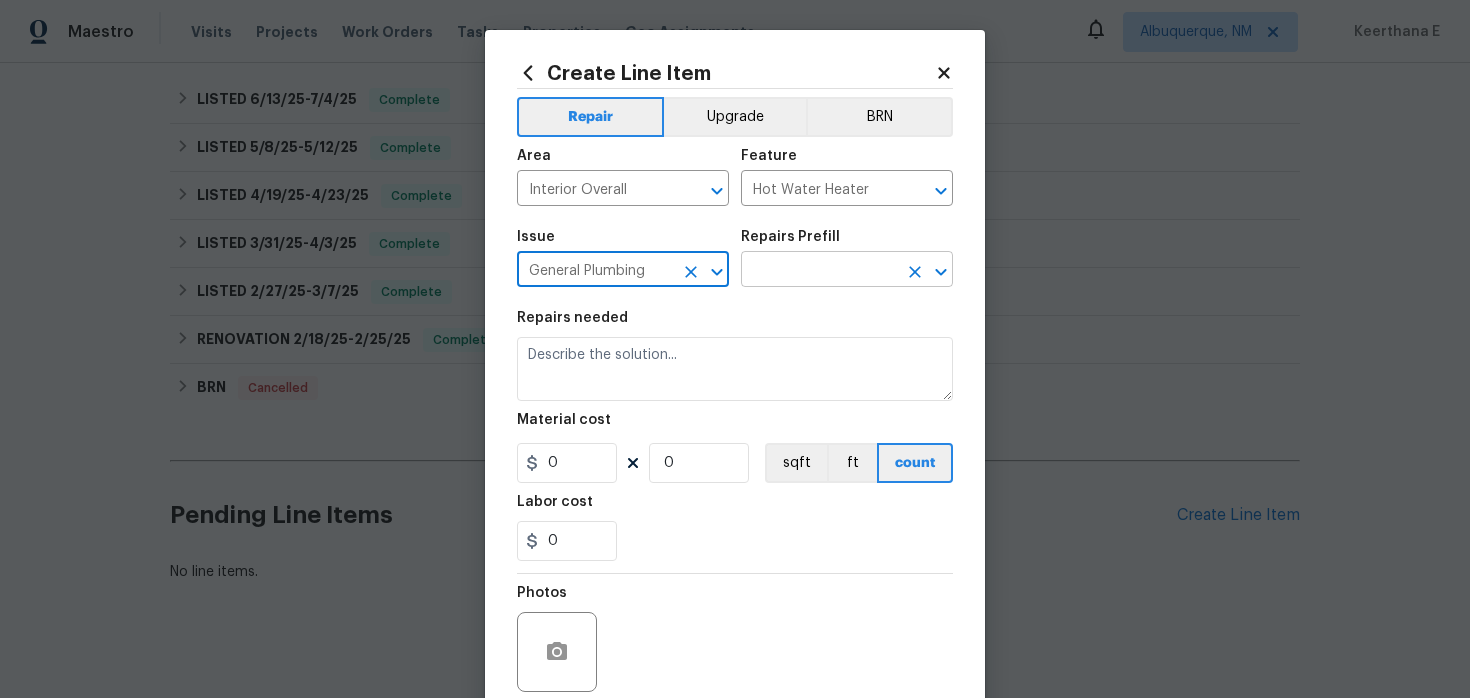 type on "General Plumbing" 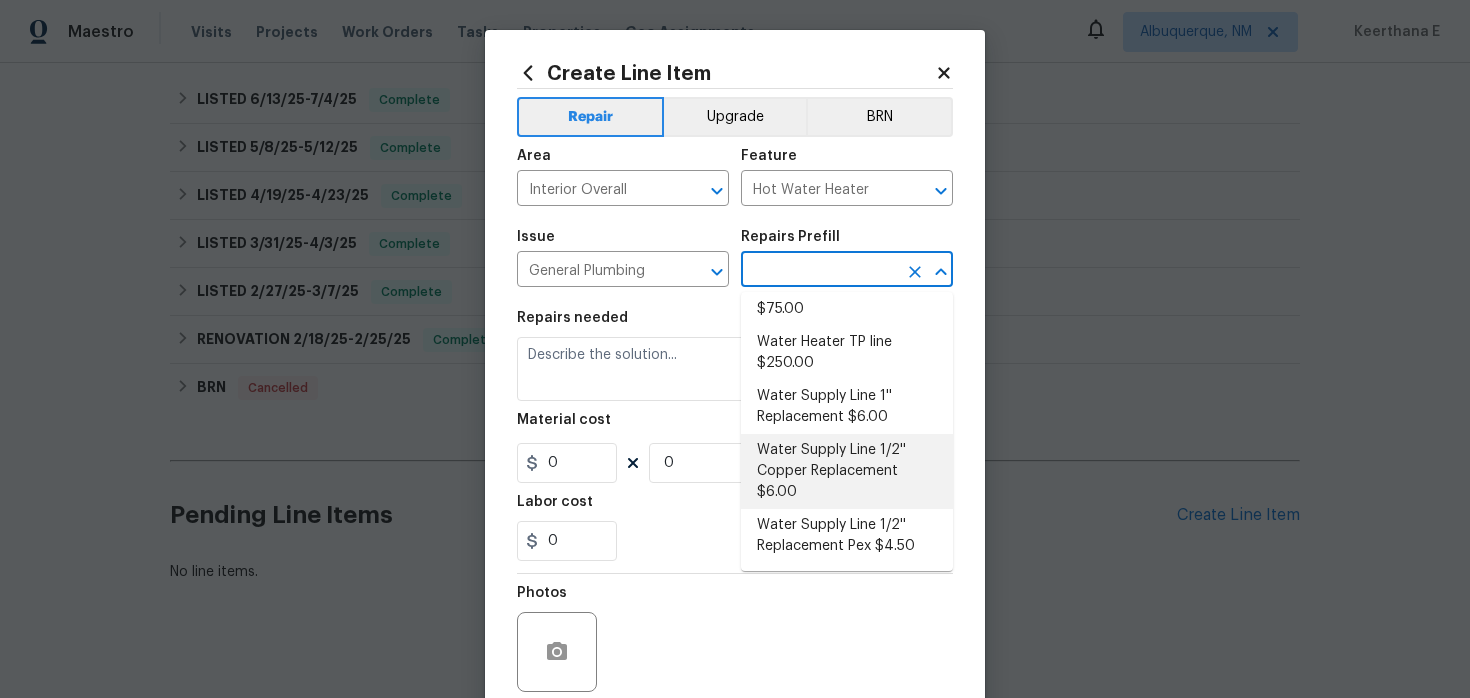 scroll, scrollTop: 0, scrollLeft: 0, axis: both 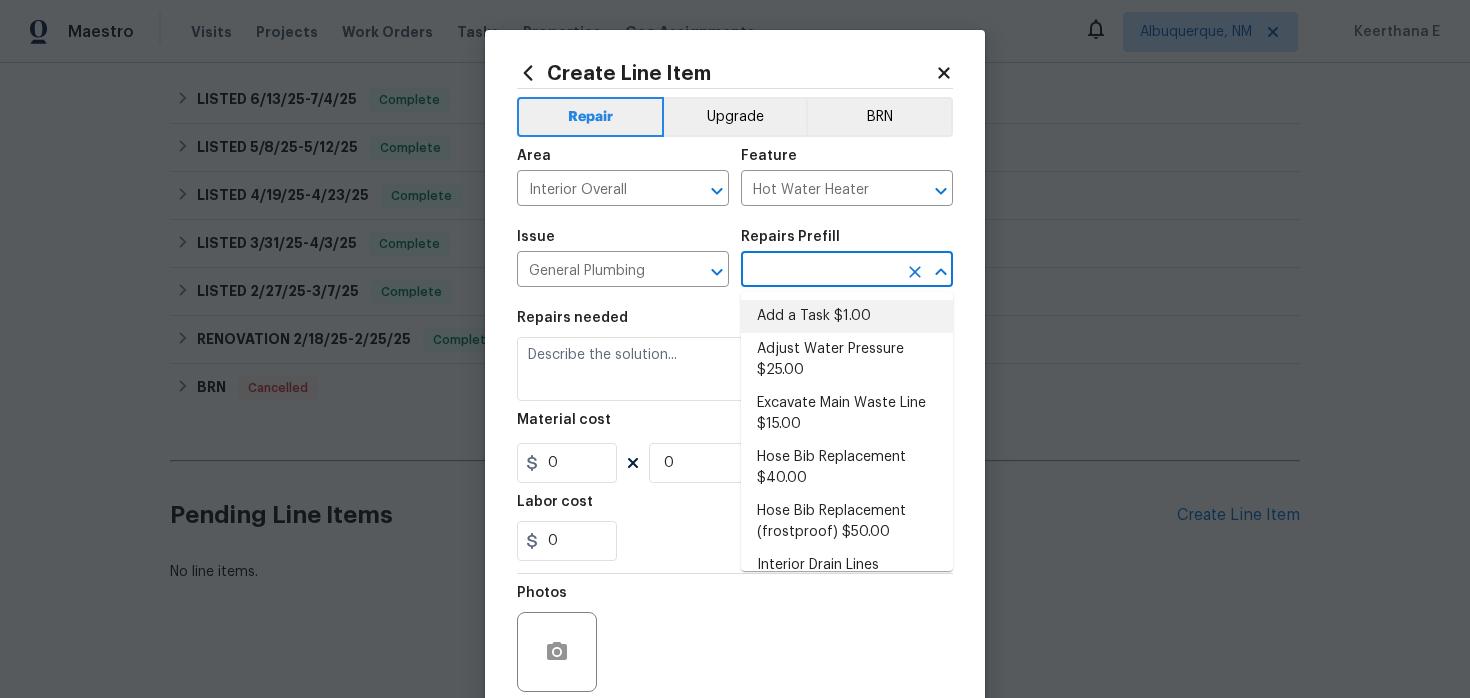 click on "Add a Task $1.00" at bounding box center (847, 316) 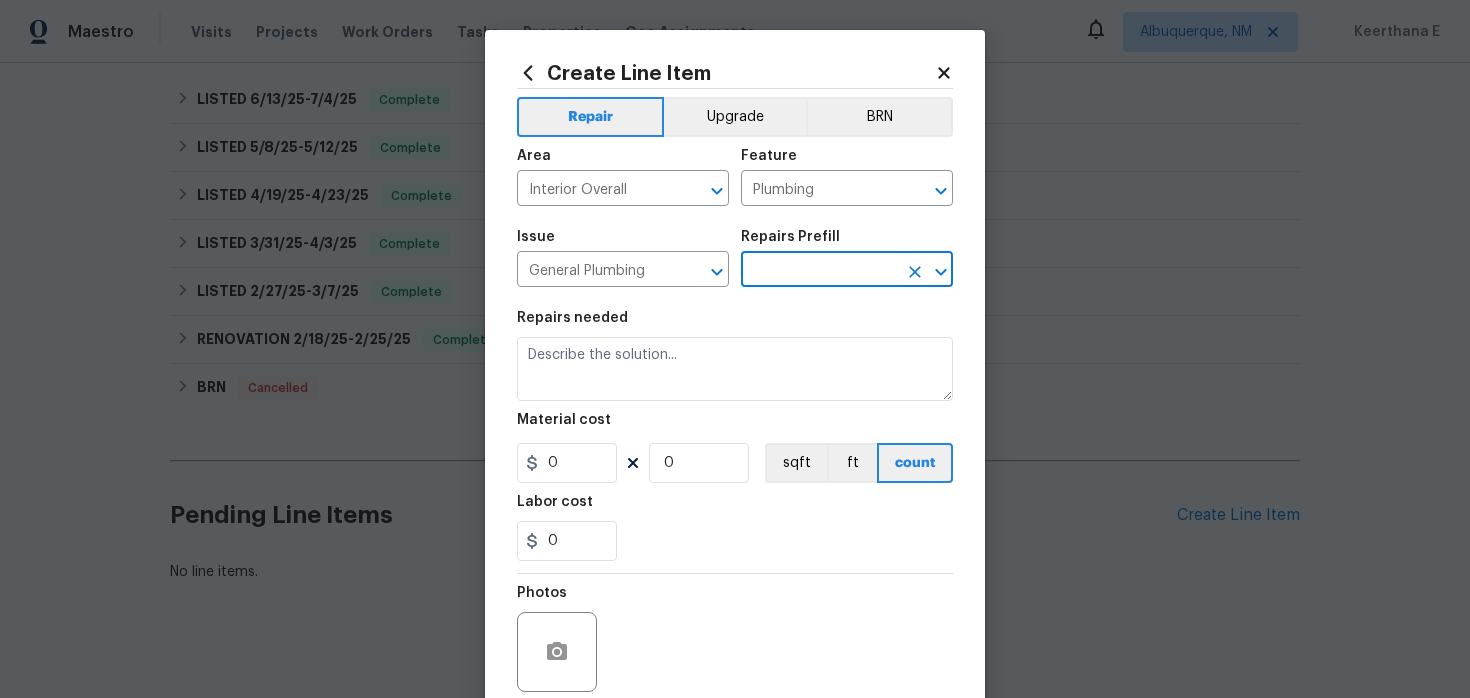 type on "Add a Task $1.00" 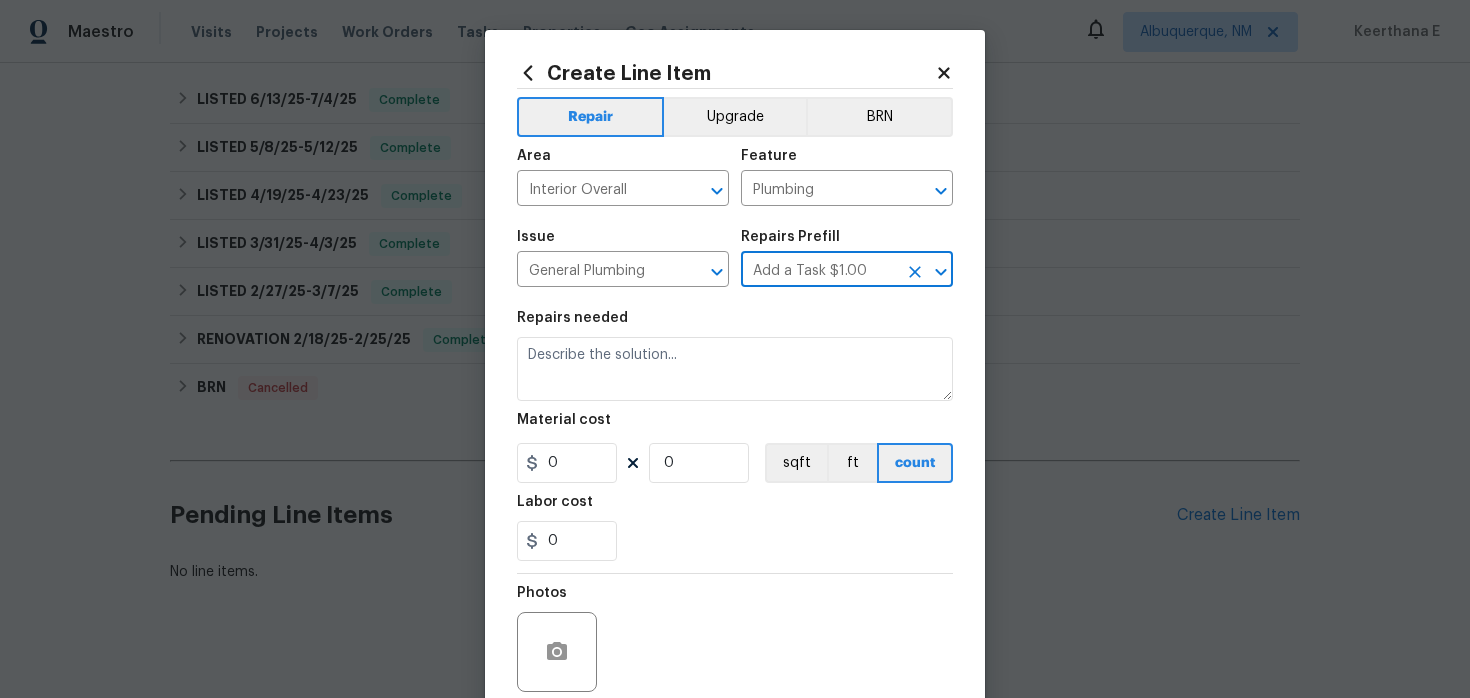 type on "HPM to detail" 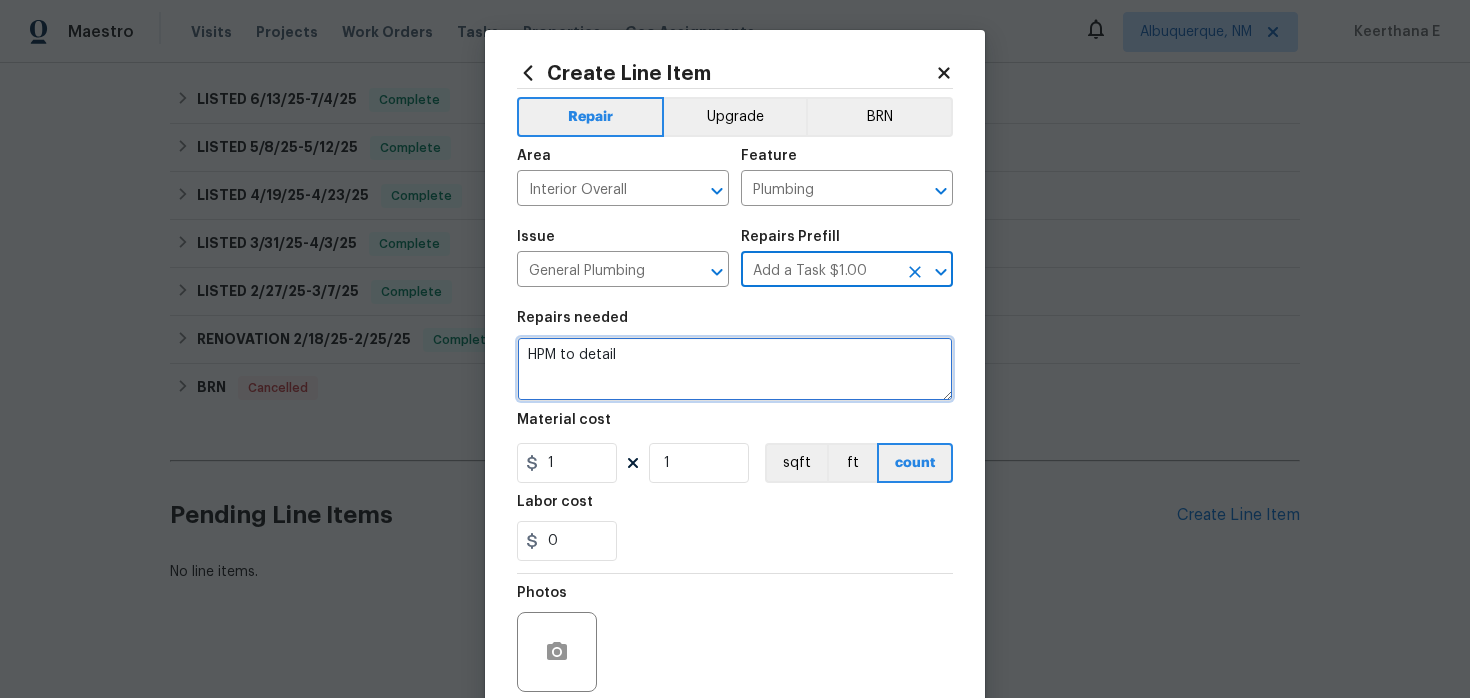 click on "HPM to detail" at bounding box center (735, 369) 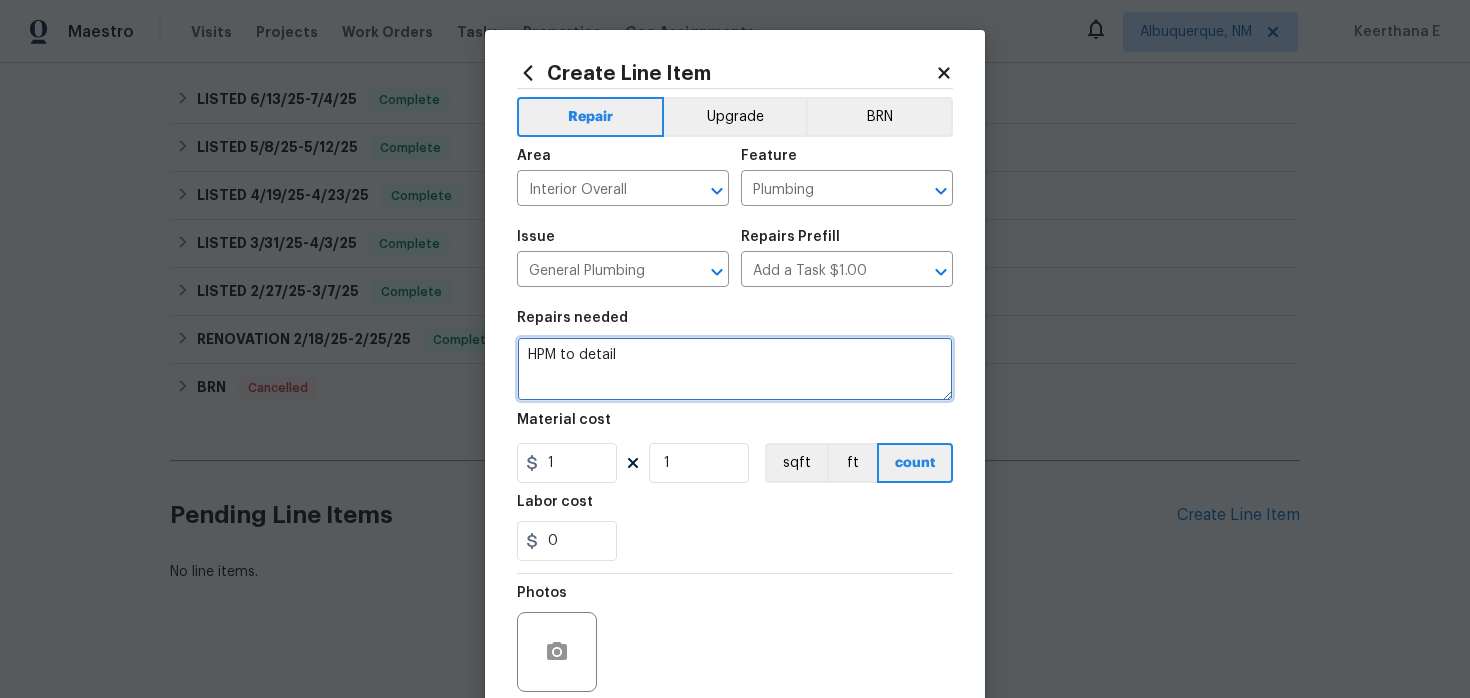 click on "HPM to detail" at bounding box center (735, 369) 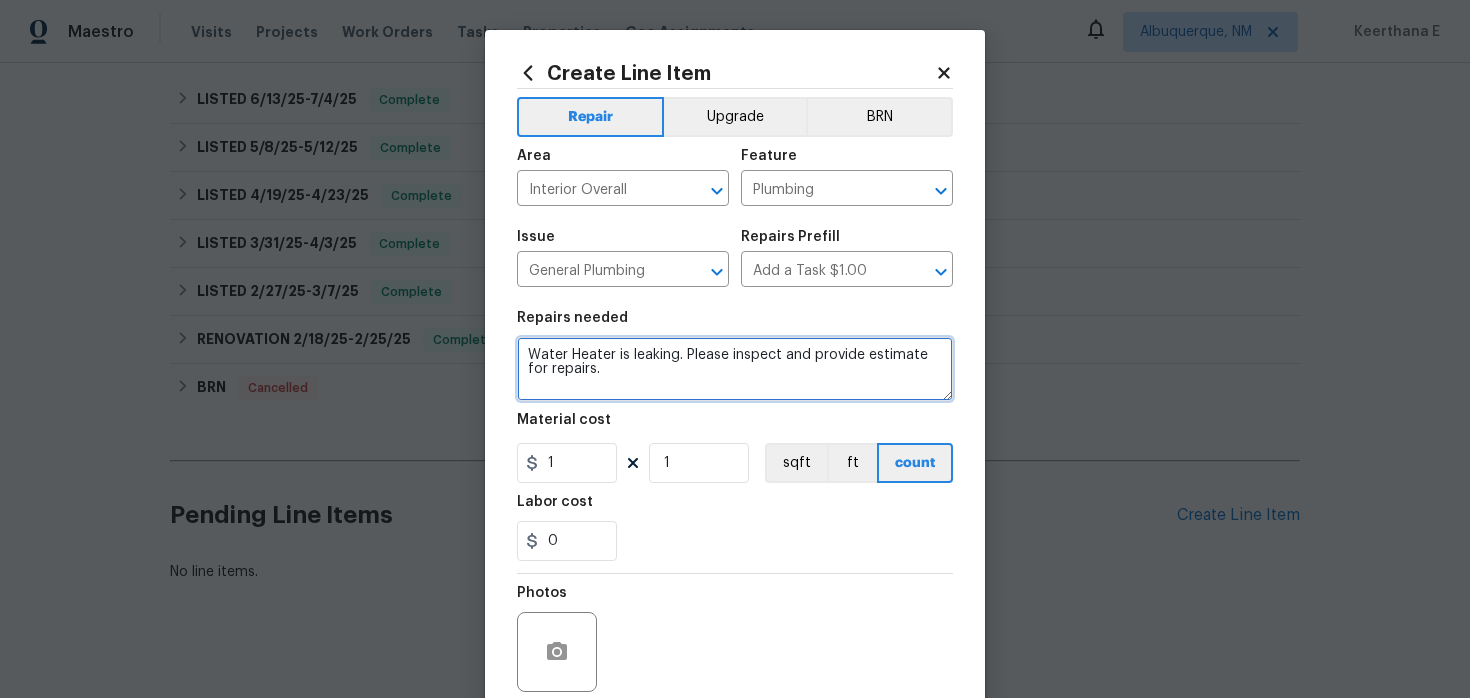 click on "Water Heater is leaking. Please inspect and provide estimate for repairs." at bounding box center (735, 369) 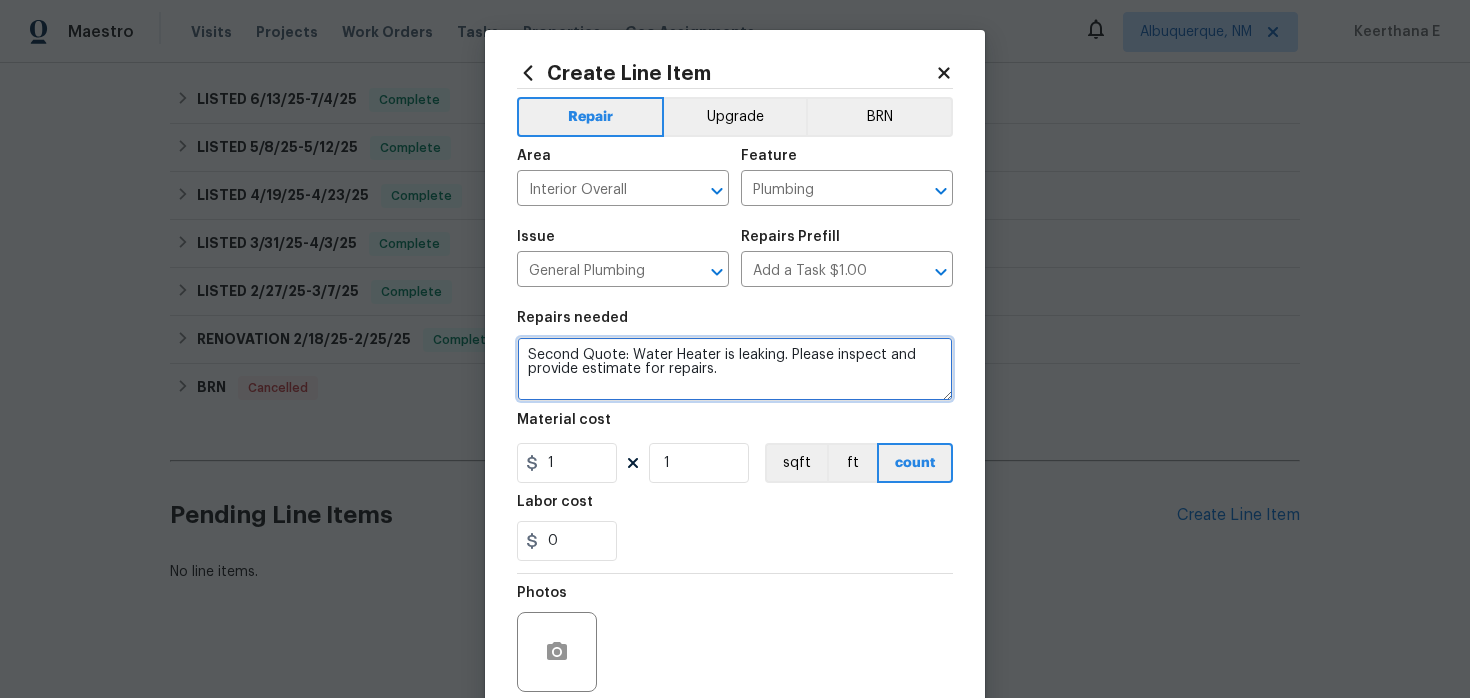 scroll, scrollTop: 20, scrollLeft: 0, axis: vertical 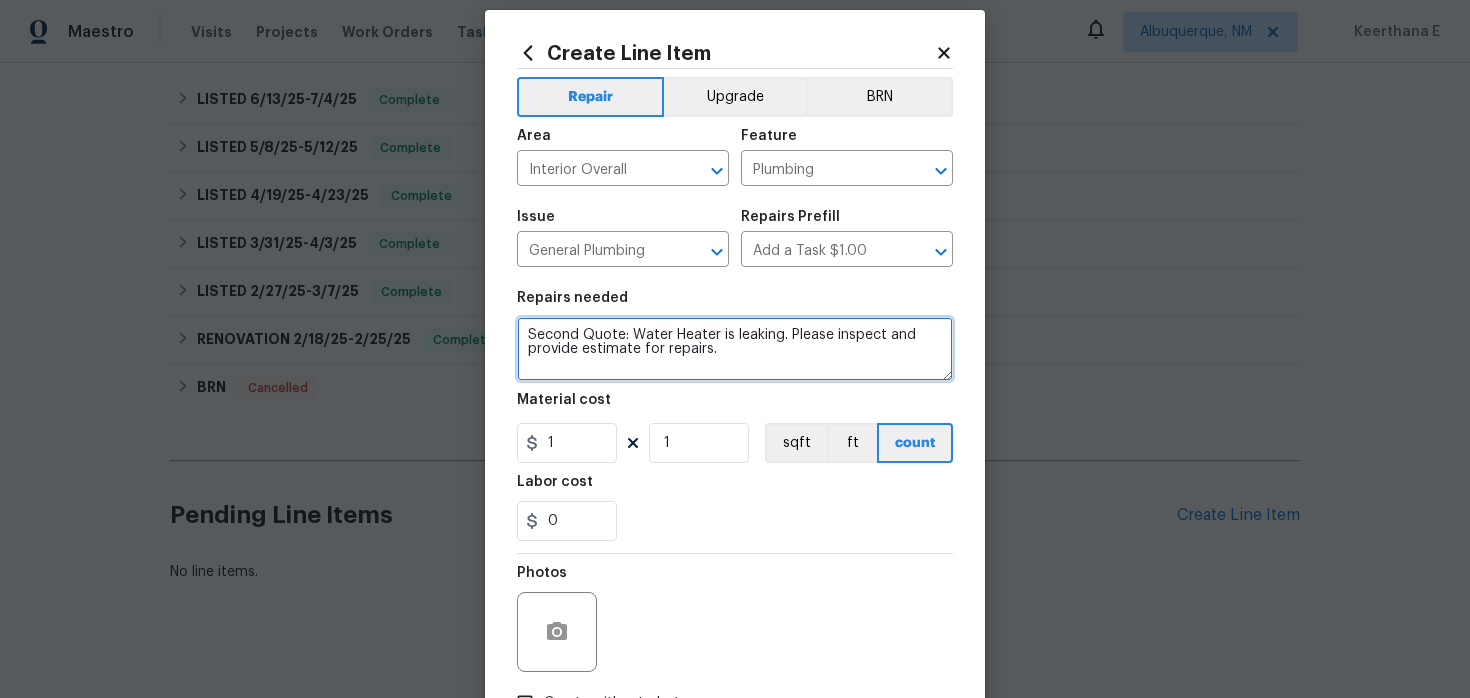 type on "Second Quote: Water Heater is leaking. Please inspect and provide estimate for repairs." 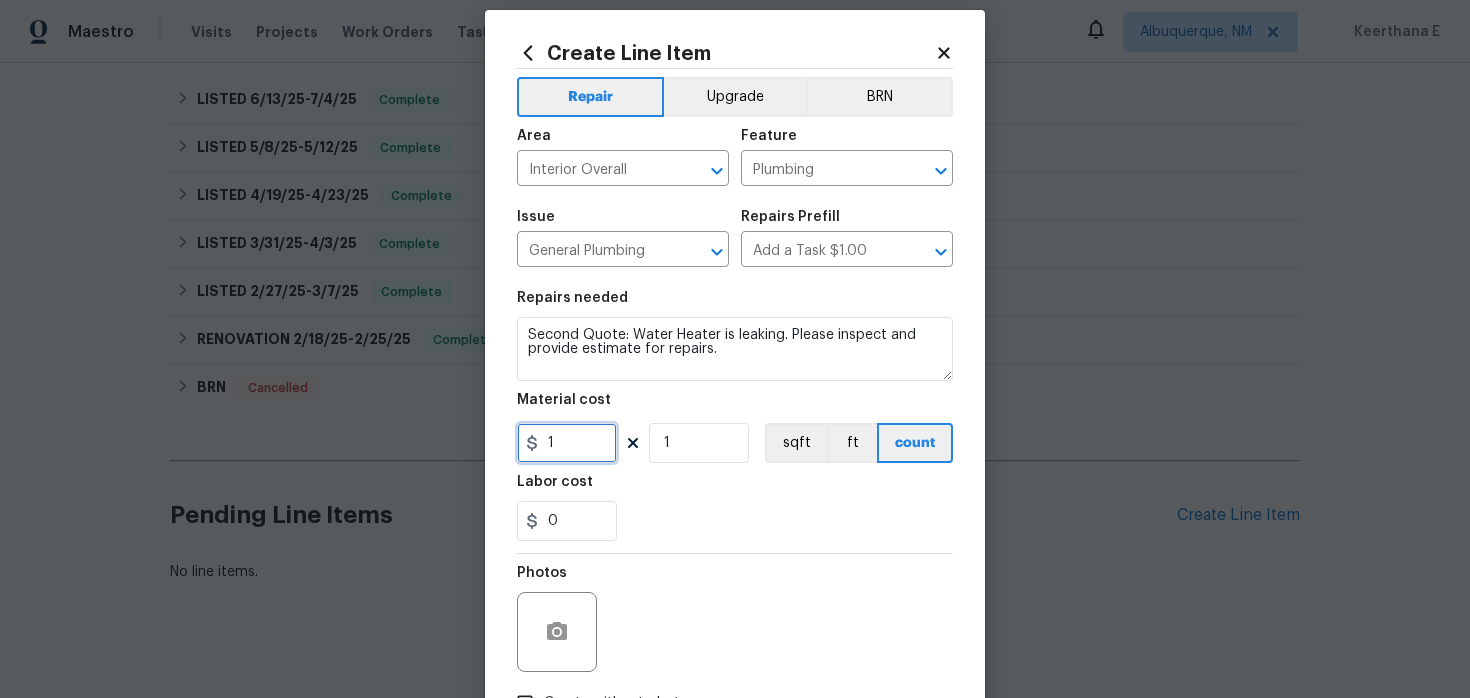drag, startPoint x: 564, startPoint y: 448, endPoint x: 497, endPoint y: 447, distance: 67.00746 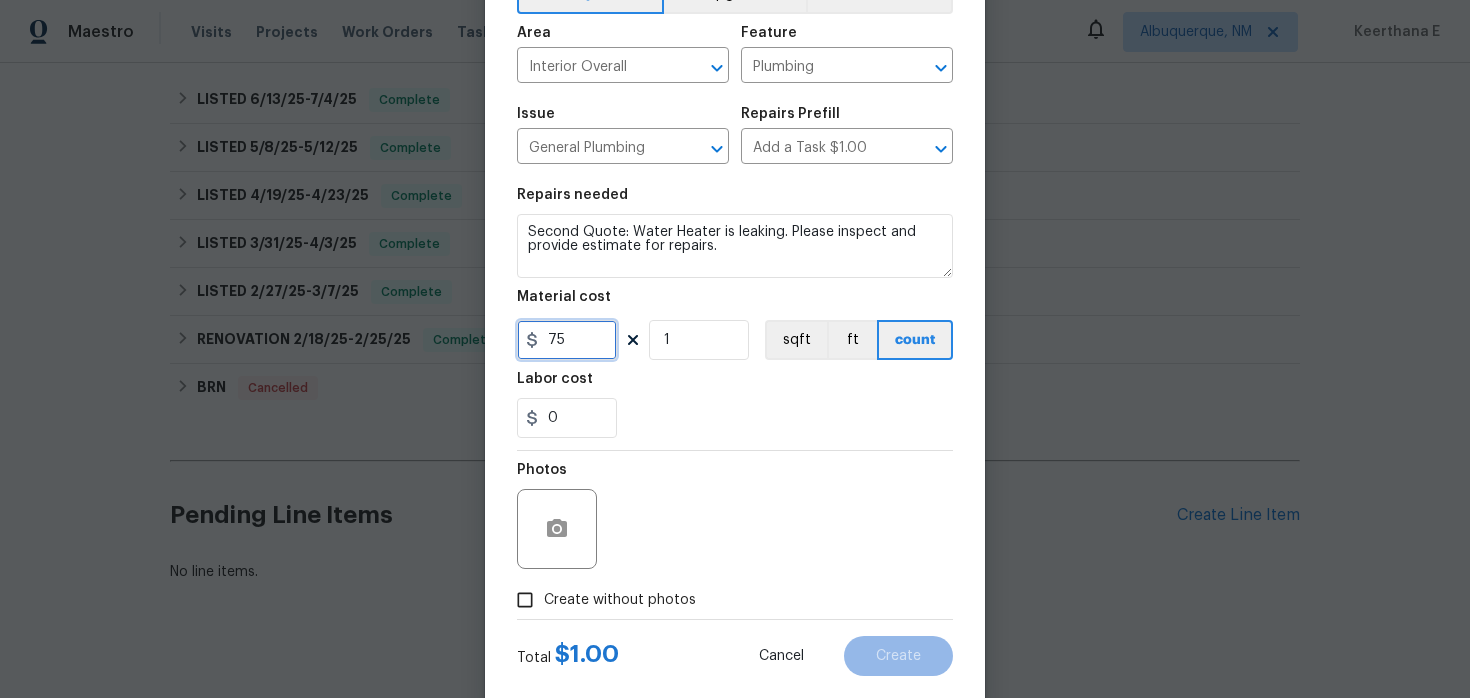 scroll, scrollTop: 164, scrollLeft: 0, axis: vertical 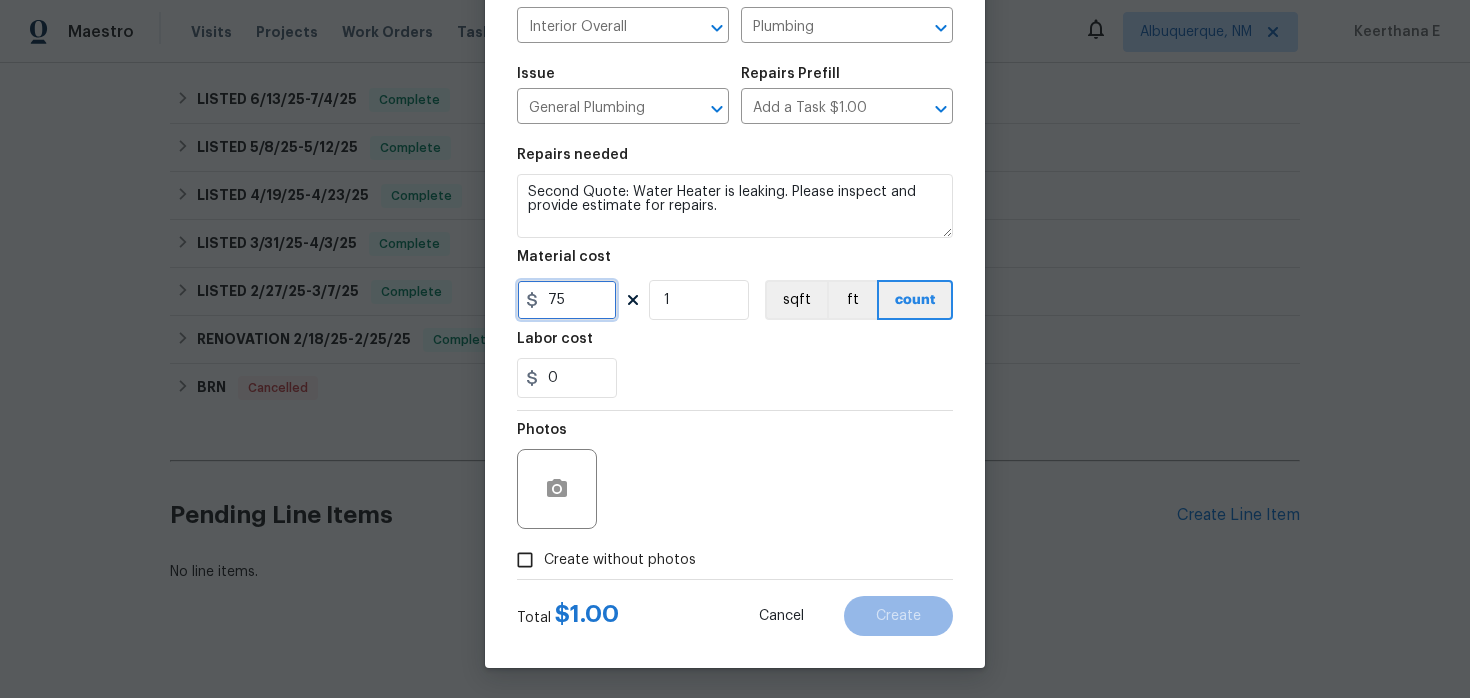 type on "75" 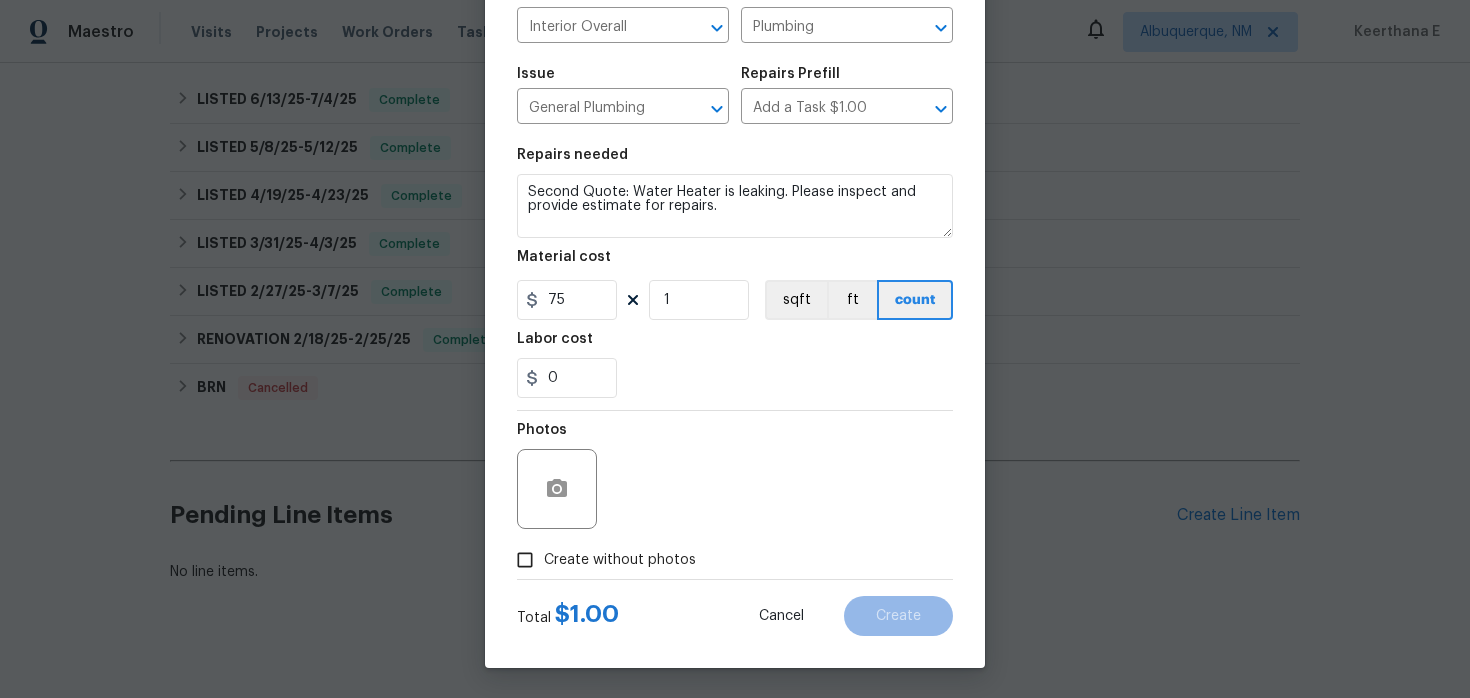 click on "Create without photos" at bounding box center [525, 560] 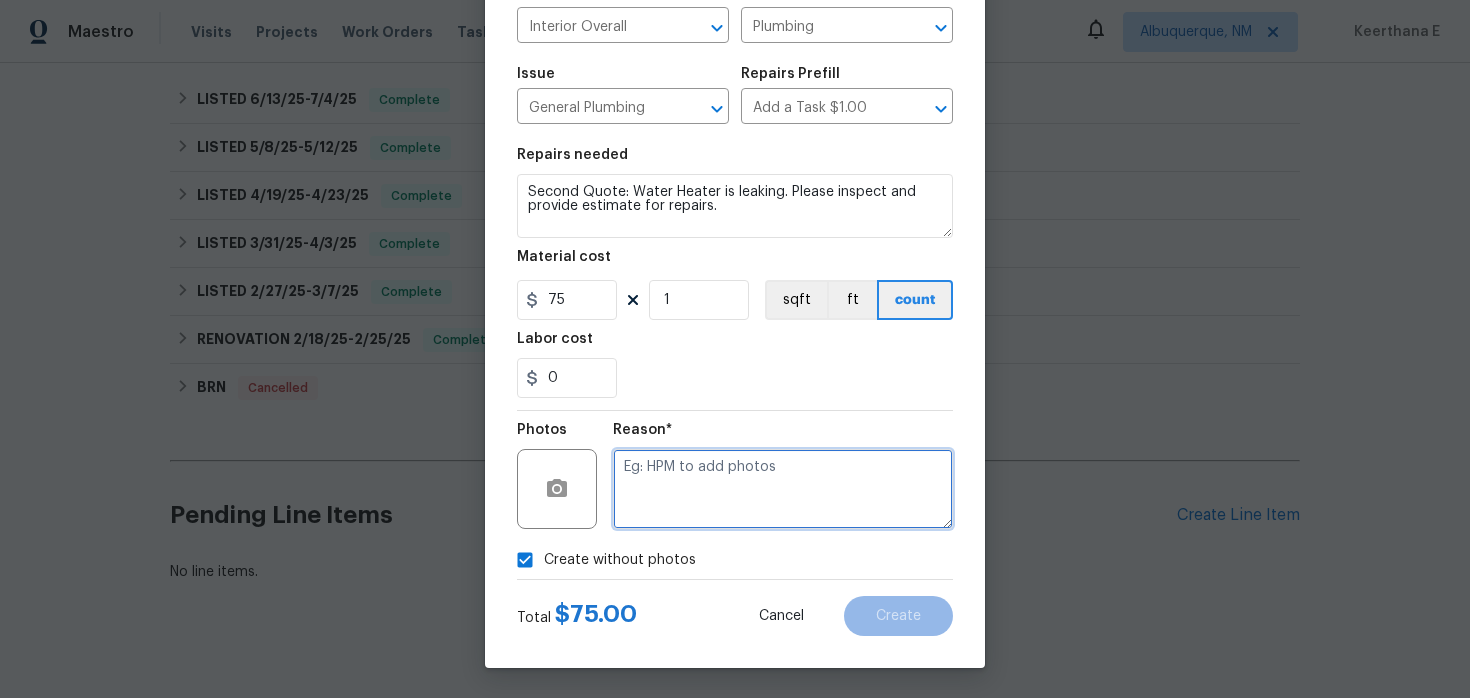 click at bounding box center [783, 489] 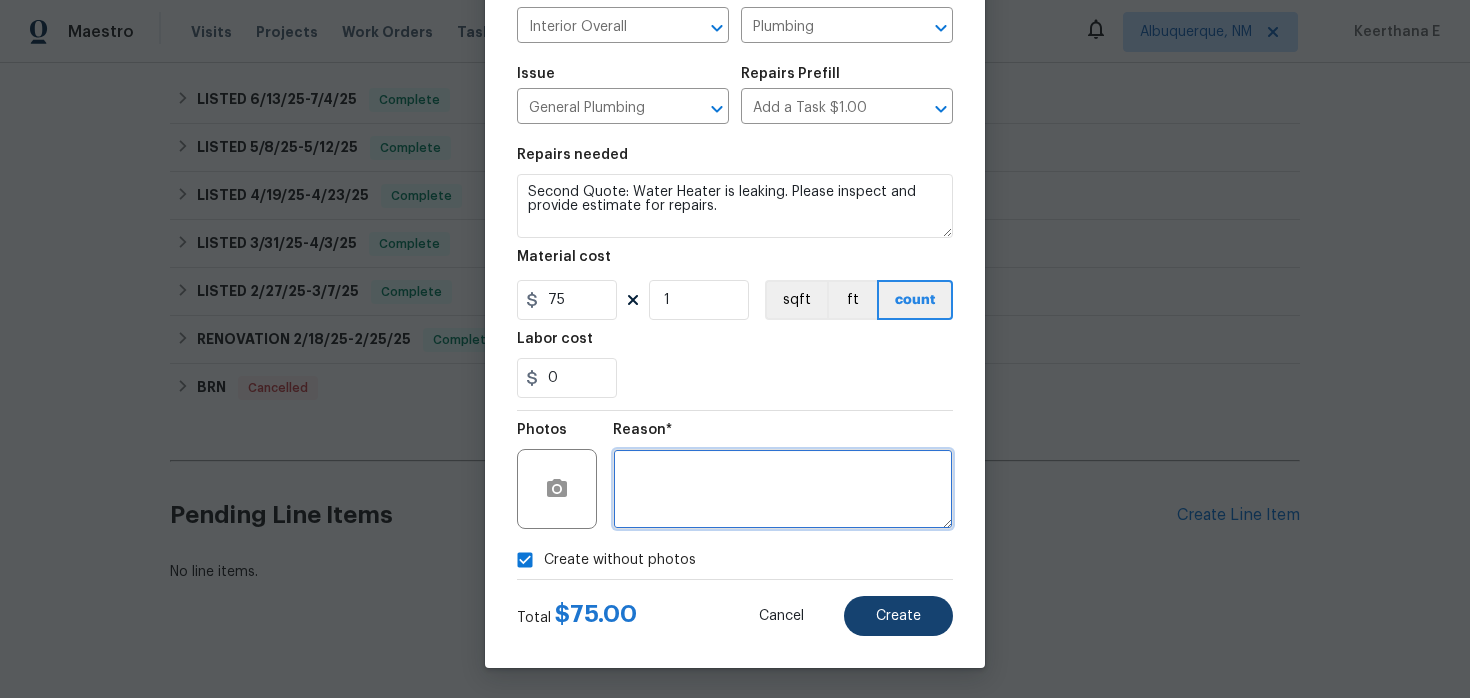 type 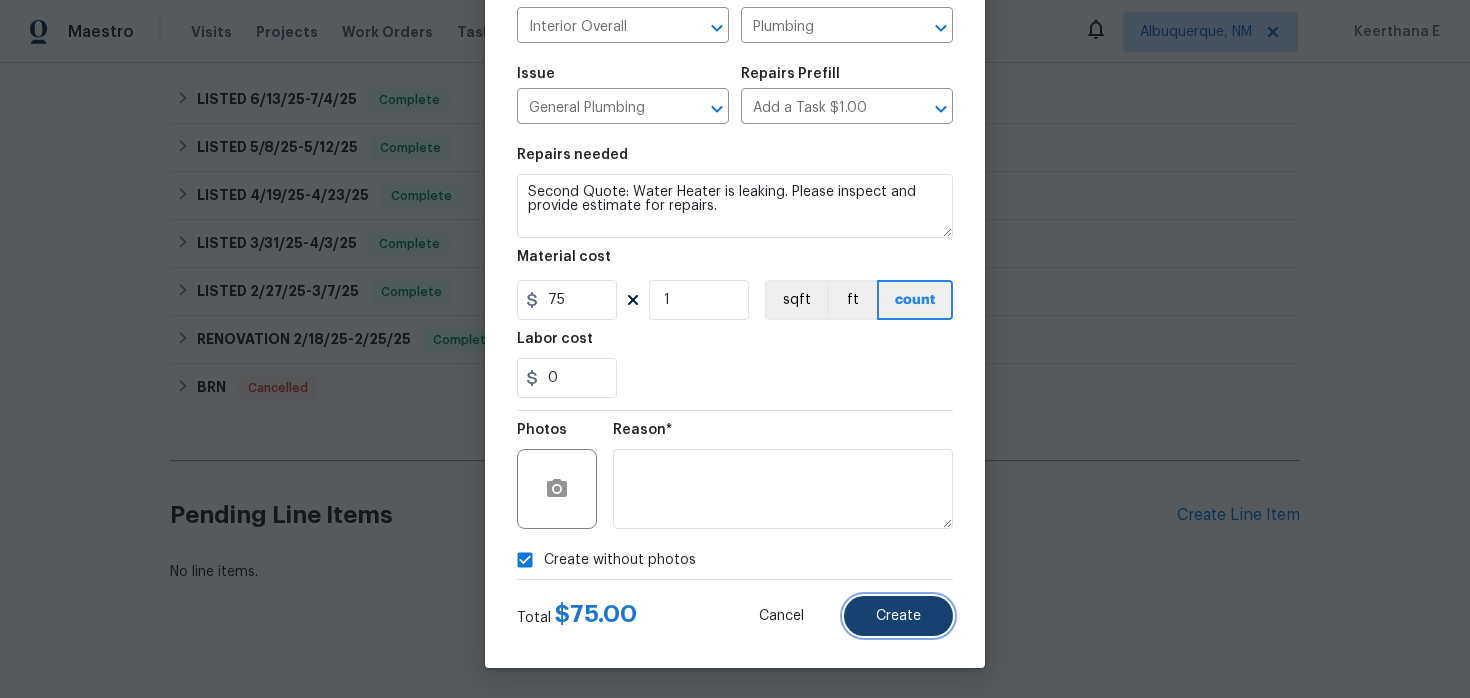 click on "Create" at bounding box center (898, 616) 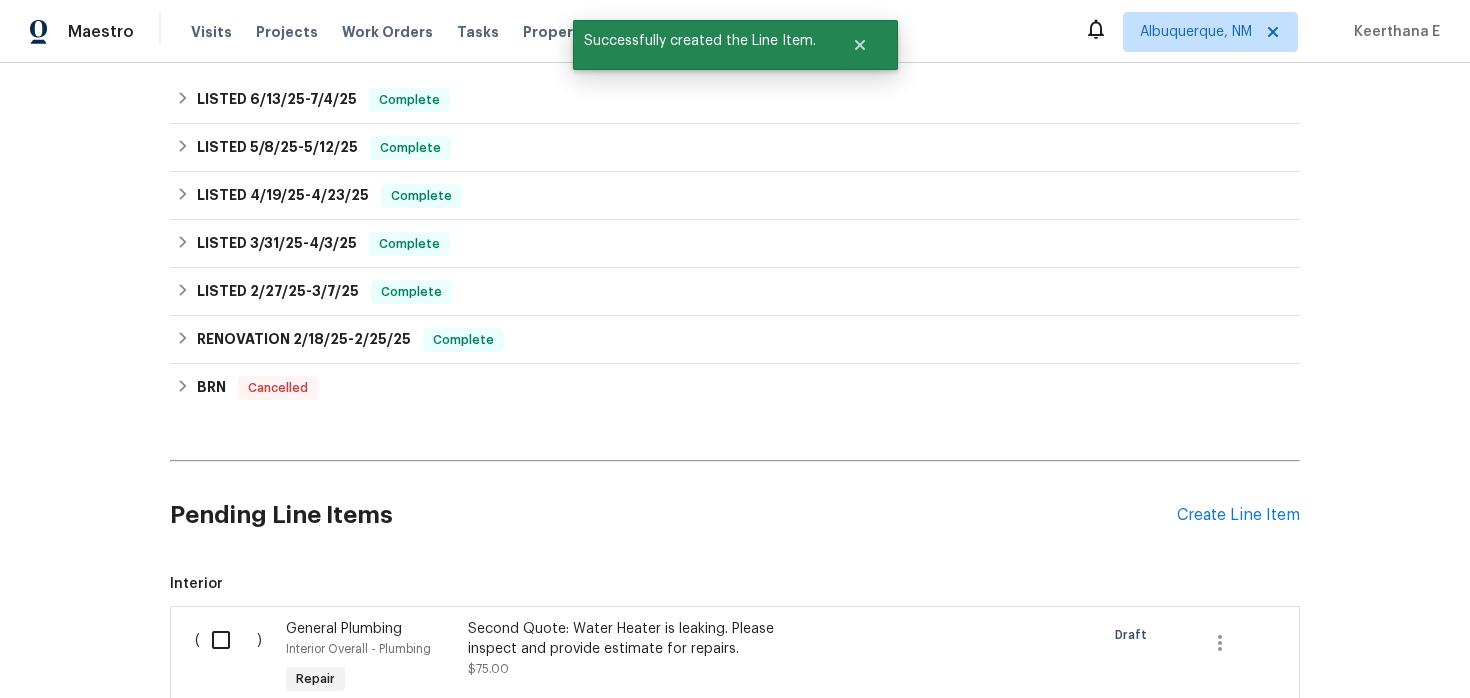 click on "Second Quote: Water Heater is leaking. Please inspect and provide estimate for repairs." at bounding box center [644, 639] 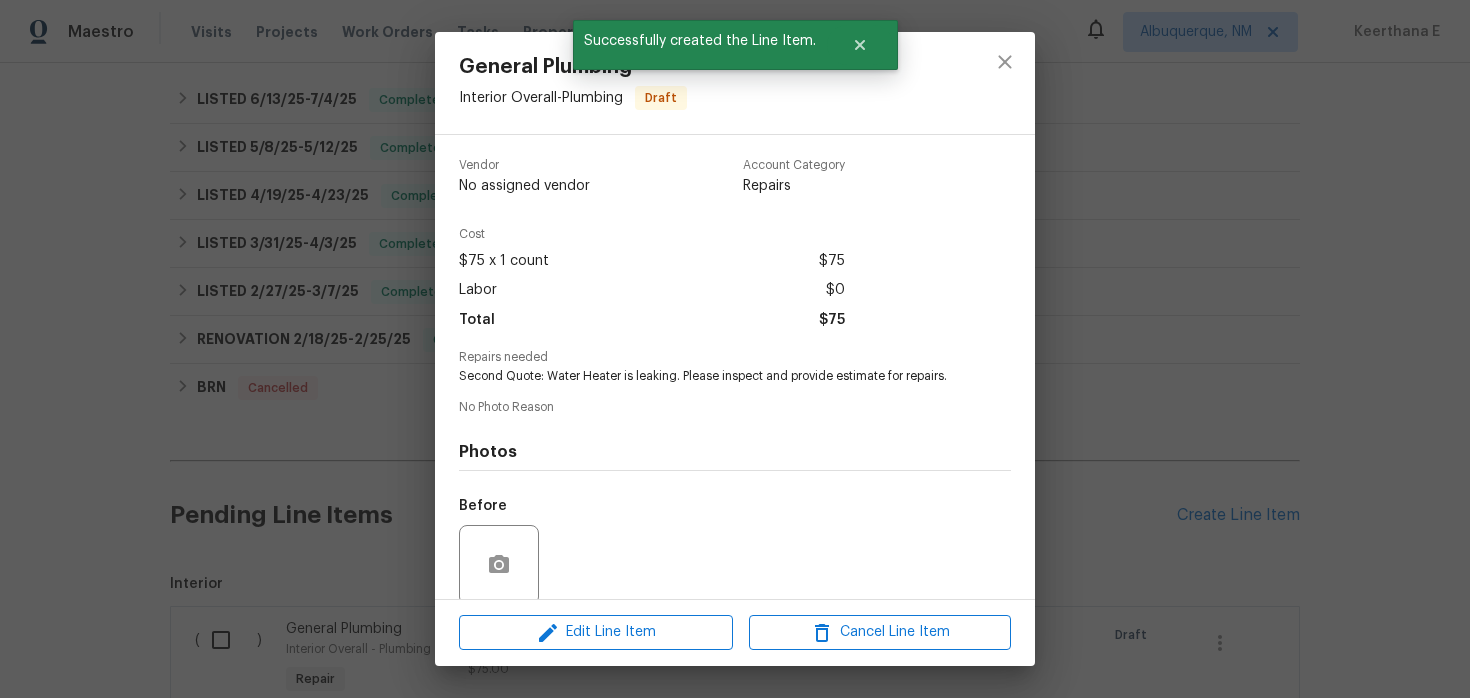 click on "General Plumbing Interior Overall  -  Plumbing Draft Vendor No assigned vendor Account Category Repairs Cost $75 x 1 count $75 Labor $0 Total $75 Repairs needed Second Quote: Water Heater is leaking. Please inspect and provide estimate for repairs. No Photo Reason   Photos Before After  Edit Line Item  Cancel Line Item" at bounding box center (735, 349) 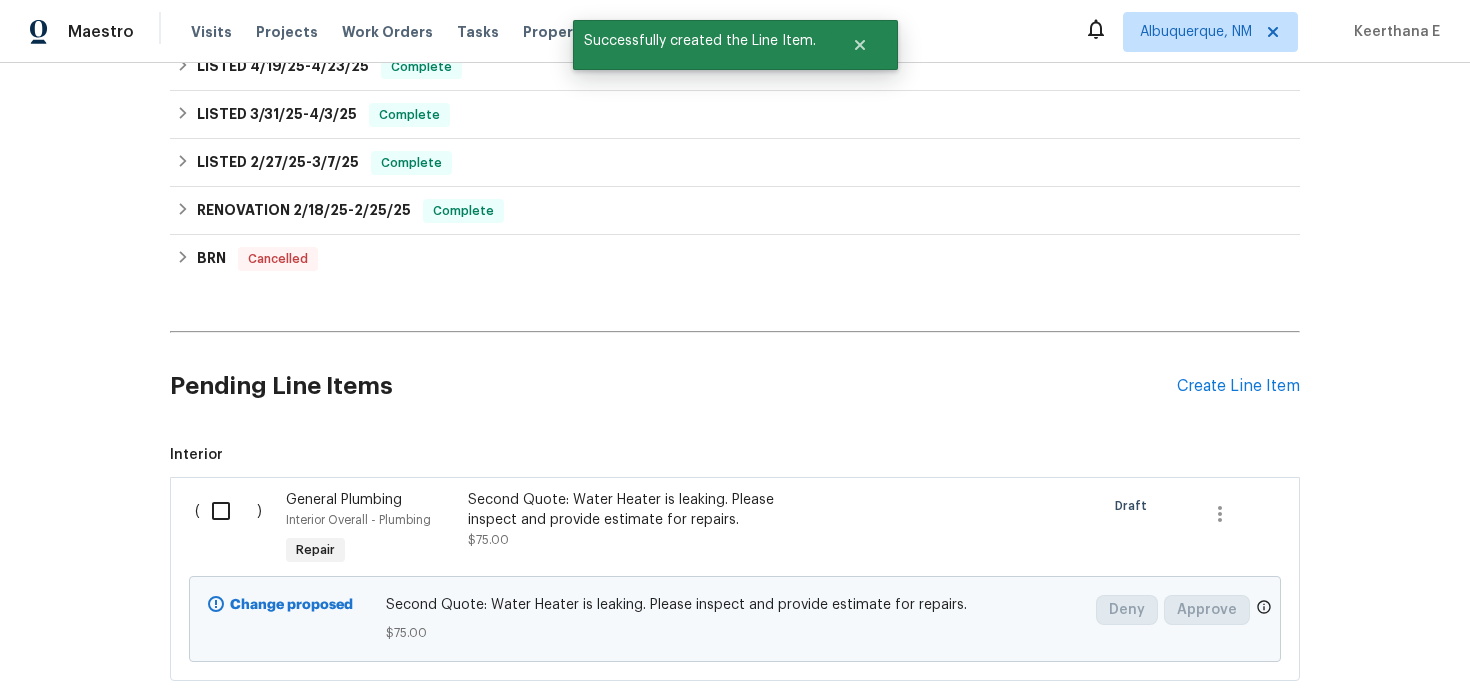 scroll, scrollTop: 714, scrollLeft: 0, axis: vertical 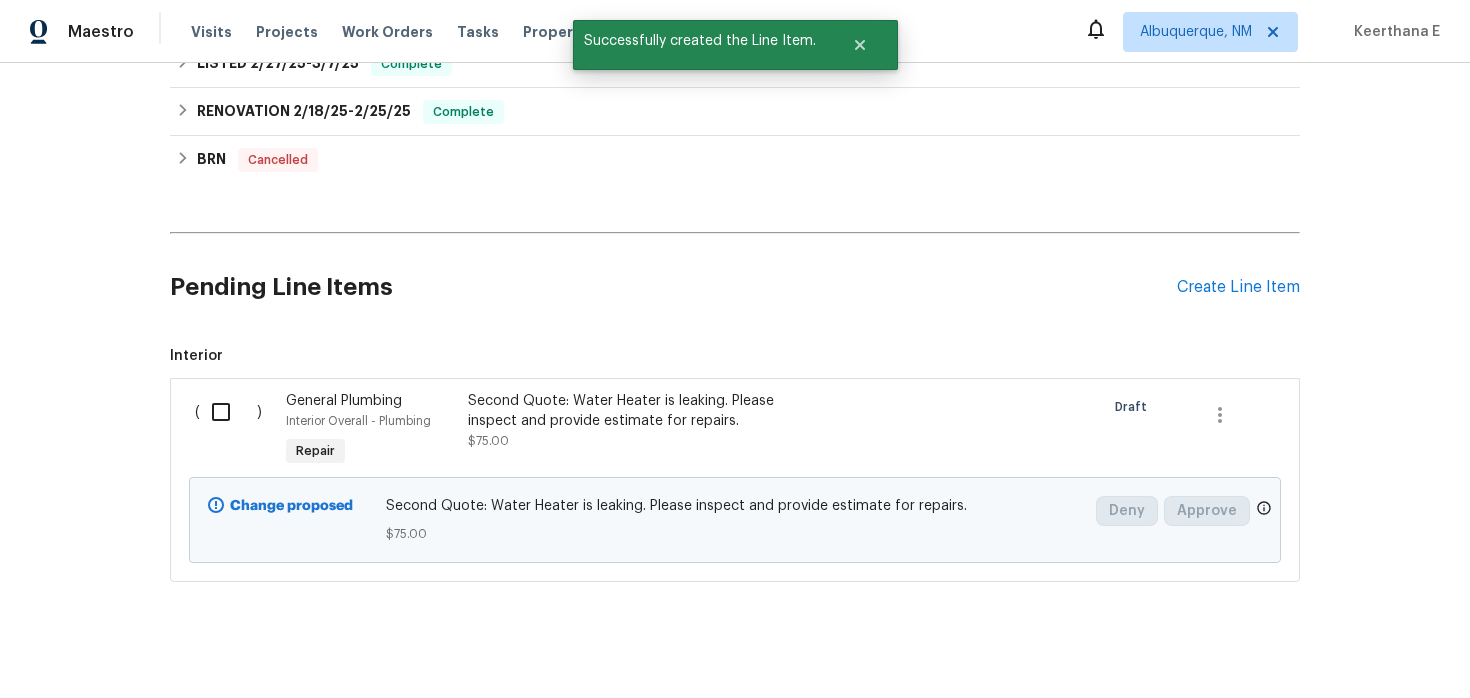 click at bounding box center [228, 412] 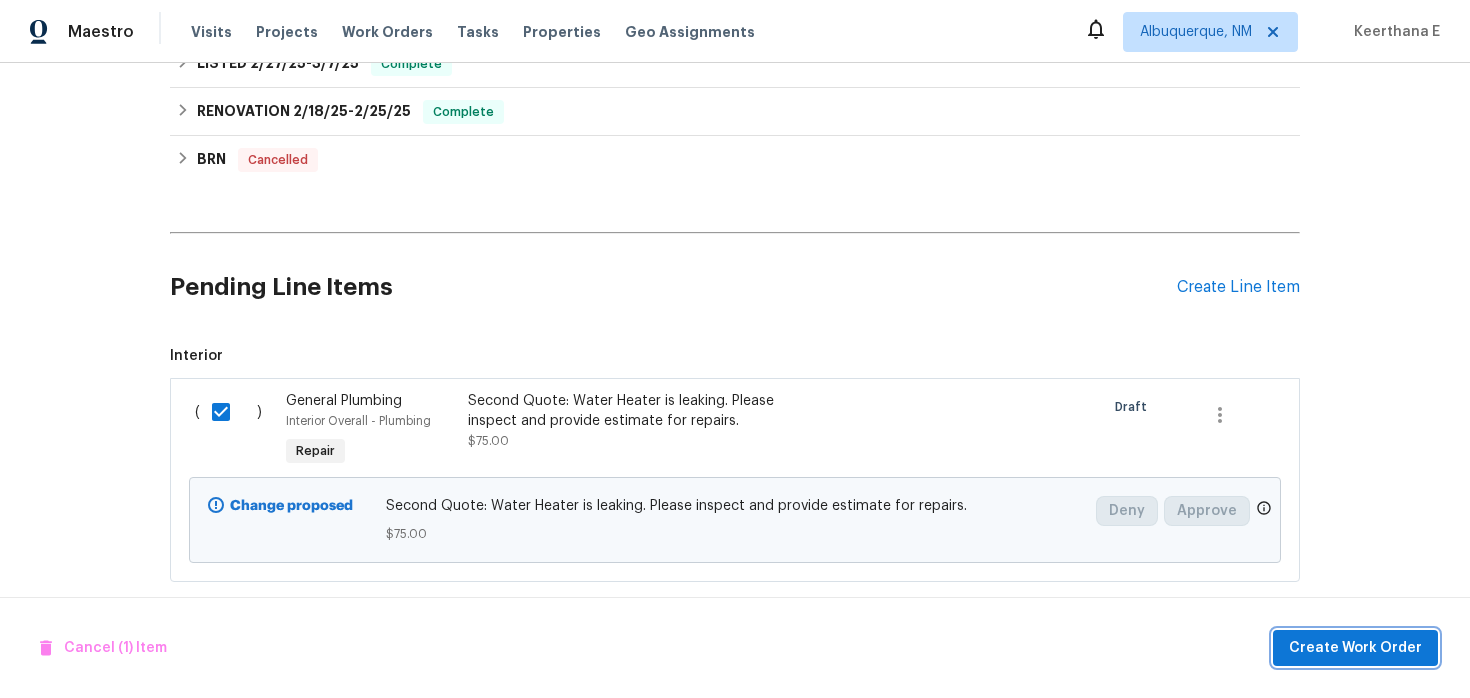click on "Create Work Order" at bounding box center [1355, 648] 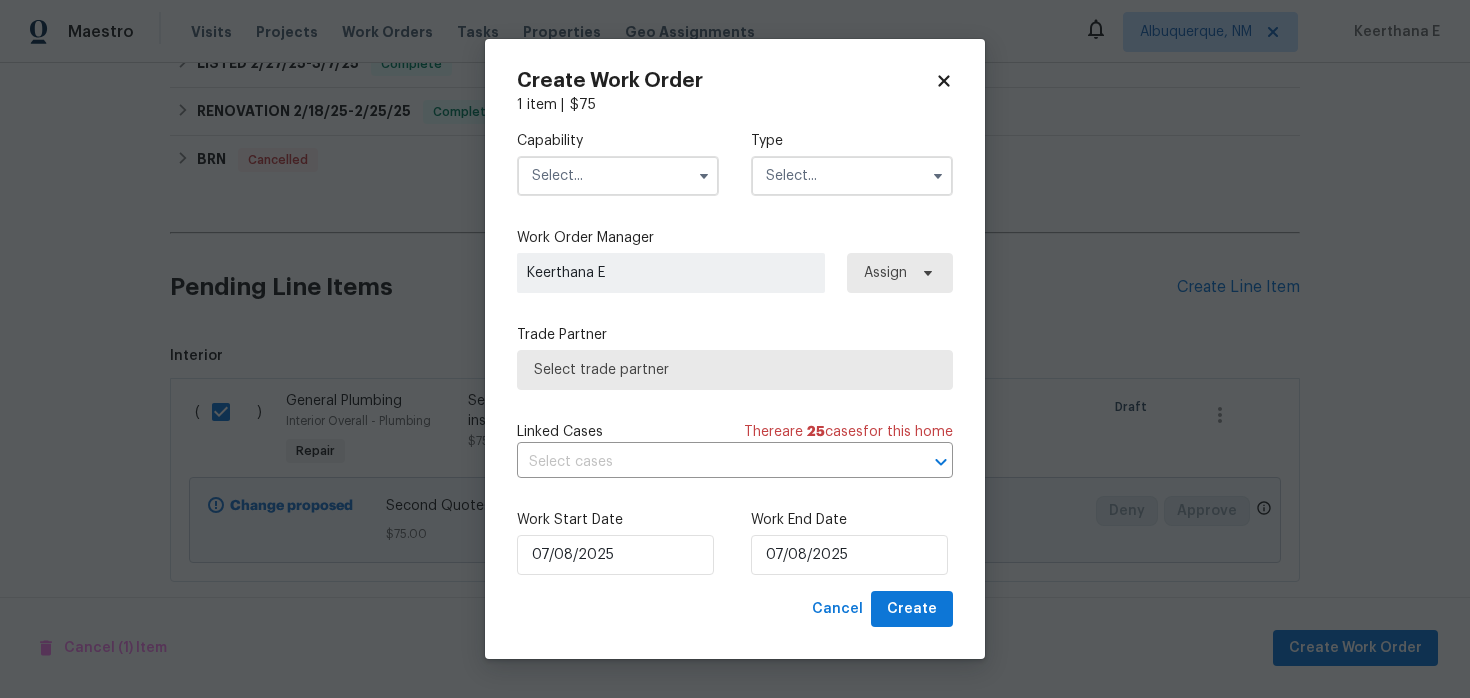 click at bounding box center (704, 176) 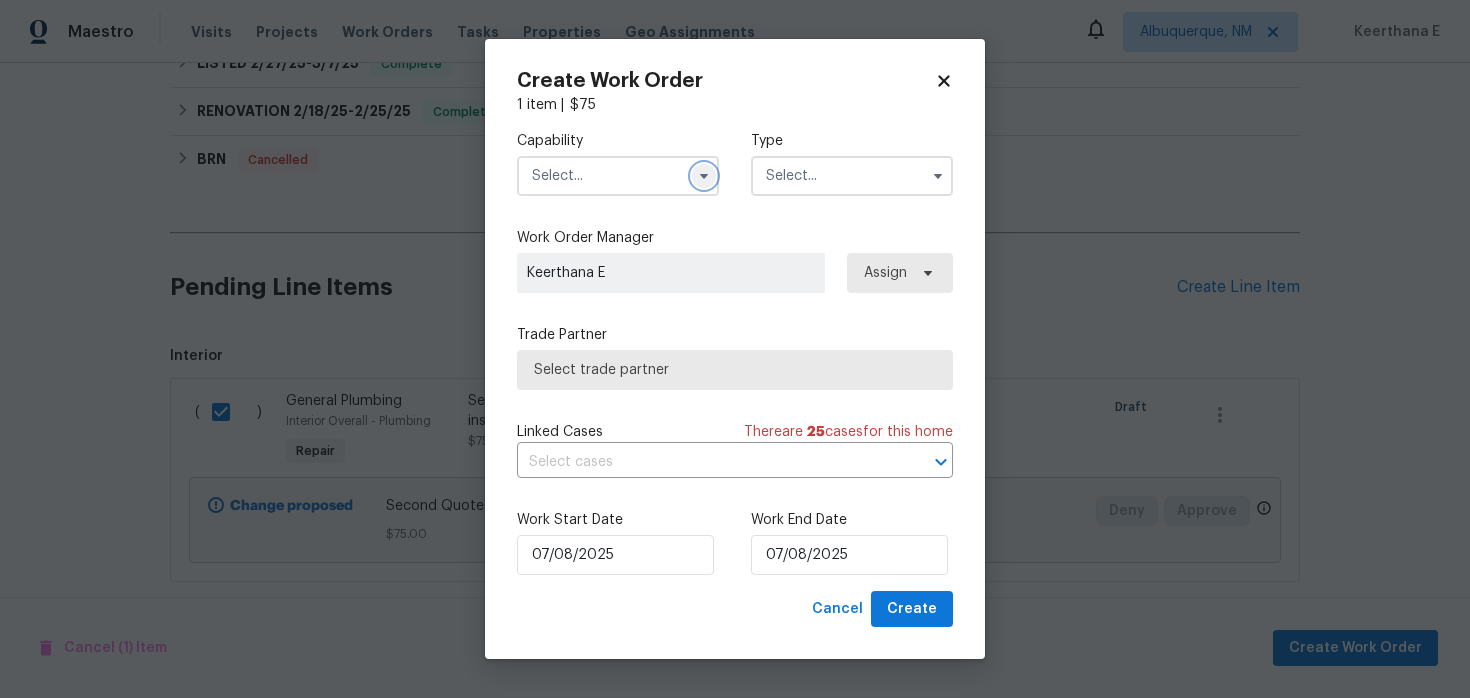 click 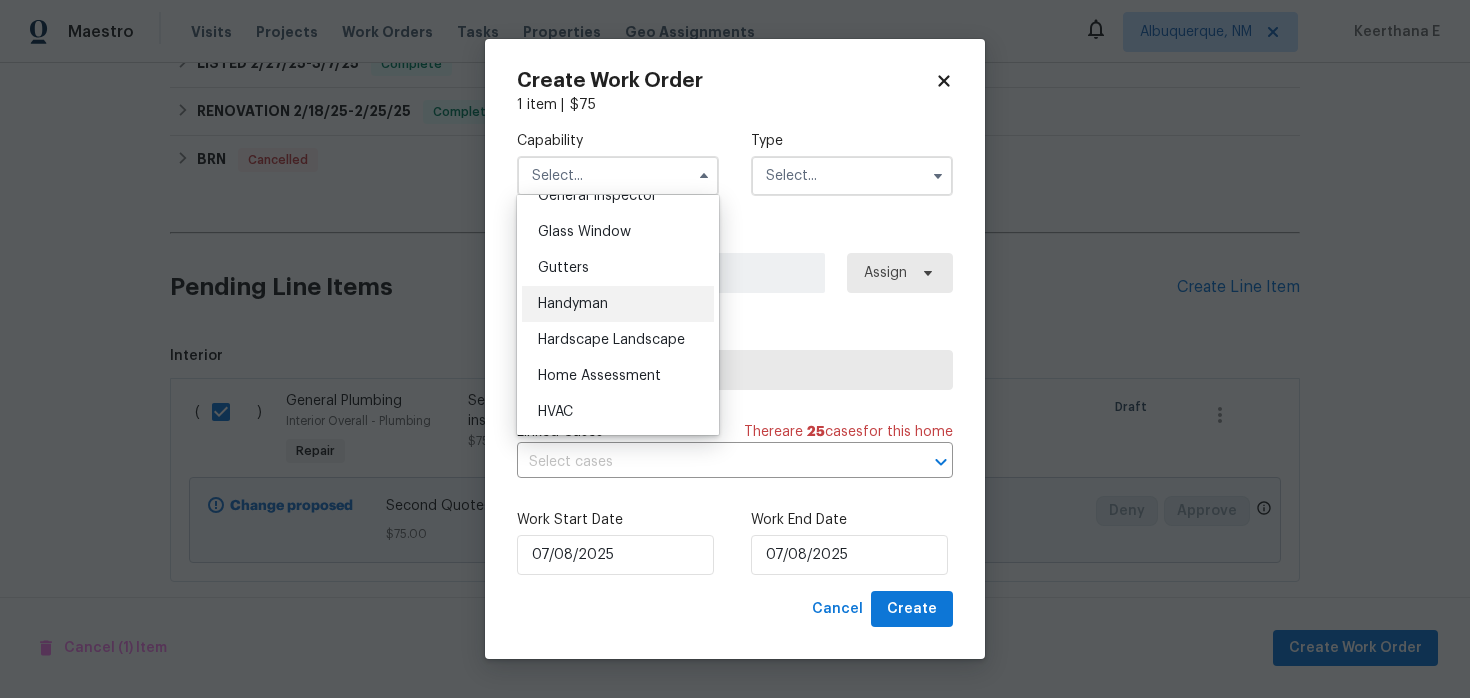 scroll, scrollTop: 1015, scrollLeft: 0, axis: vertical 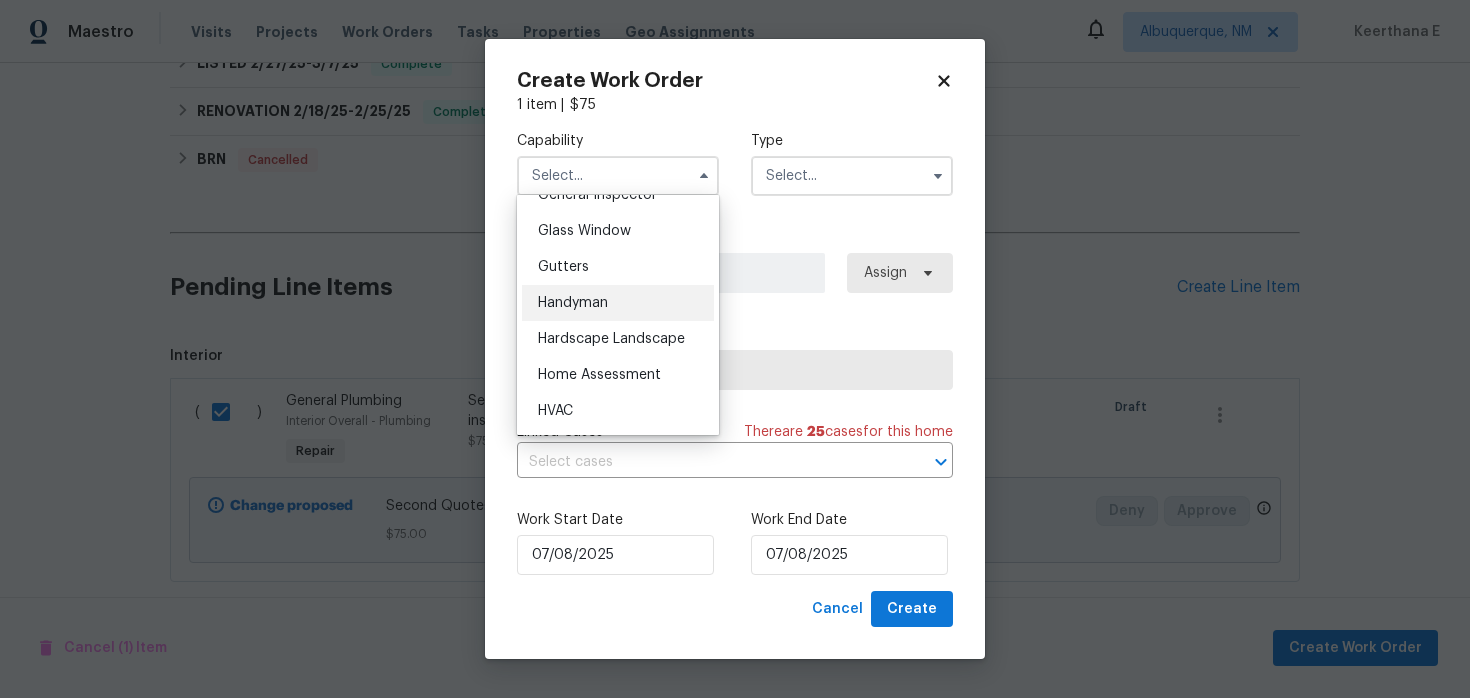 click on "Handyman" at bounding box center [618, 303] 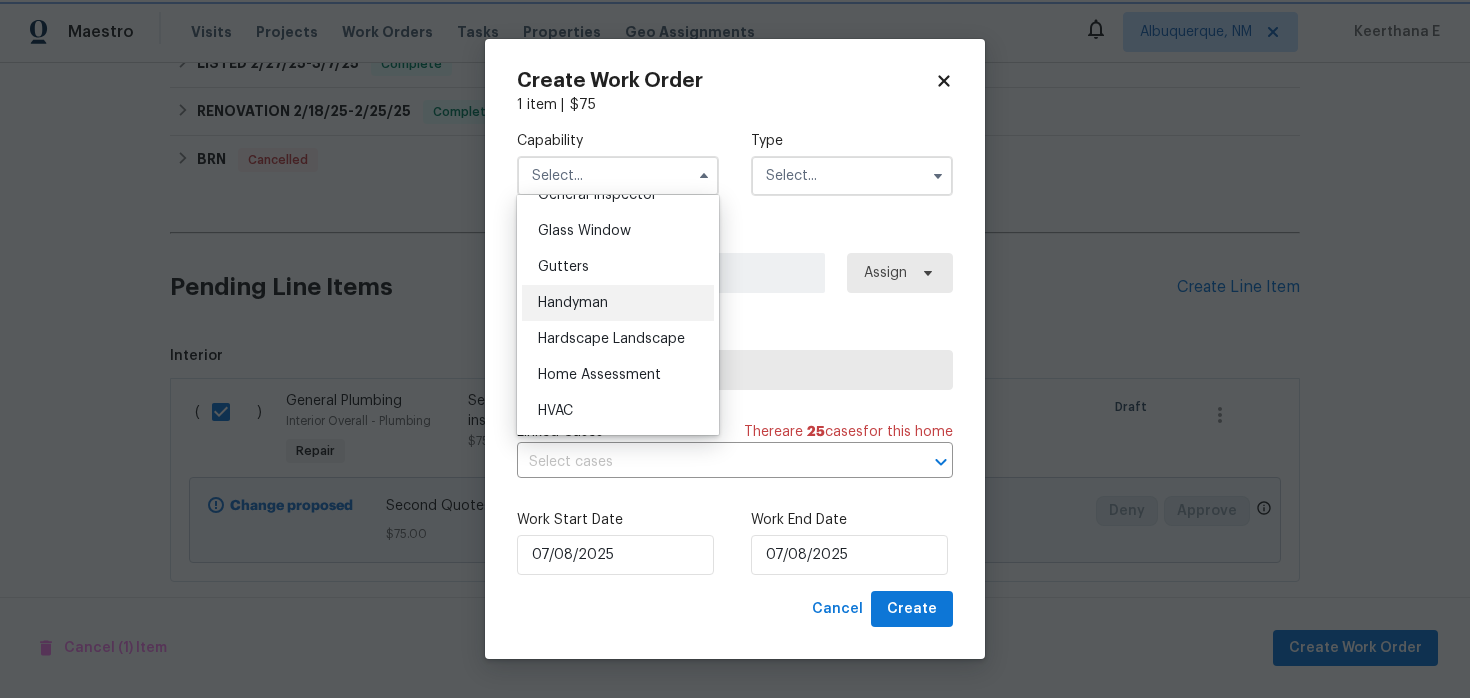 type on "Handyman" 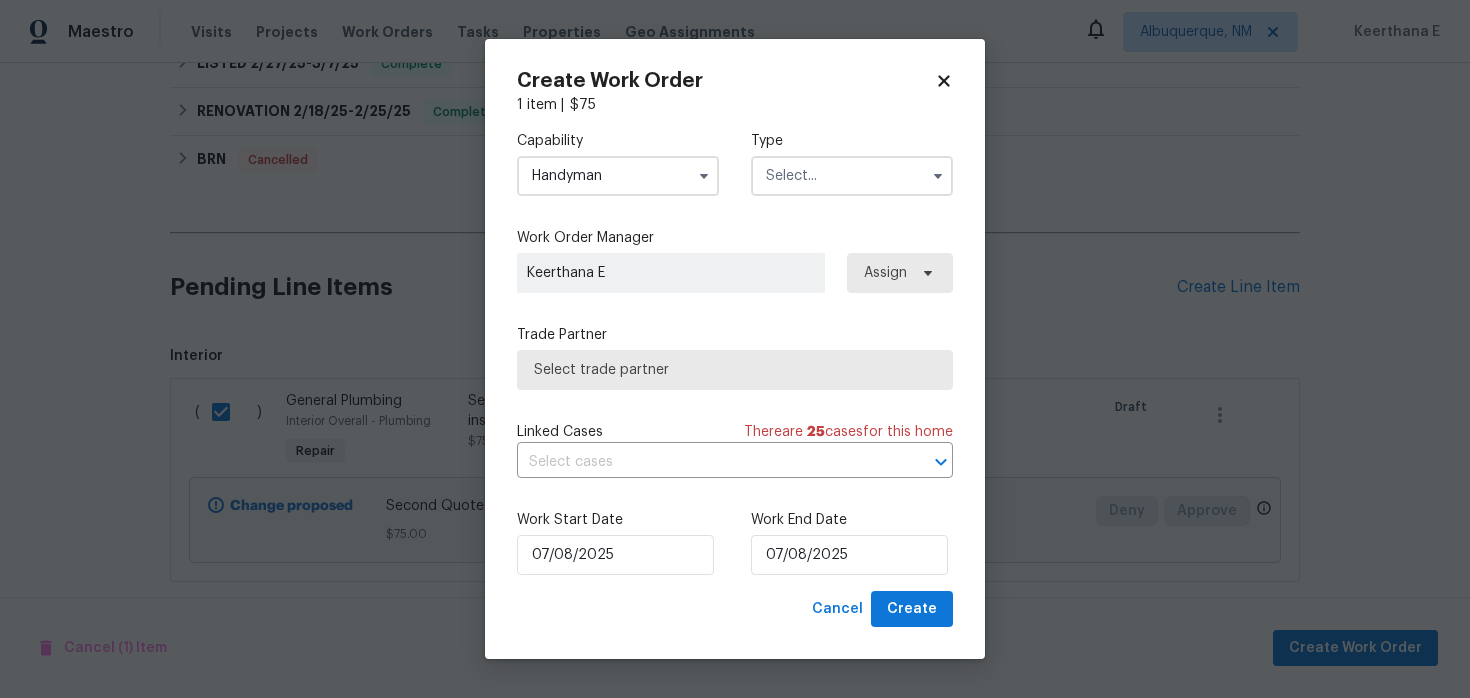 click at bounding box center (852, 176) 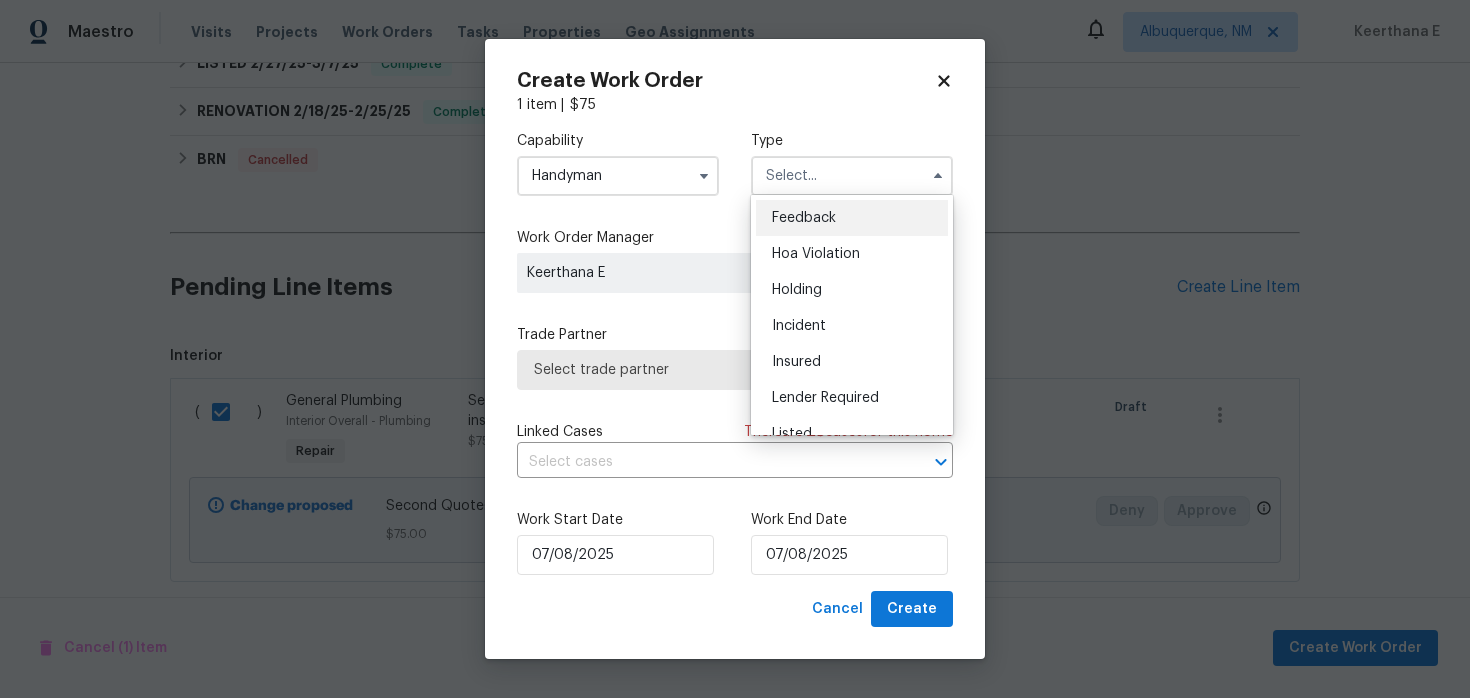 click on "Feedback" at bounding box center [804, 218] 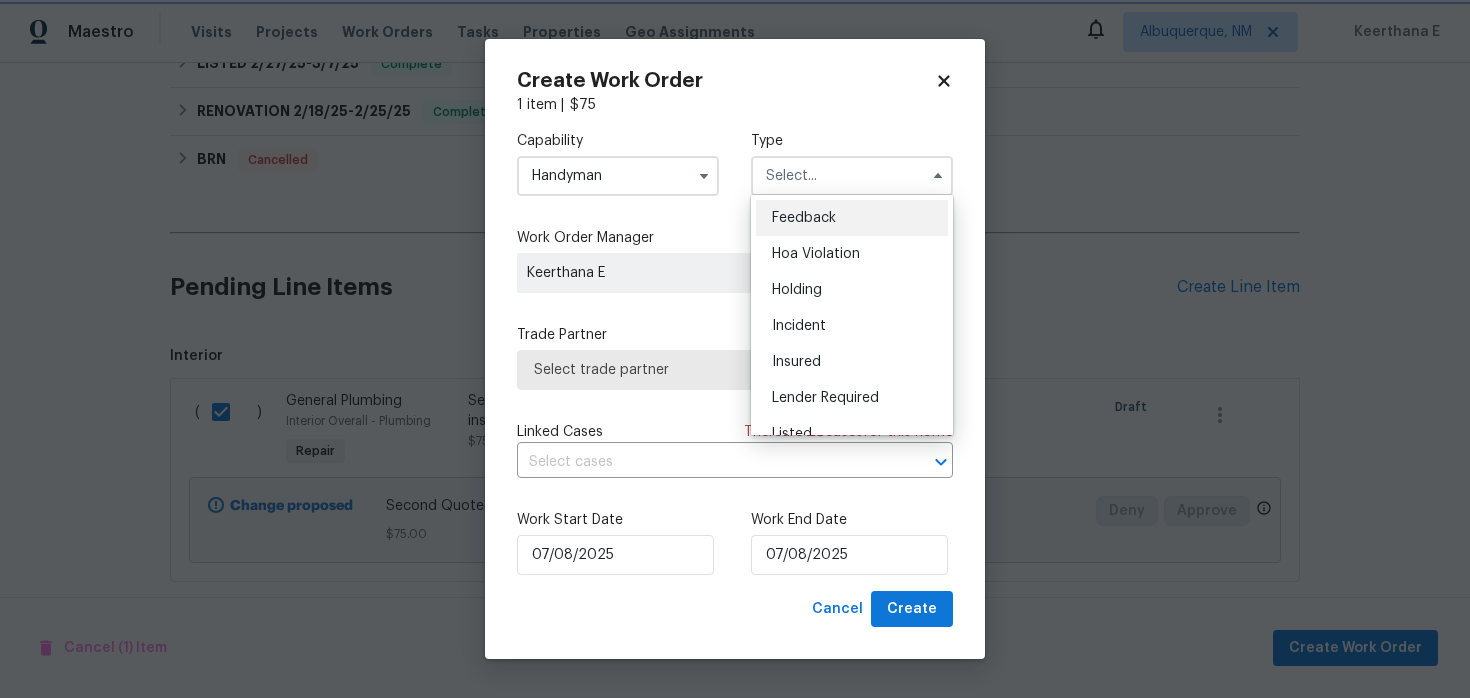 type on "Feedback" 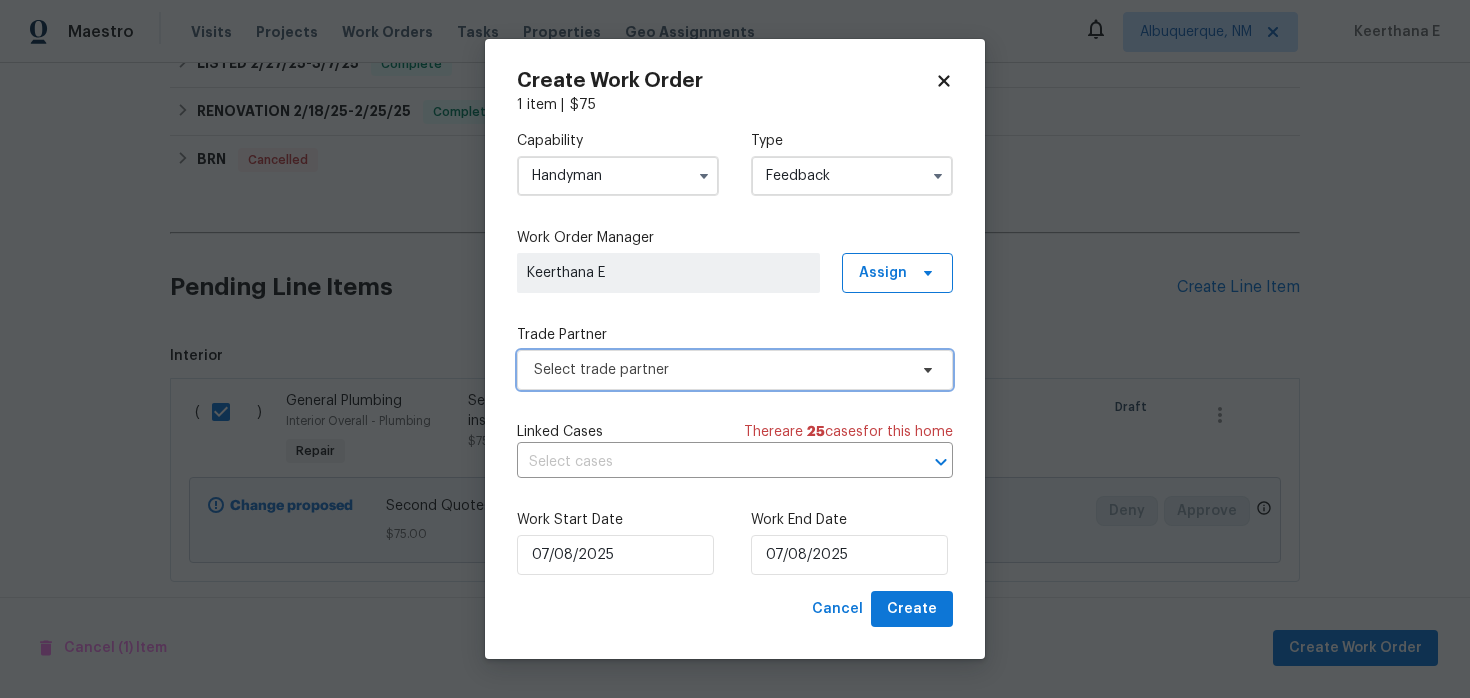 click on "Select trade partner" at bounding box center (735, 370) 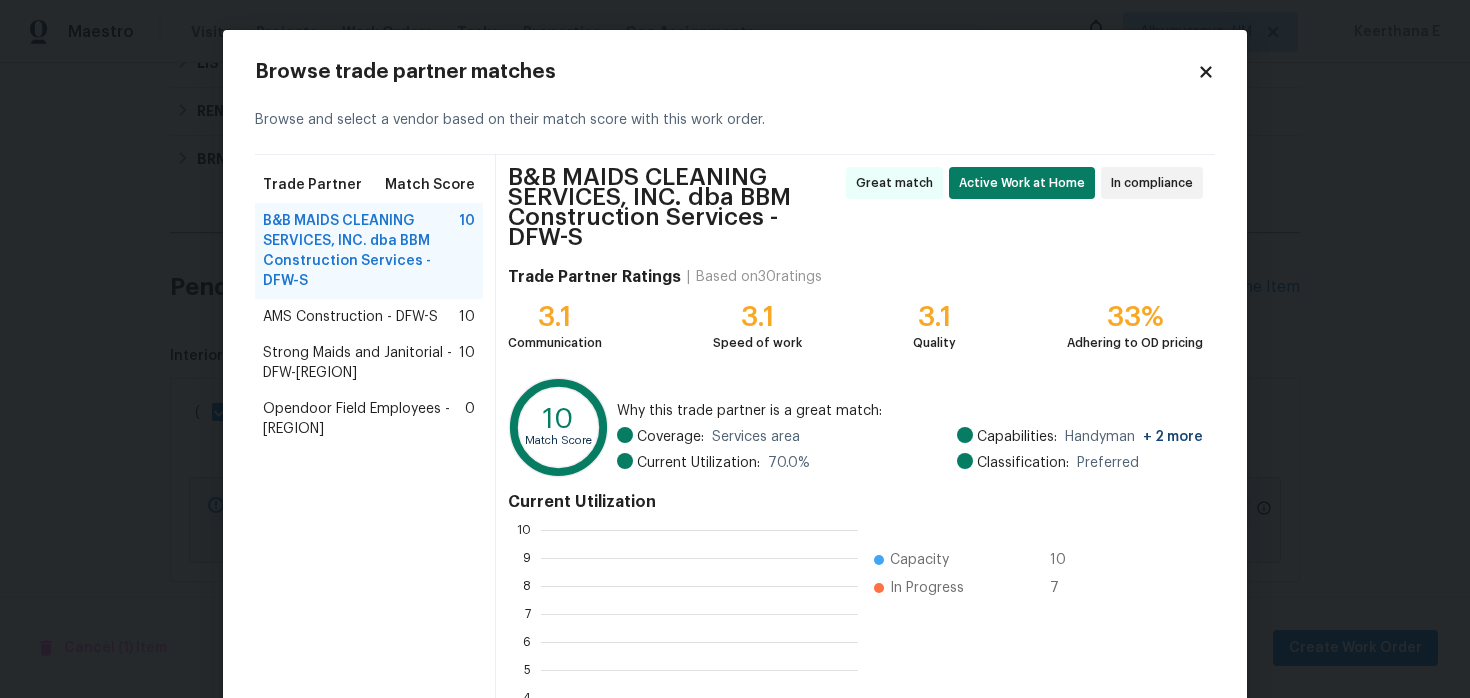scroll, scrollTop: 2, scrollLeft: 2, axis: both 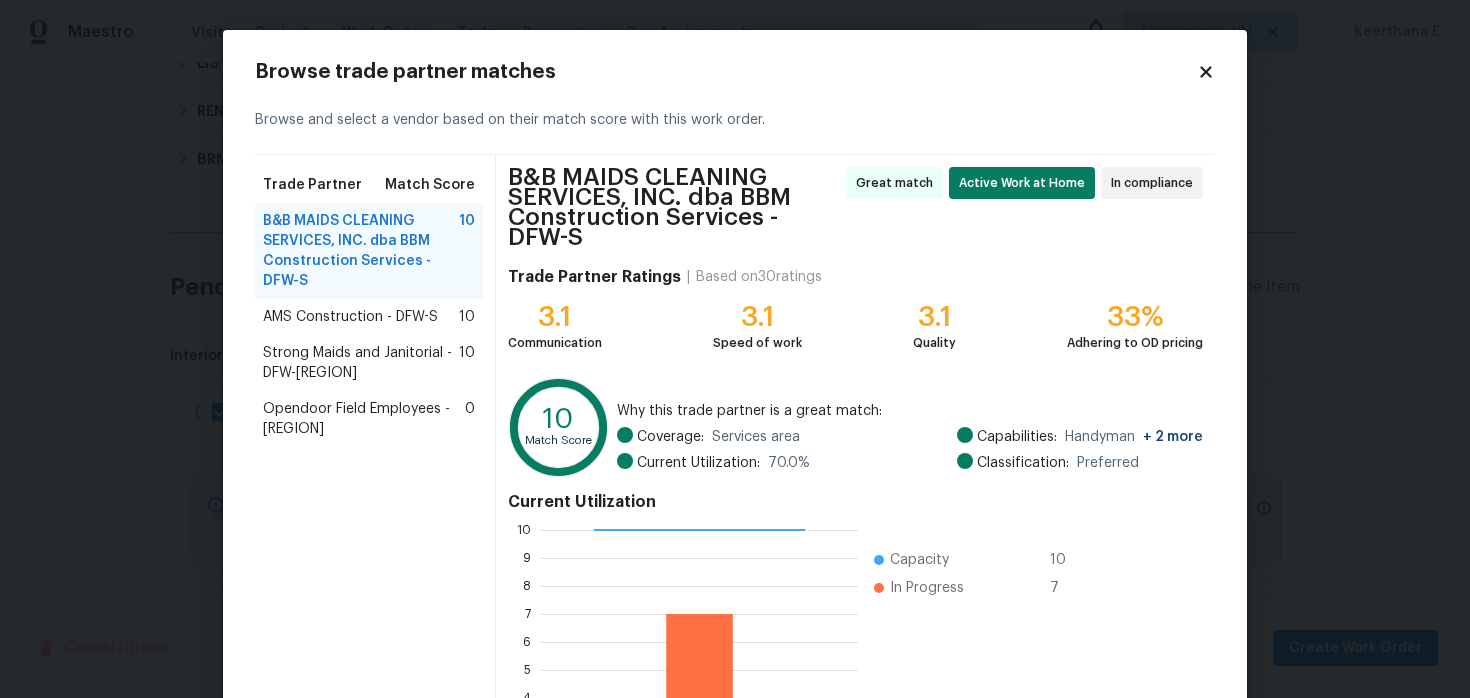 click on "AMS Construction - DFW-S" at bounding box center [350, 317] 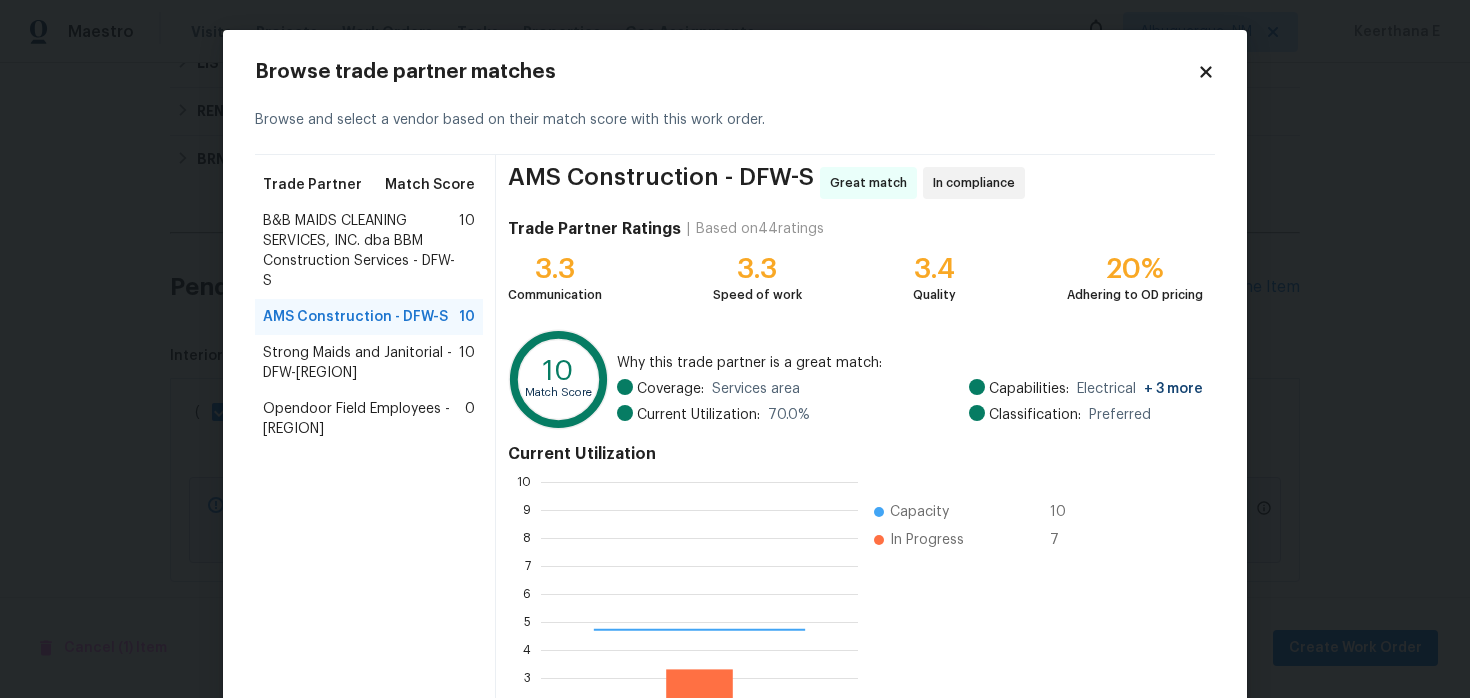 scroll, scrollTop: 2, scrollLeft: 2, axis: both 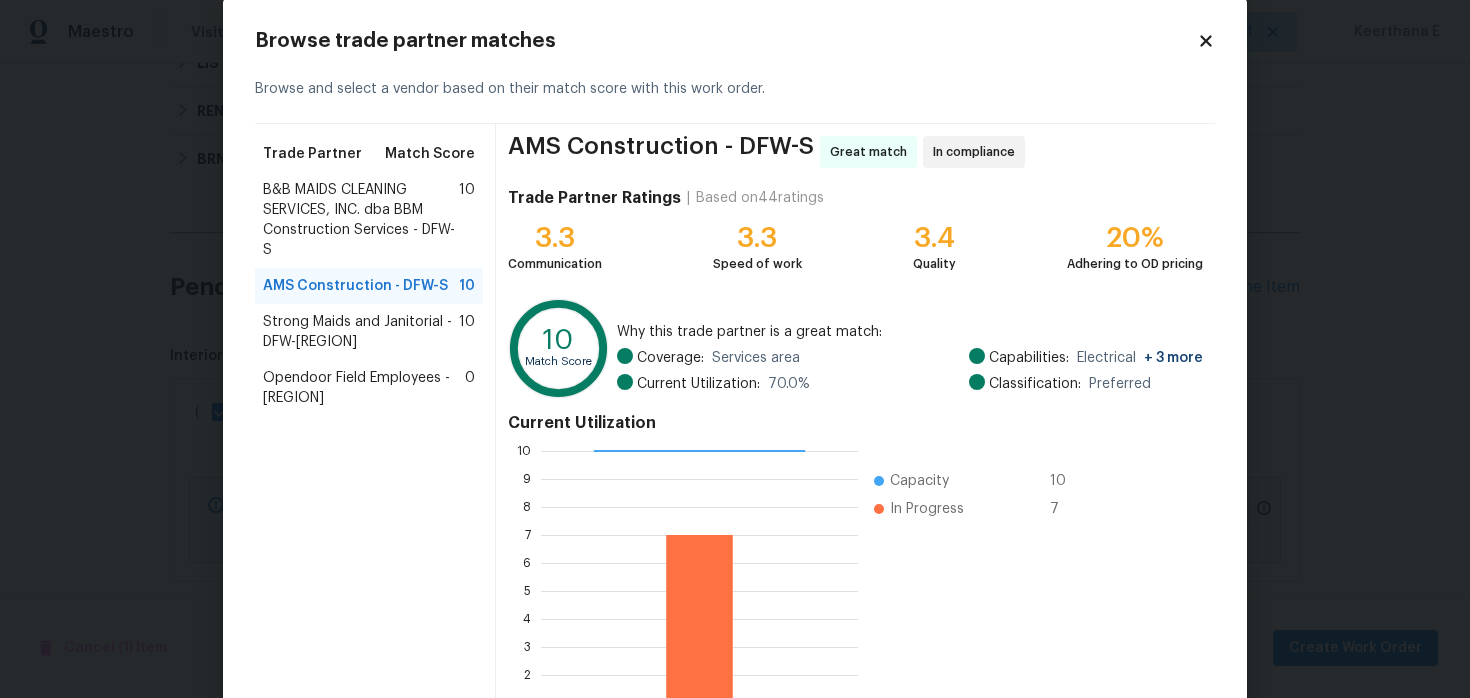 click on "Opendoor Field Employees - [REGION]" at bounding box center (364, 388) 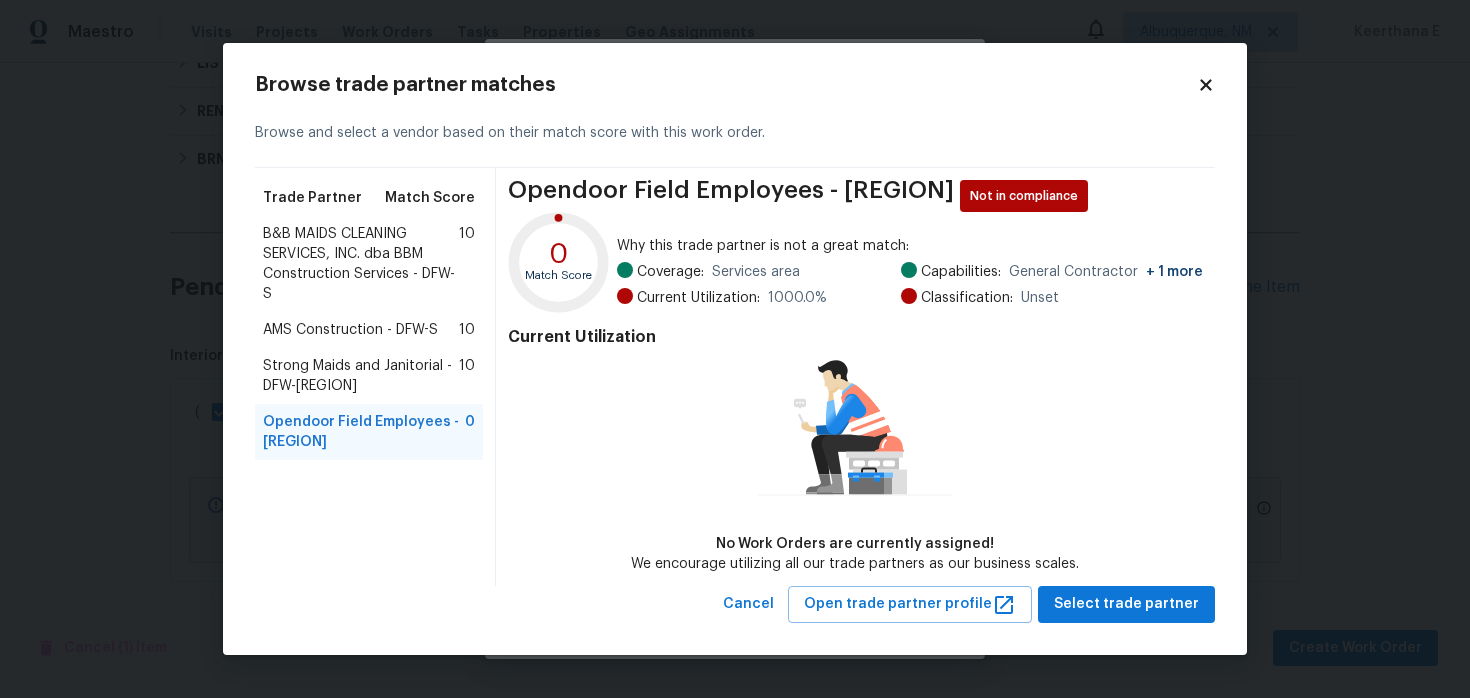 click on "AMS Construction - DFW-S" at bounding box center [350, 330] 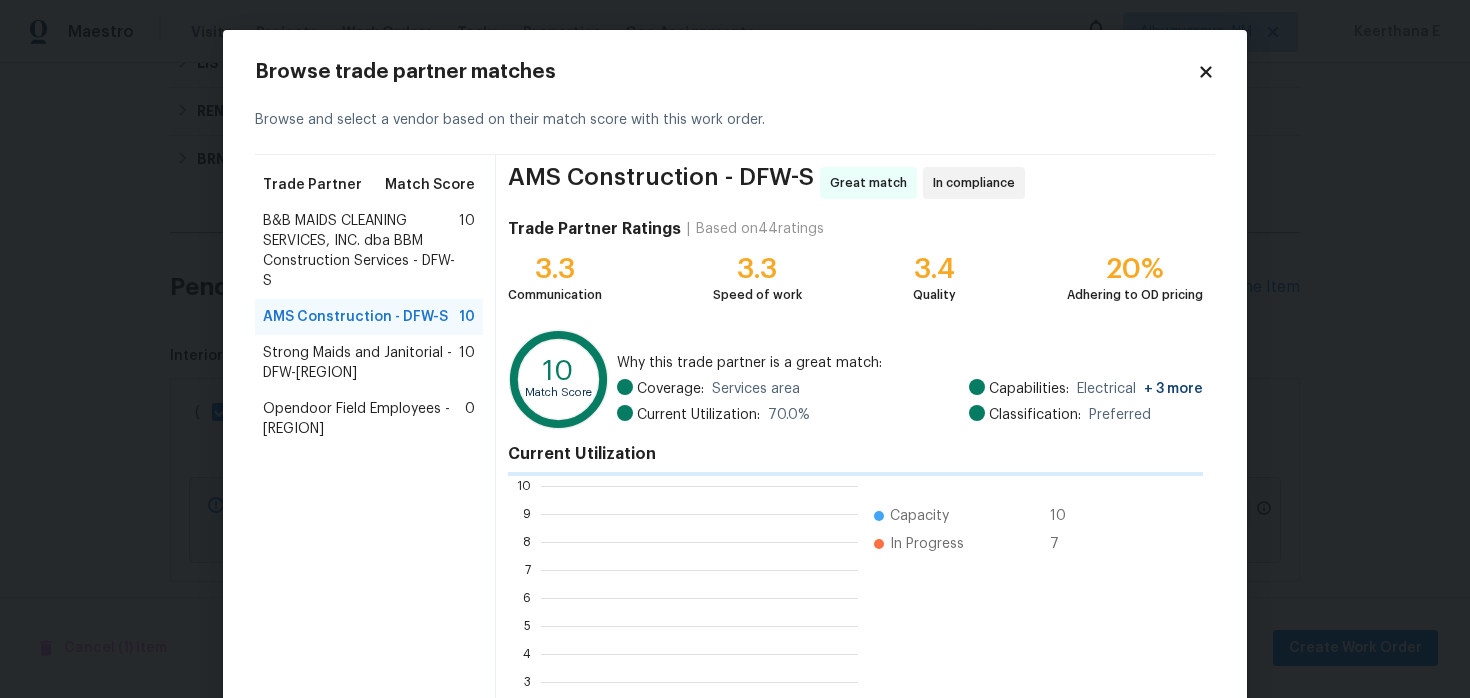 scroll, scrollTop: 2, scrollLeft: 2, axis: both 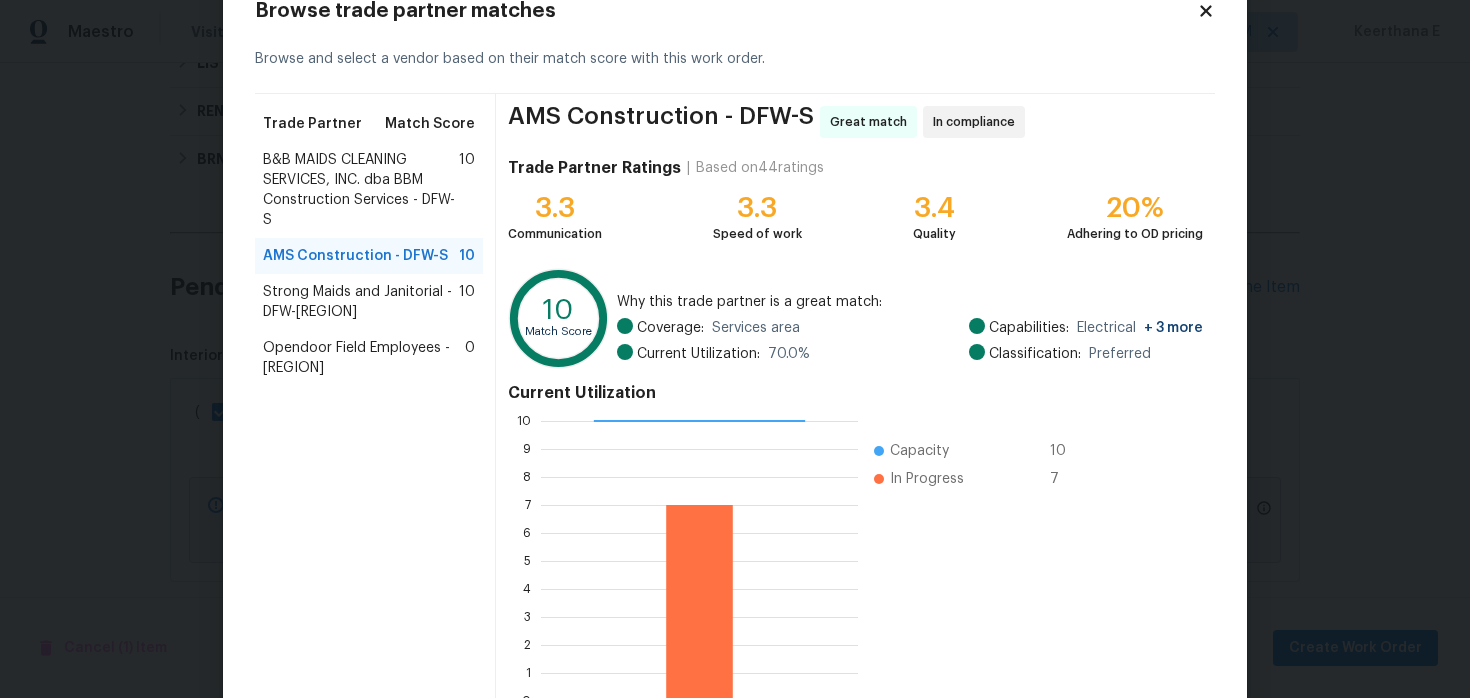 click on "Strong Maids and Janitorial - DFW-[REGION]" at bounding box center [361, 302] 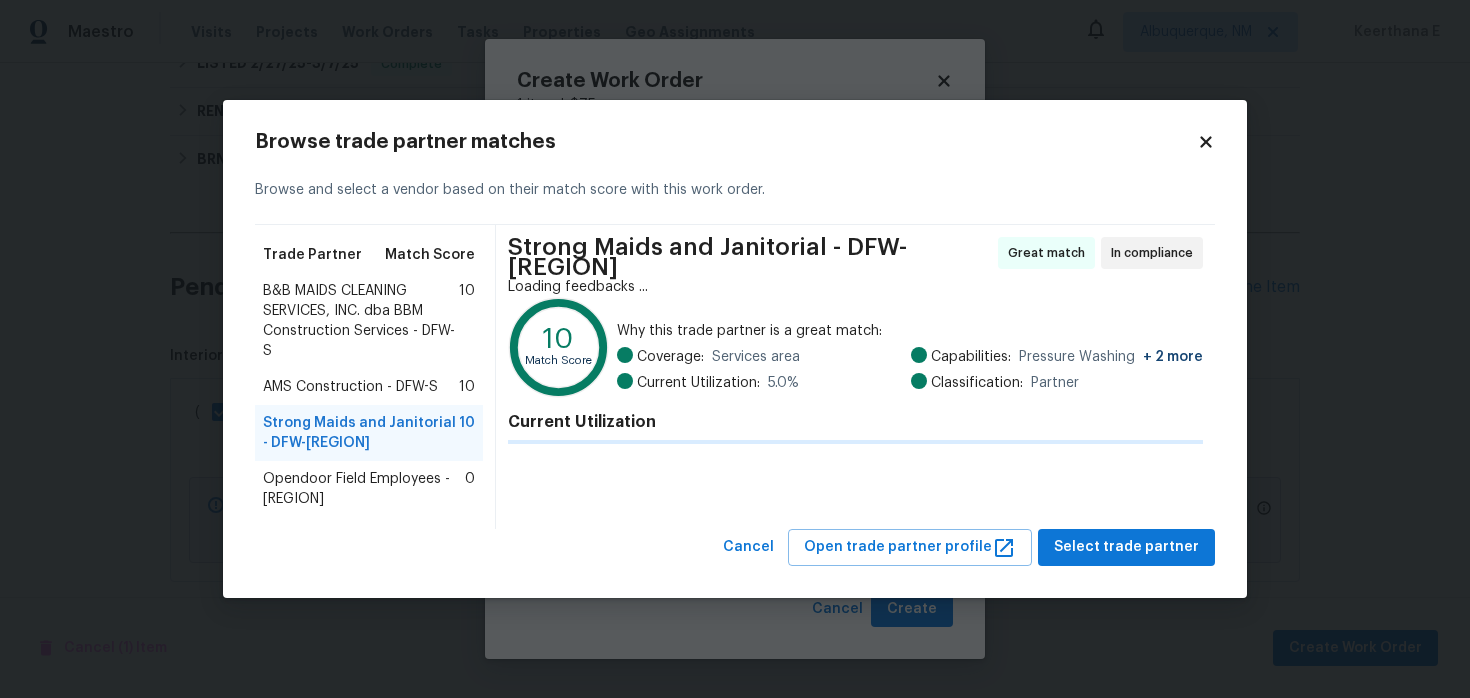 scroll, scrollTop: 0, scrollLeft: 0, axis: both 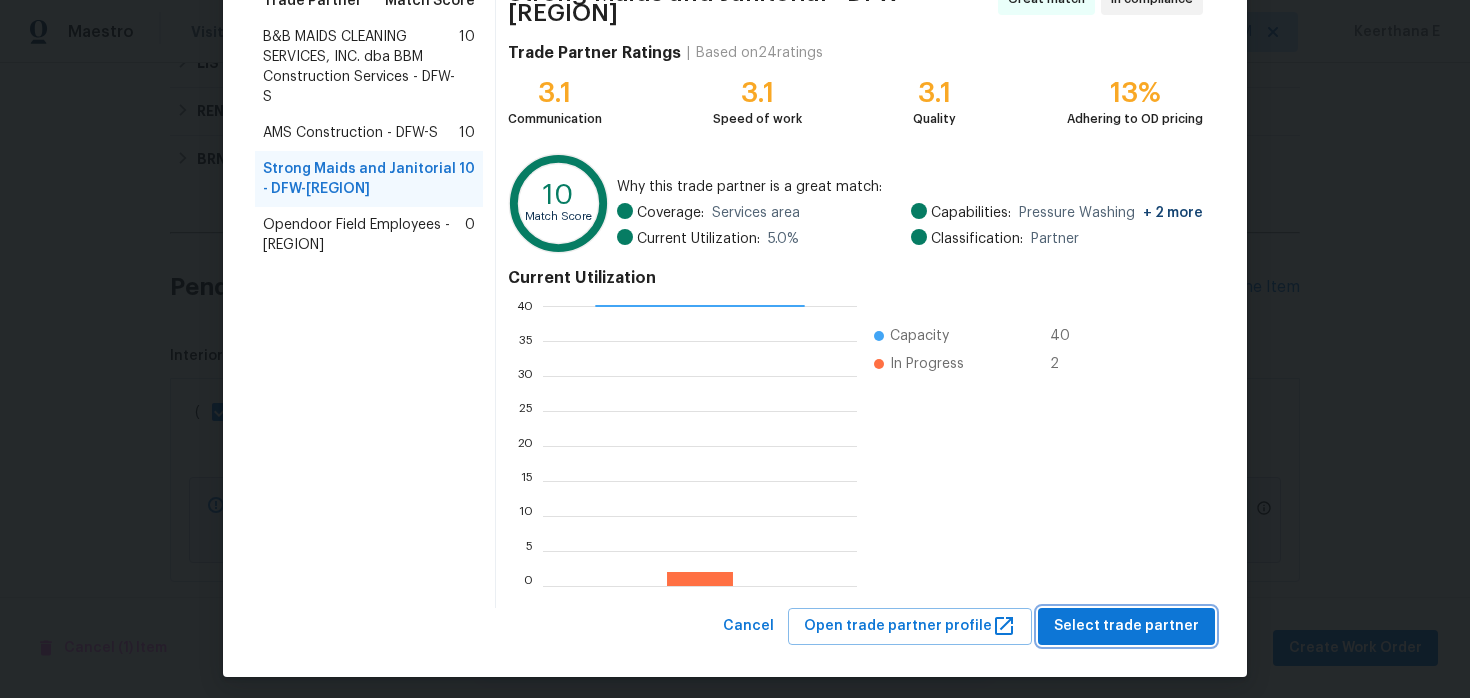 click on "Select trade partner" at bounding box center [1126, 626] 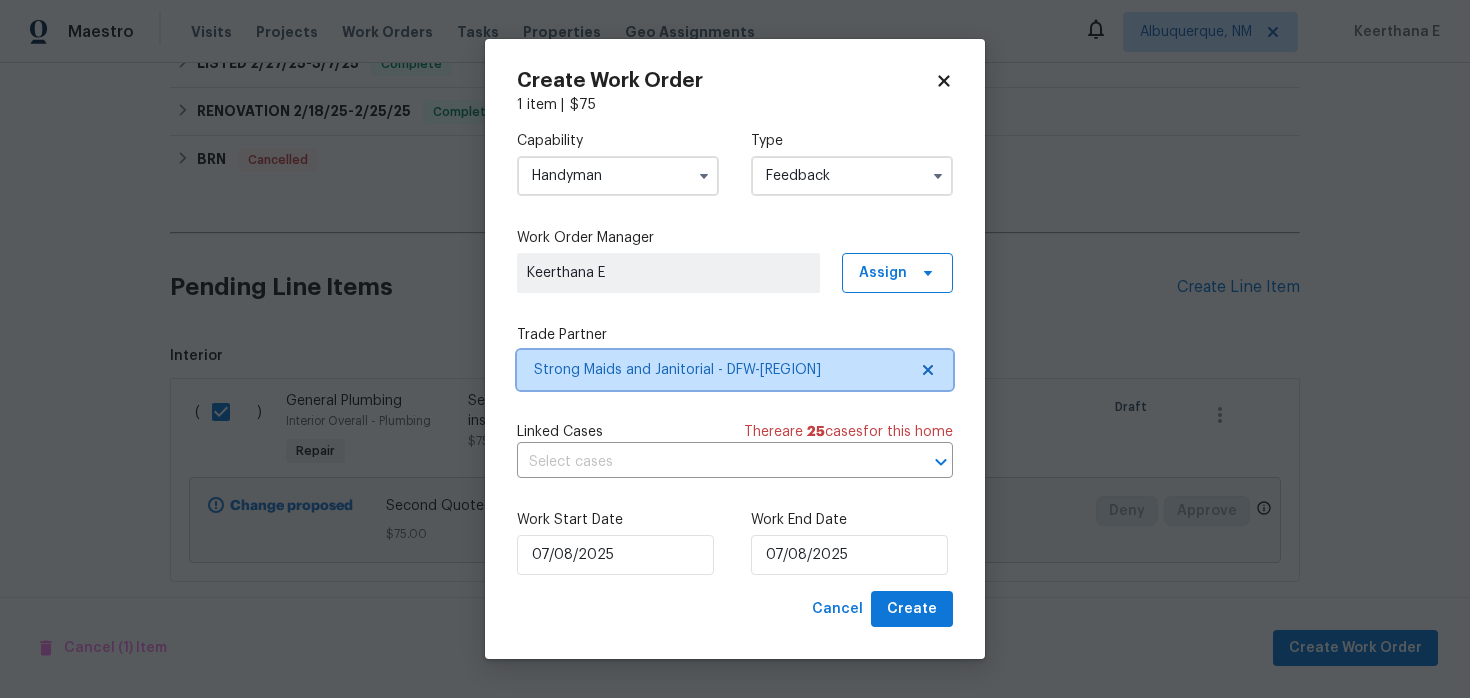scroll, scrollTop: 0, scrollLeft: 0, axis: both 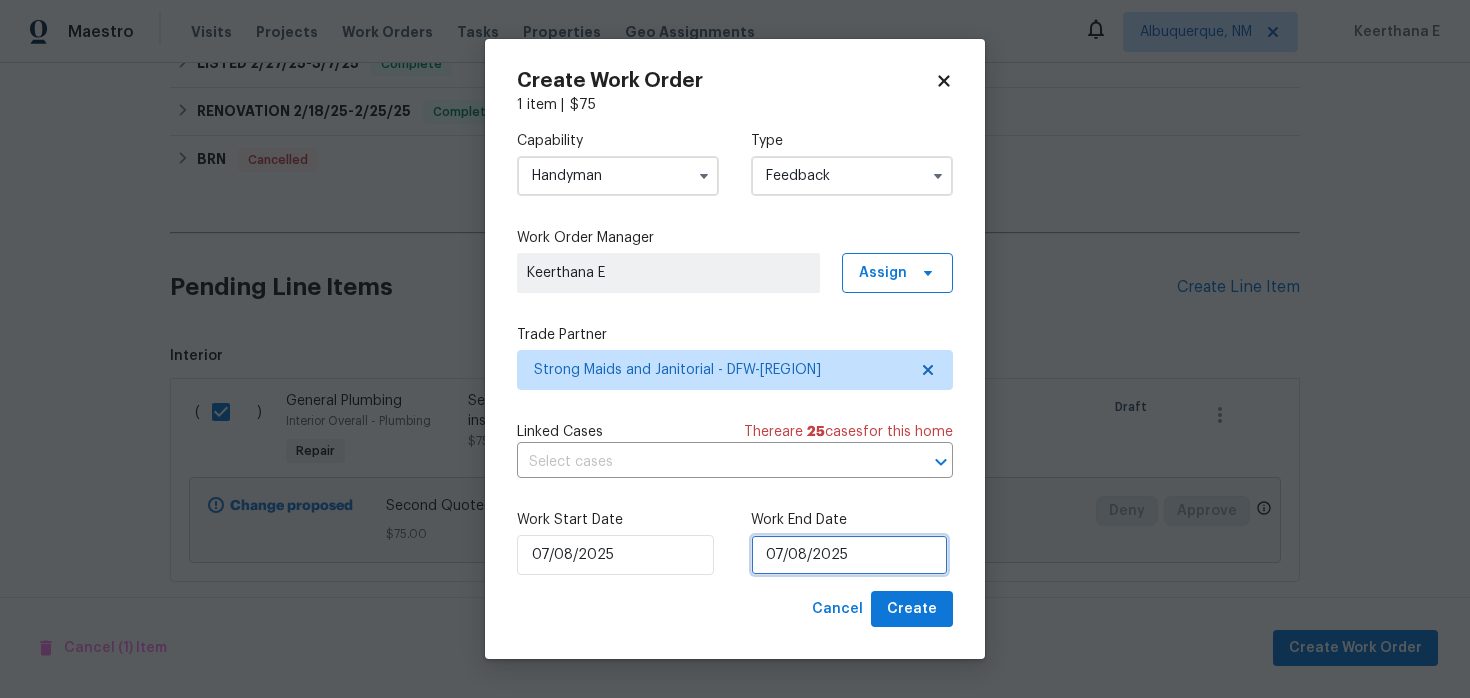 click on "07/08/2025" at bounding box center [849, 555] 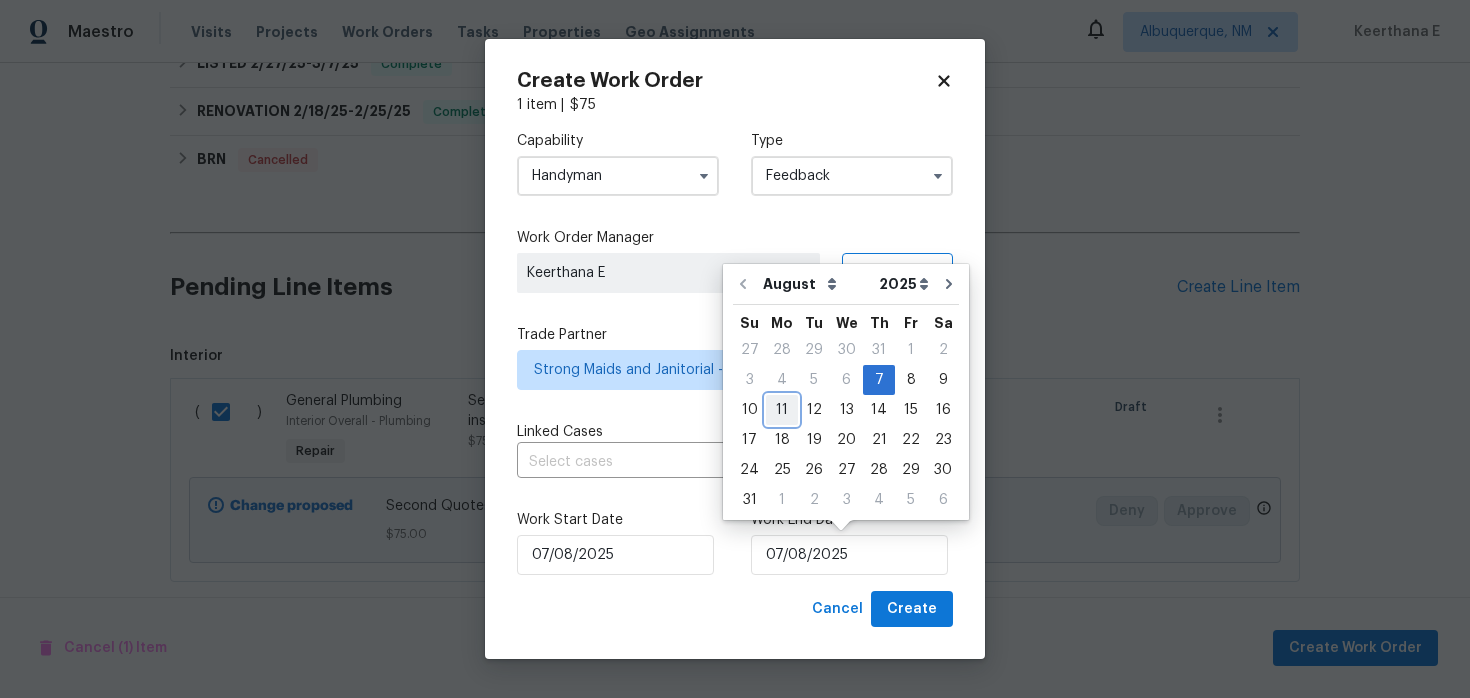 click on "11" at bounding box center [782, 410] 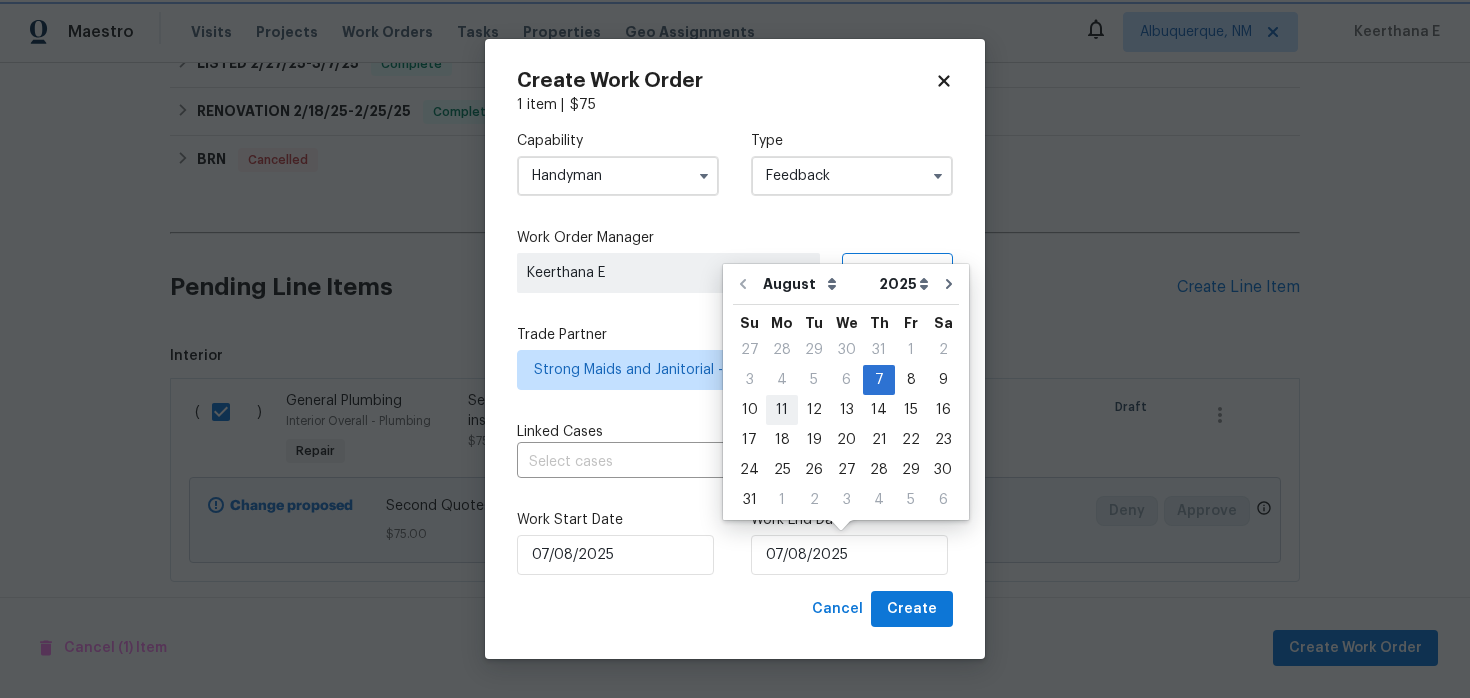 type on "11/08/2025" 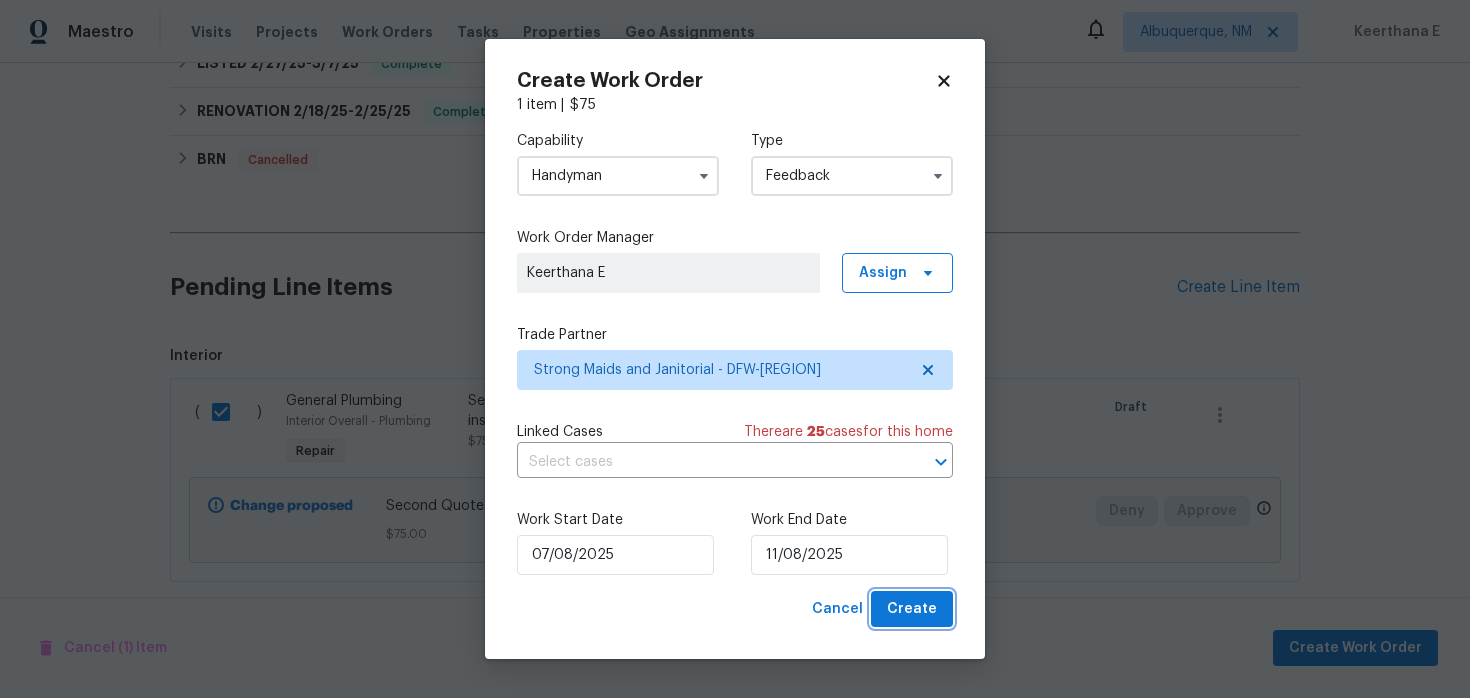 click on "Create" at bounding box center (912, 609) 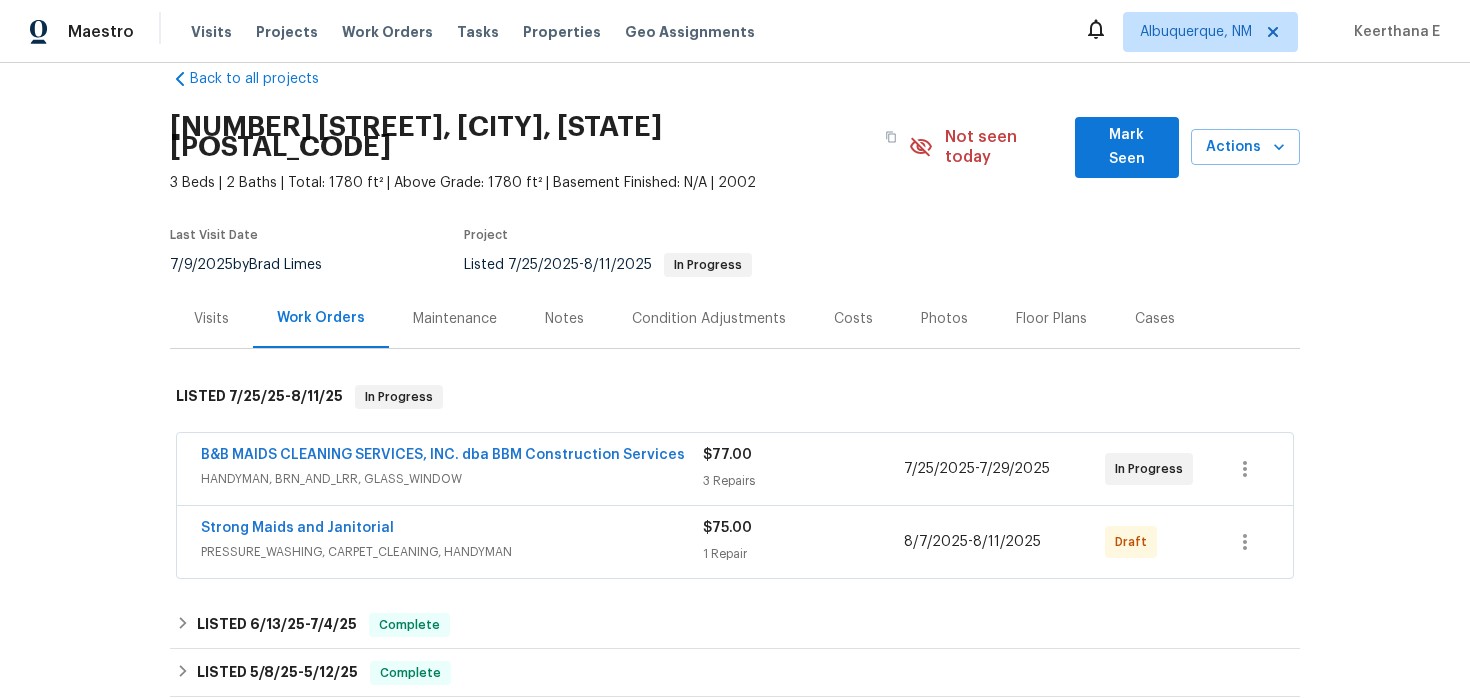 scroll, scrollTop: 36, scrollLeft: 0, axis: vertical 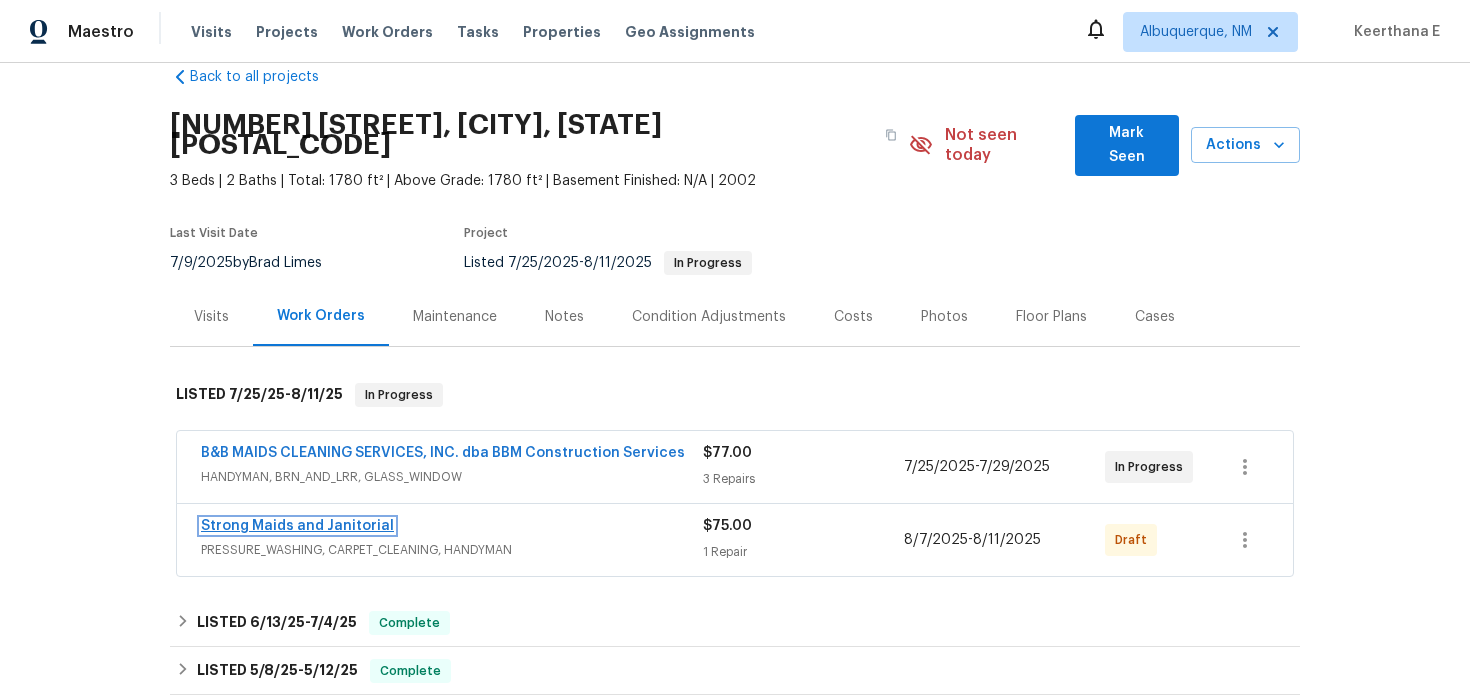 click on "Strong Maids and Janitorial" at bounding box center [297, 526] 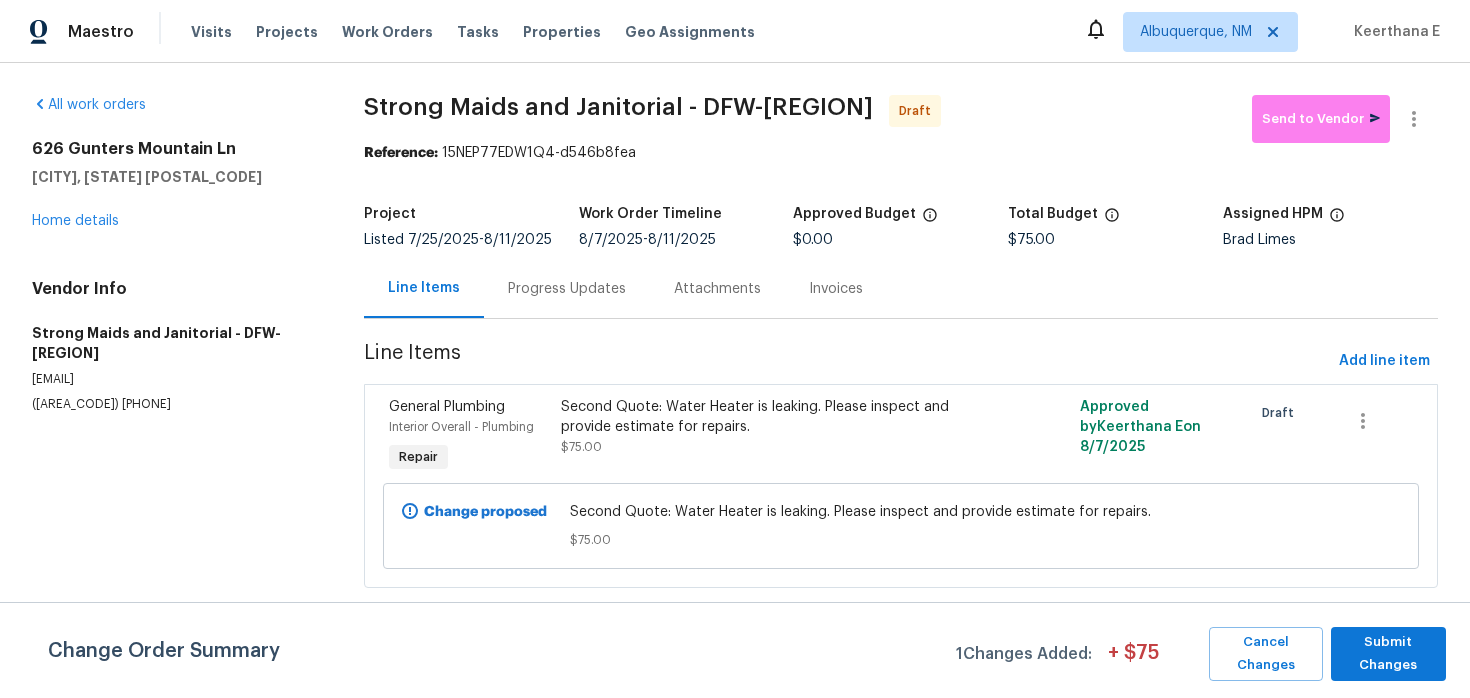 click on "Progress Updates" at bounding box center (567, 288) 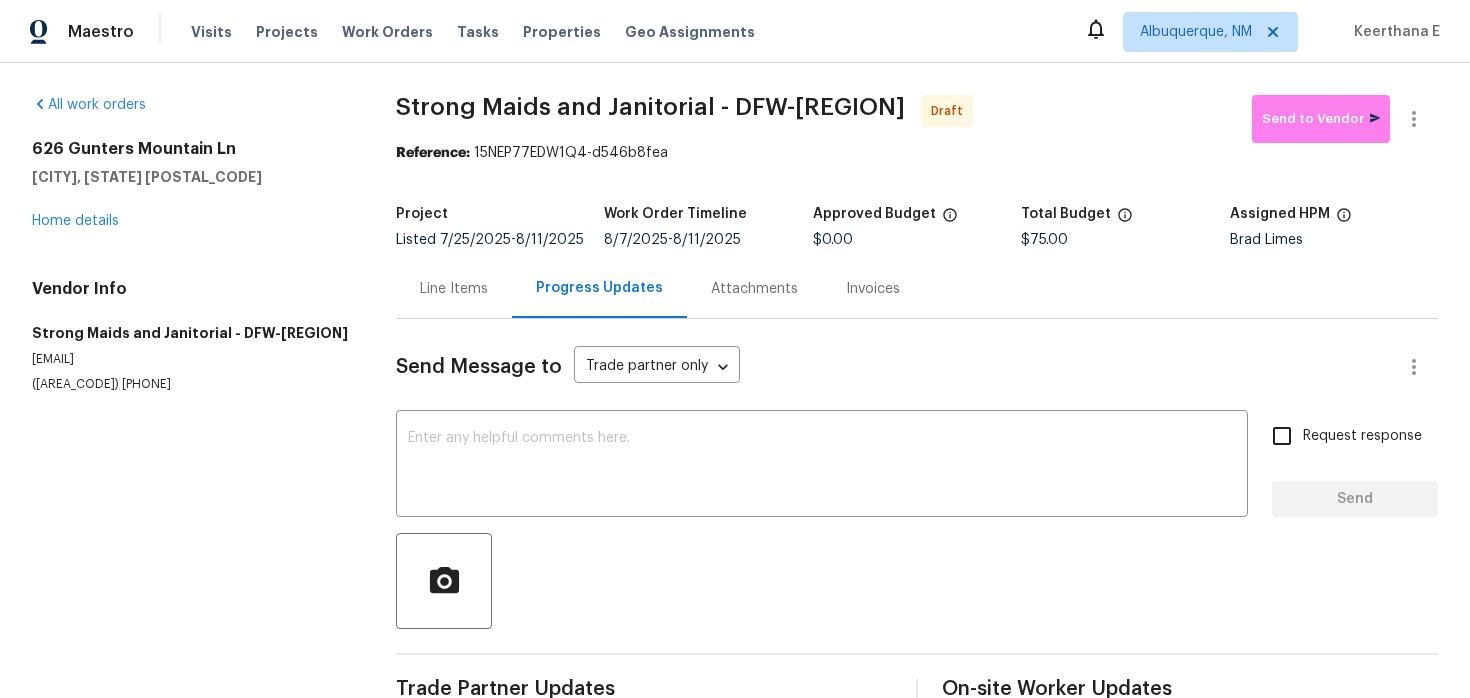 click on "Line Items" at bounding box center [454, 288] 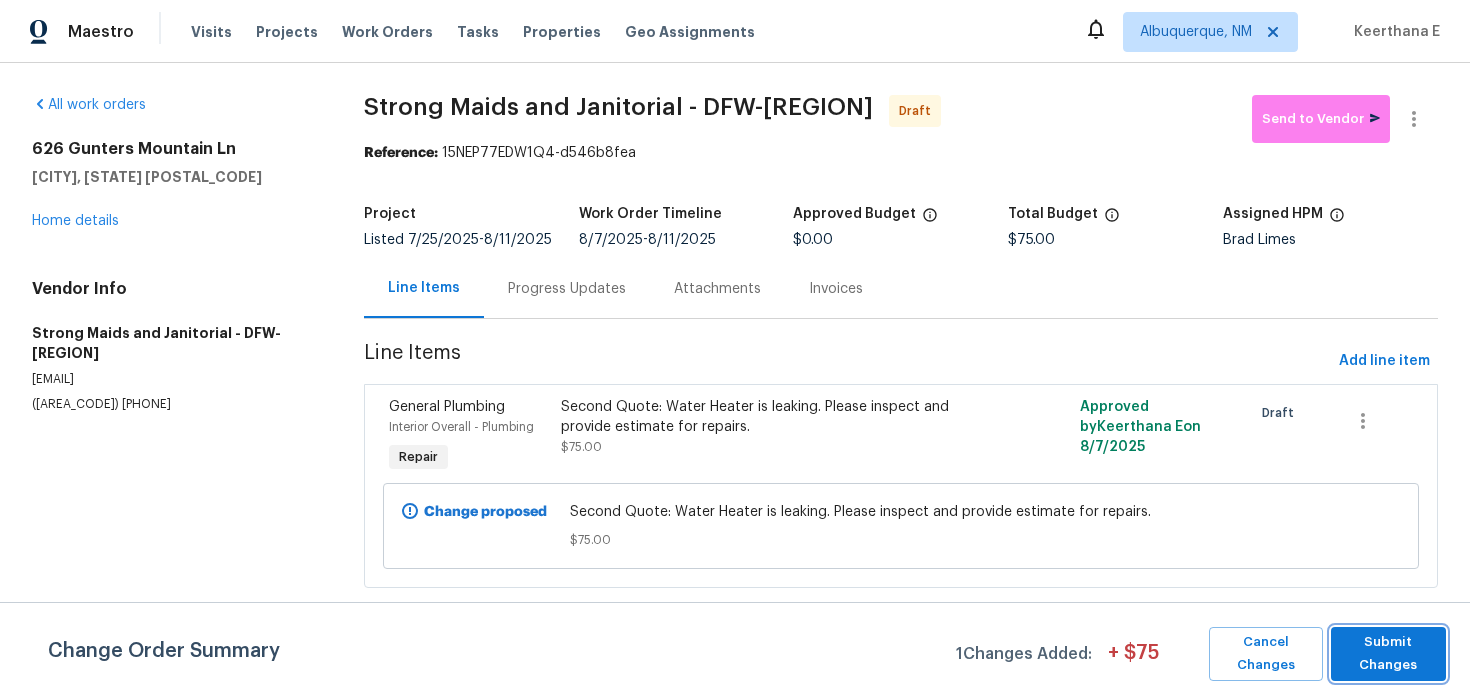 click on "Submit Changes" at bounding box center [1388, 654] 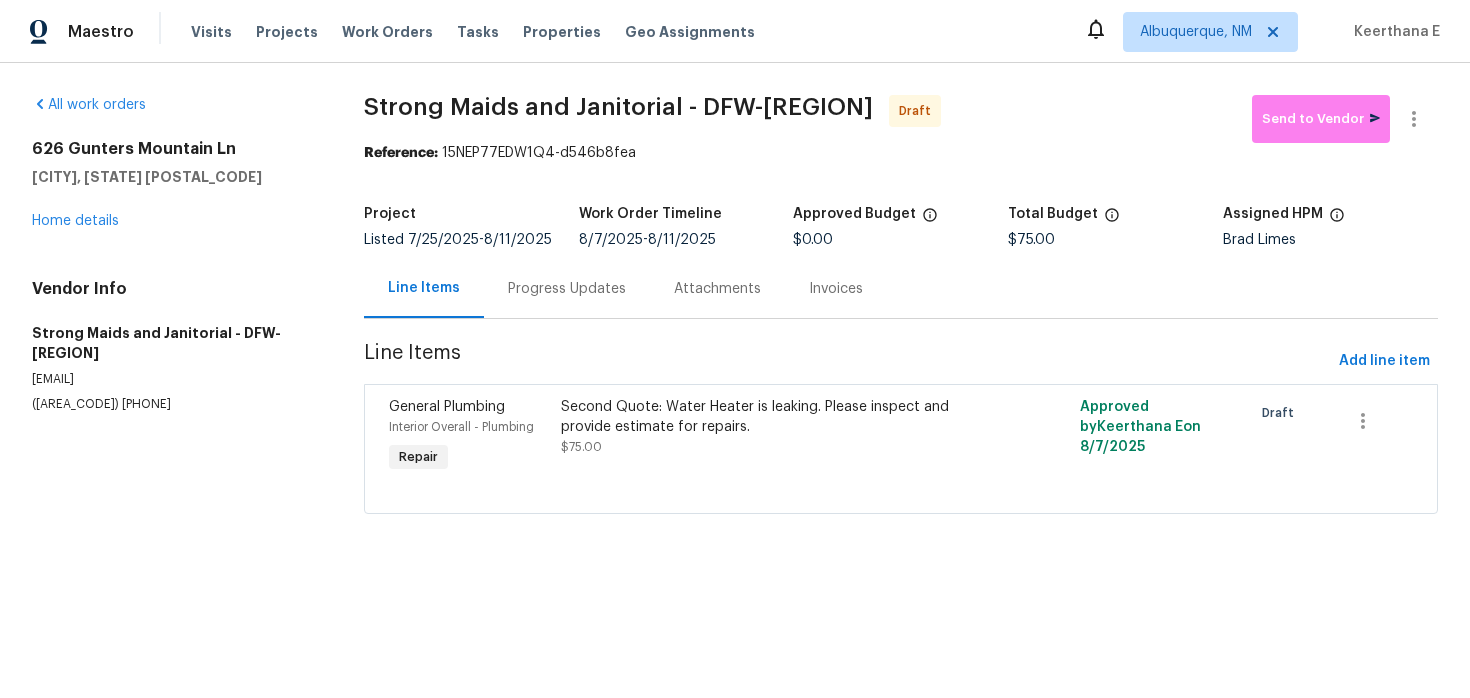 click on "Progress Updates" at bounding box center (567, 289) 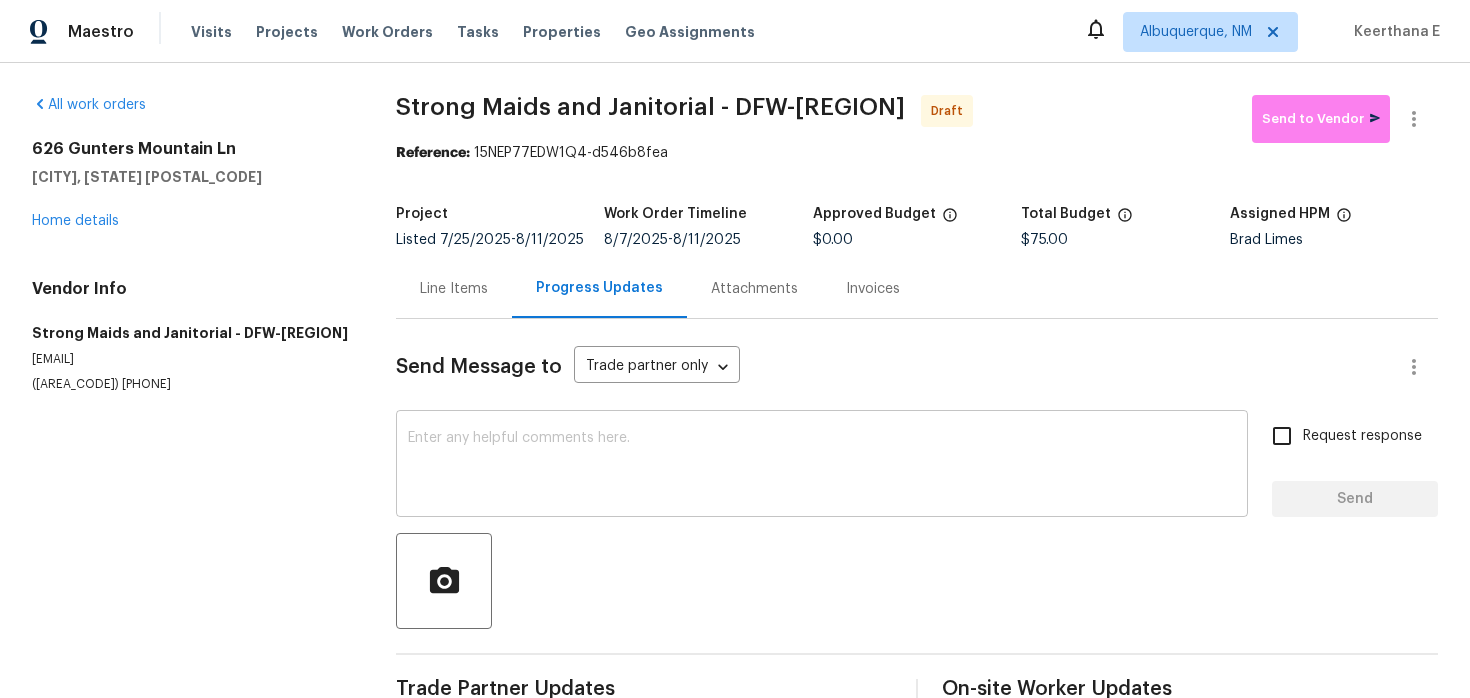 click at bounding box center [822, 466] 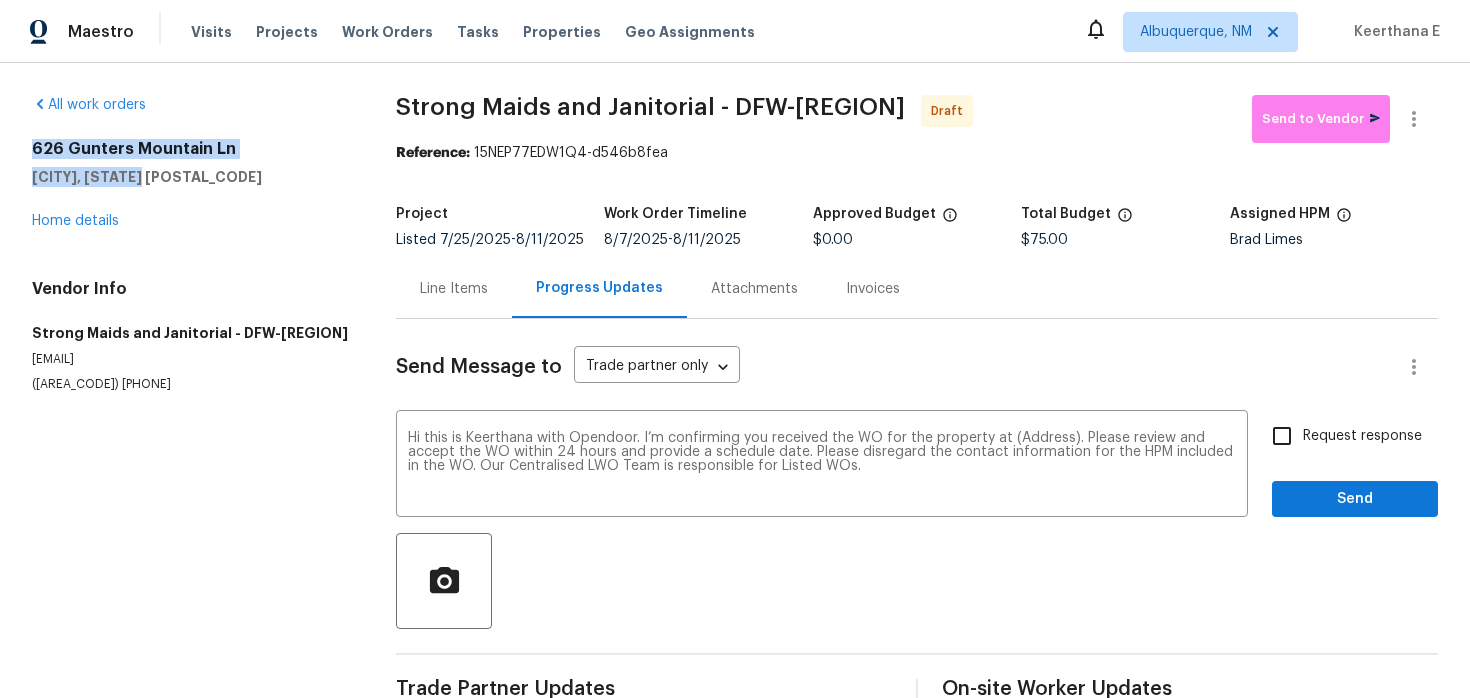 drag, startPoint x: 29, startPoint y: 143, endPoint x: 145, endPoint y: 178, distance: 121.16518 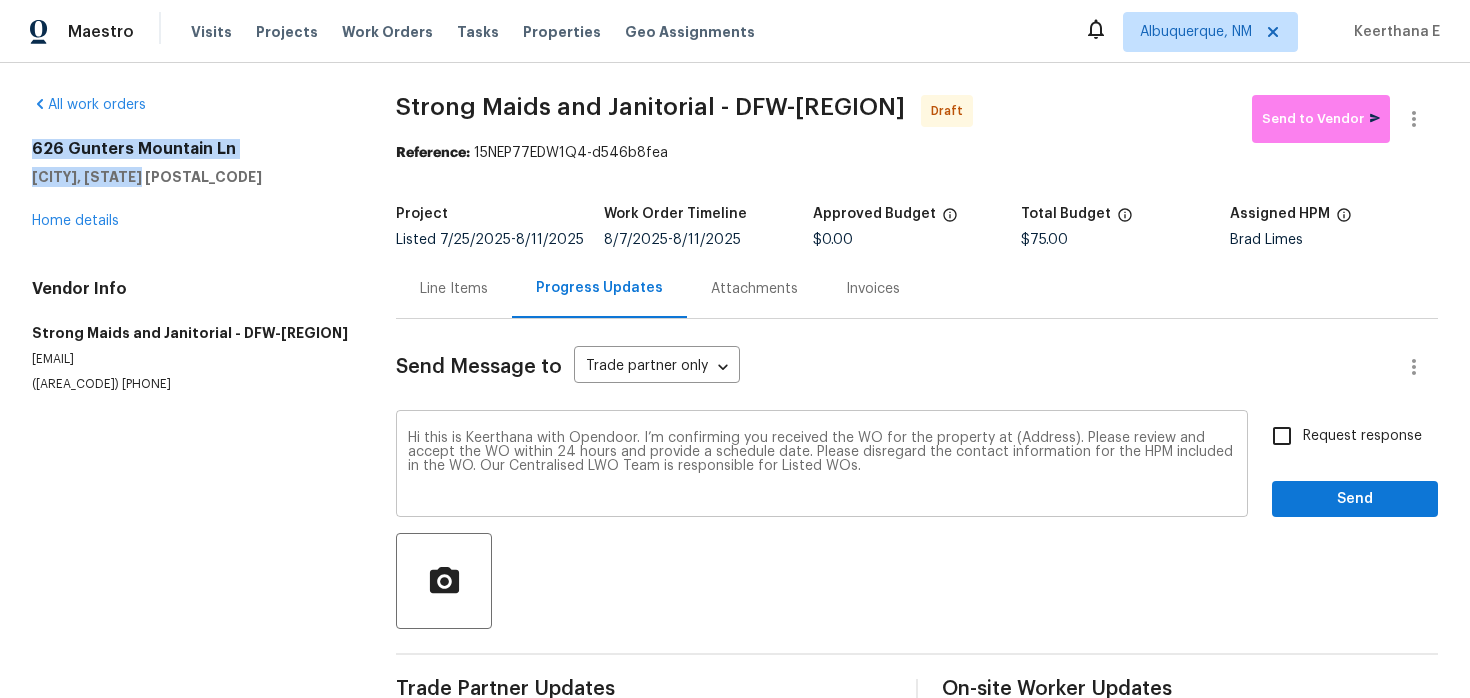 click on "Hi this is Keerthana with Opendoor. I’m confirming you received the WO for the property at (Address). Please review and accept the WO within 24 hours and provide a schedule date. Please disregard the contact information for the HPM included in the WO. Our Centralised LWO Team is responsible for Listed WOs." at bounding box center [822, 466] 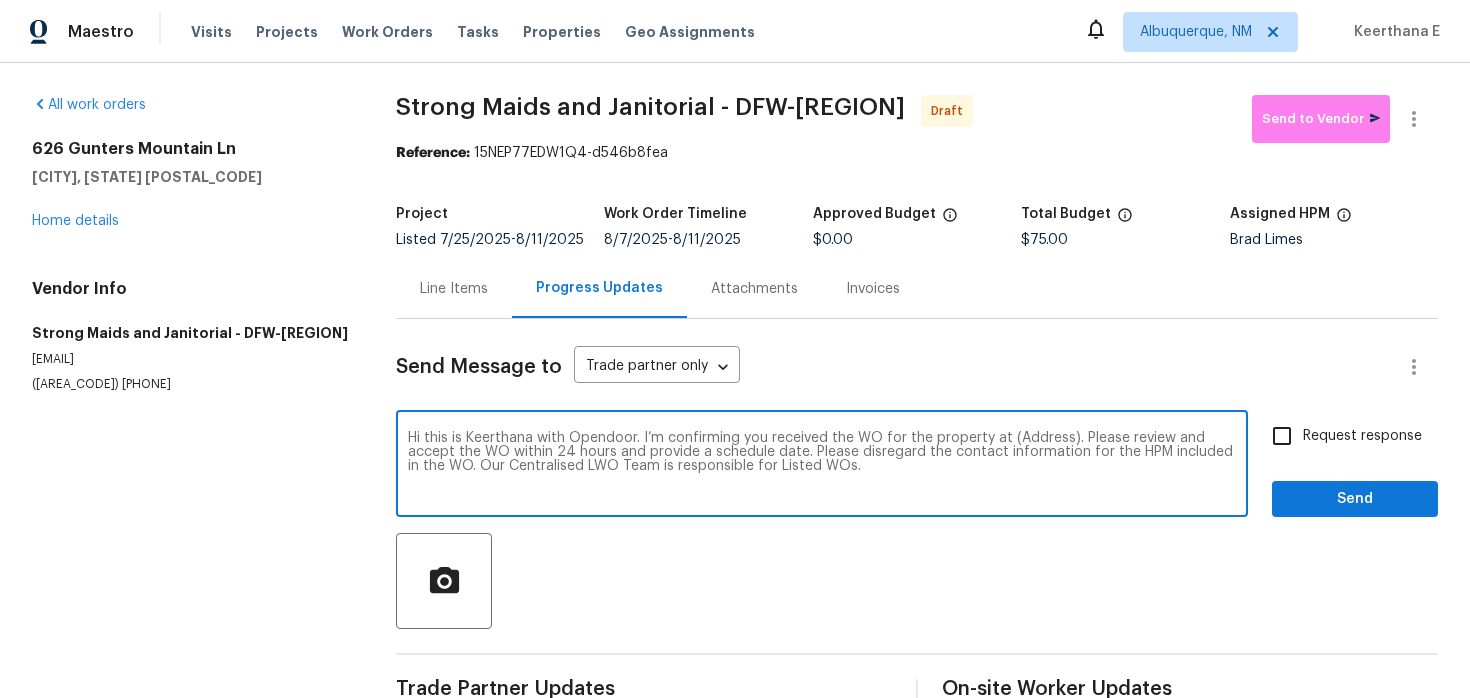 click on "Hi this is Keerthana with Opendoor. I’m confirming you received the WO for the property at (Address). Please review and accept the WO within 24 hours and provide a schedule date. Please disregard the contact information for the HPM included in the WO. Our Centralised LWO Team is responsible for Listed WOs." at bounding box center [822, 466] 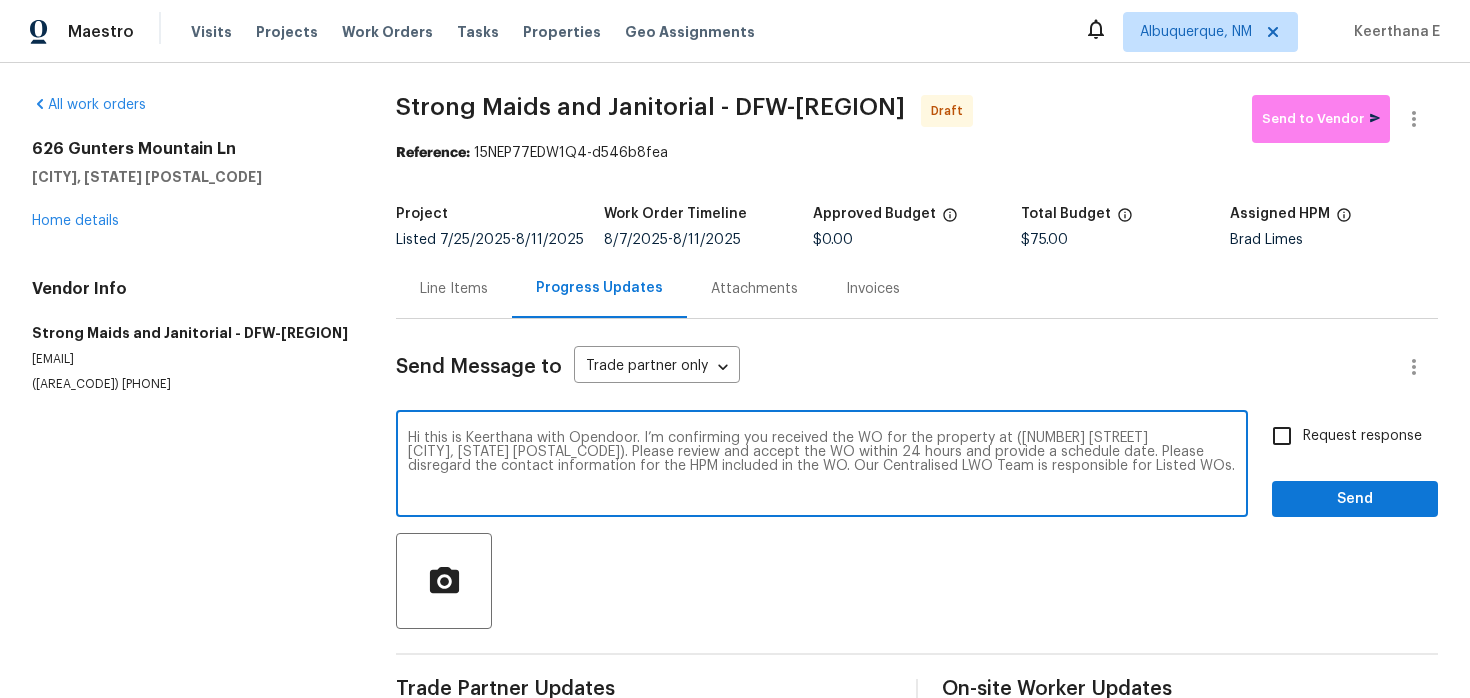 type on "Hi this is Keerthana with Opendoor. I’m confirming you received the WO for the property at ([NUMBER] [STREET]
[CITY], [STATE] [POSTAL_CODE]). Please review and accept the WO within 24 hours and provide a schedule date. Please disregard the contact information for the HPM included in the WO. Our Centralised LWO Team is responsible for Listed WOs." 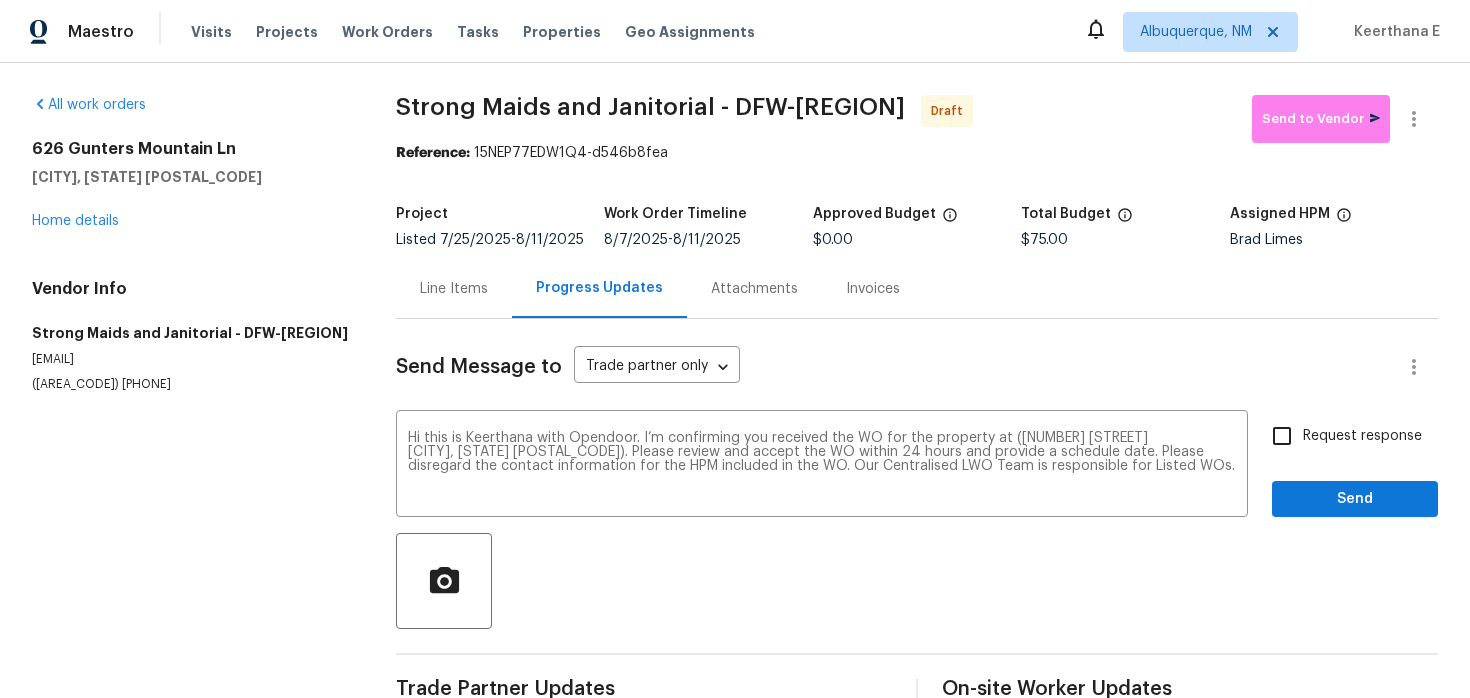 click on "Request response" at bounding box center (1362, 436) 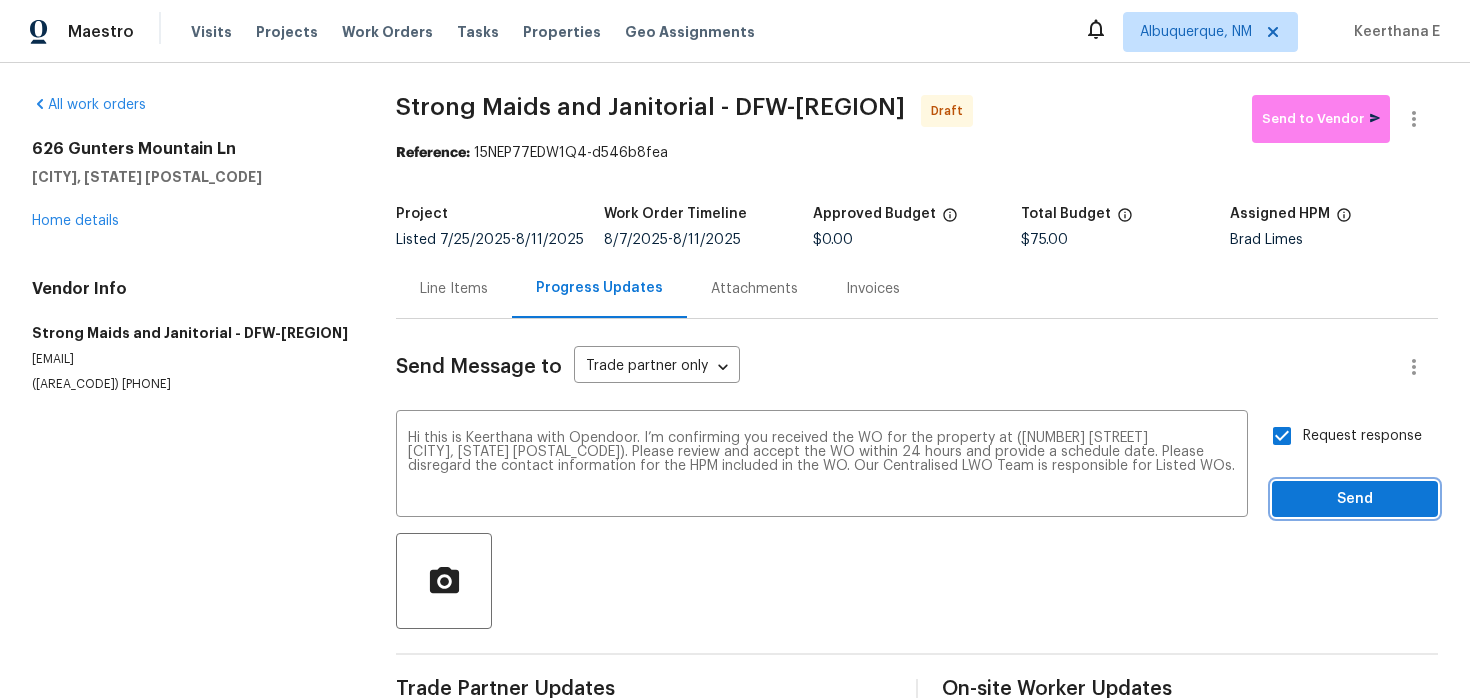 click on "Send" at bounding box center [1355, 499] 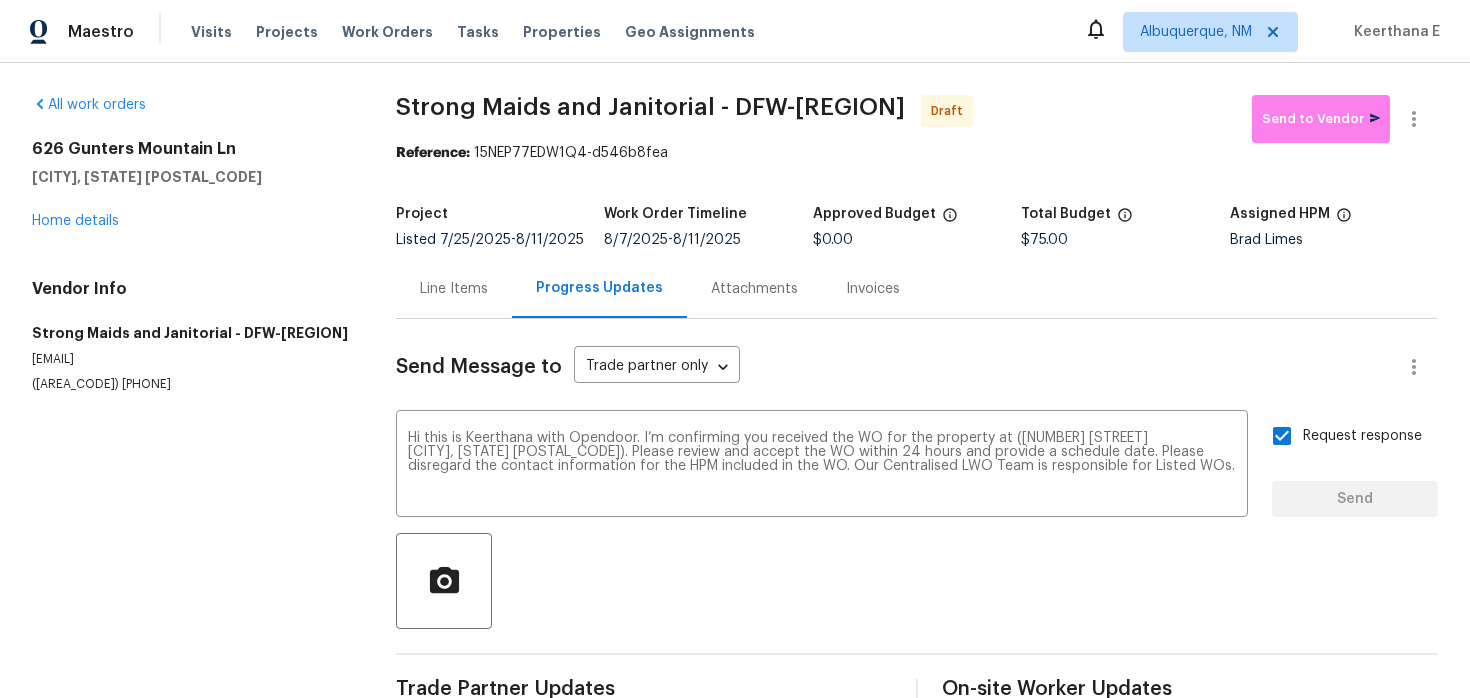 type 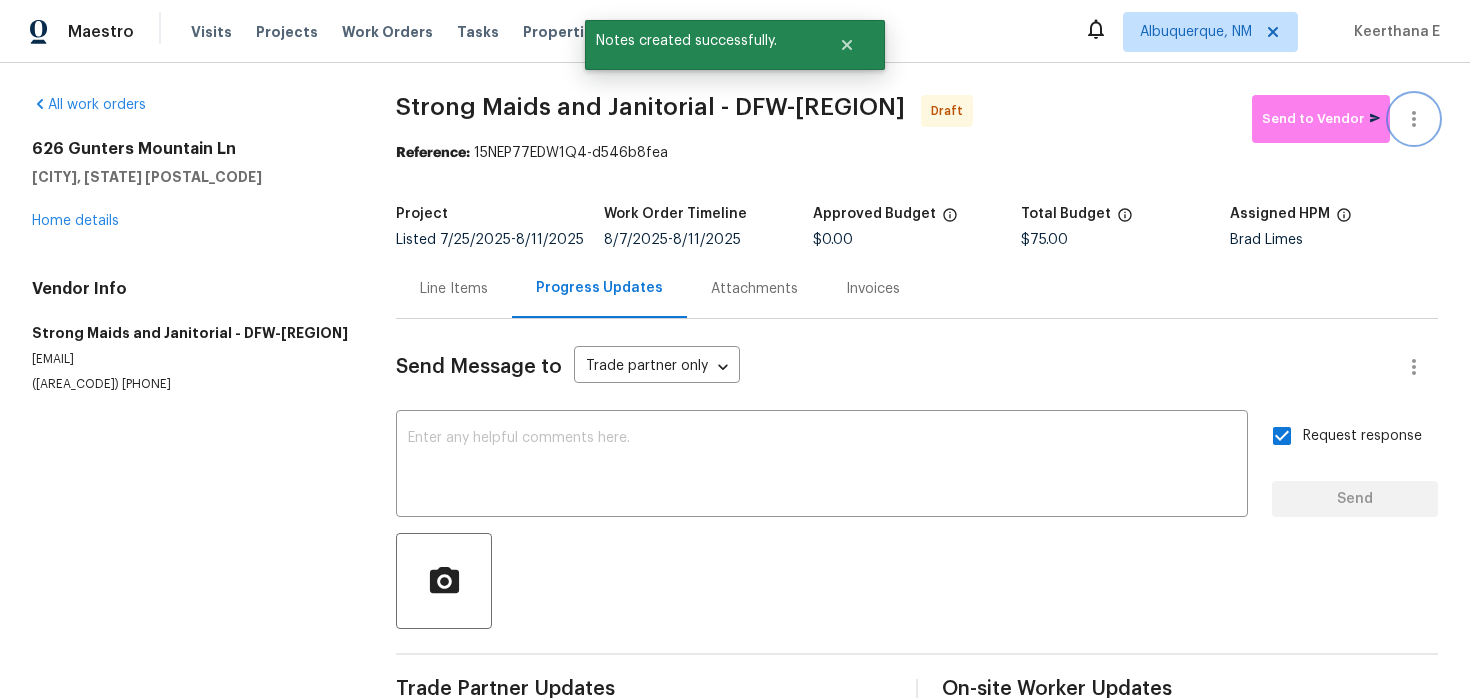 click at bounding box center [1414, 119] 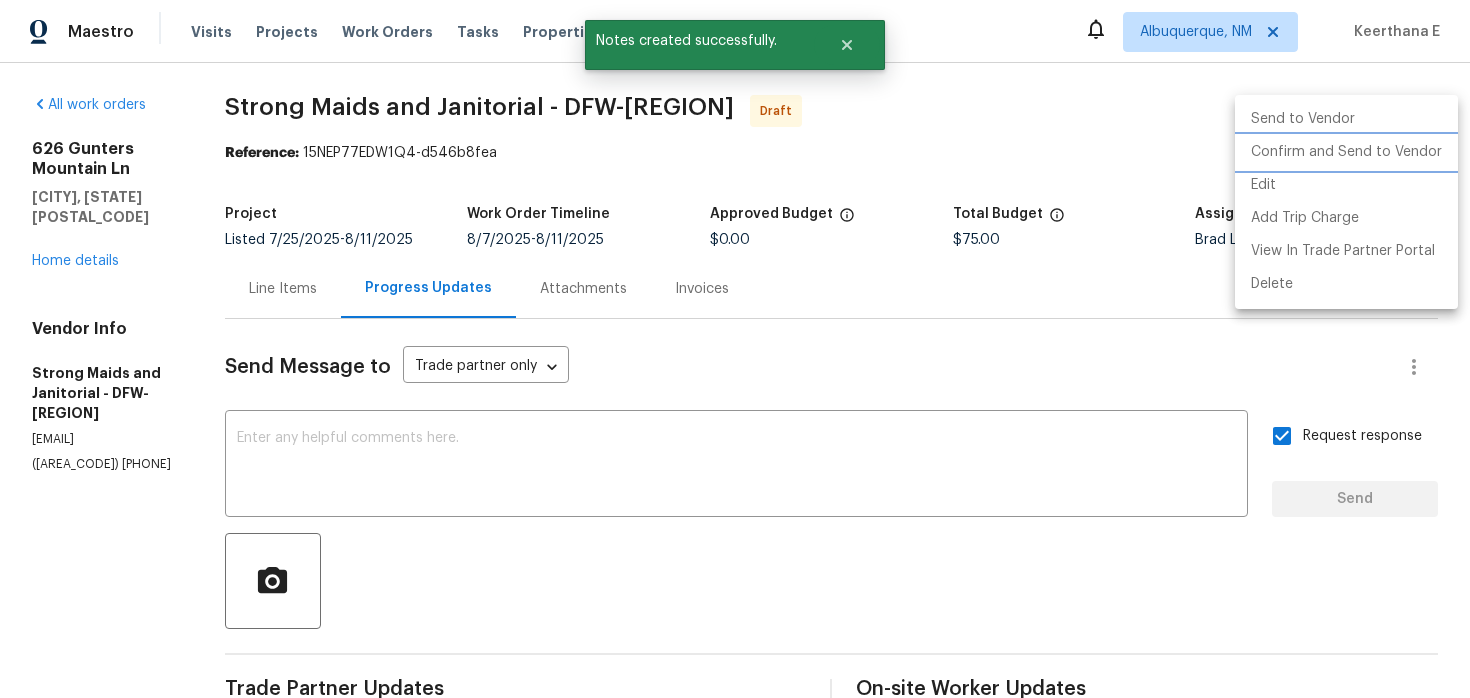 click on "Confirm and Send to Vendor" at bounding box center [1346, 152] 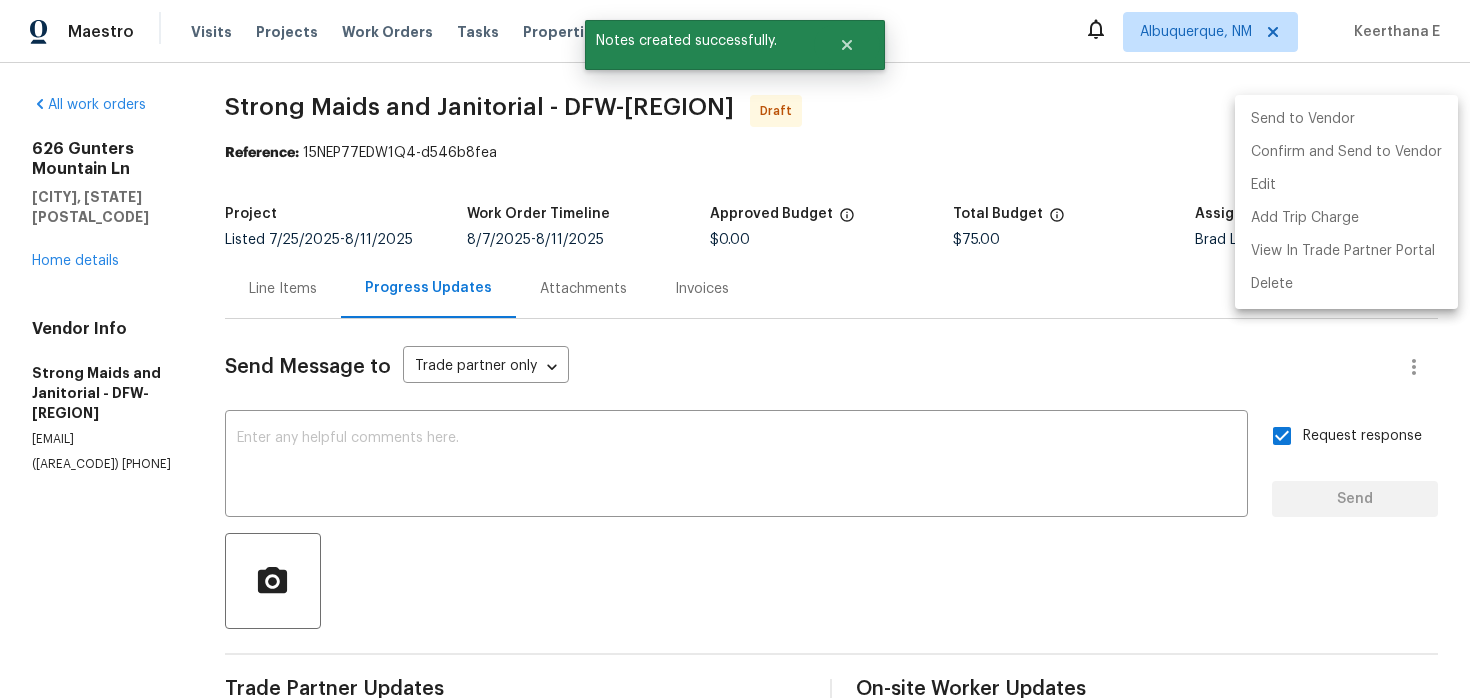 click at bounding box center (735, 349) 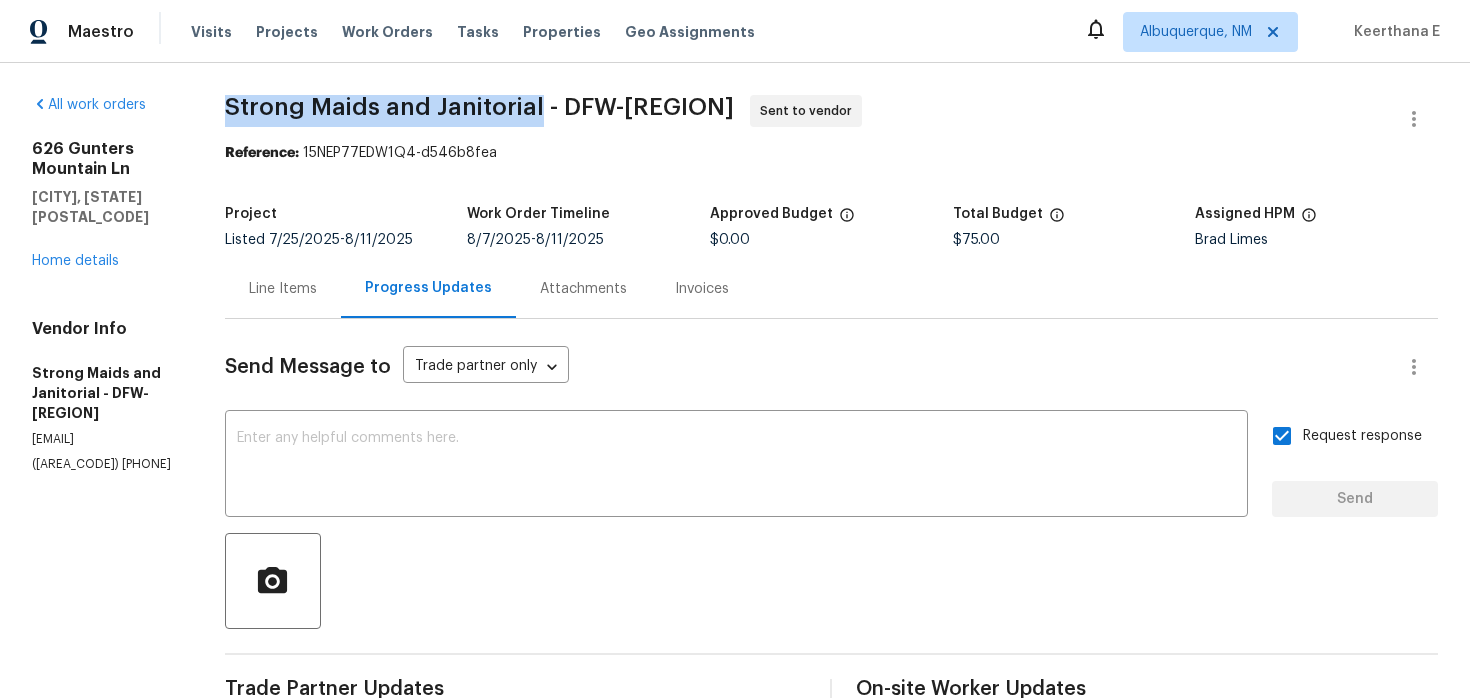 drag, startPoint x: 230, startPoint y: 108, endPoint x: 539, endPoint y: 111, distance: 309.01456 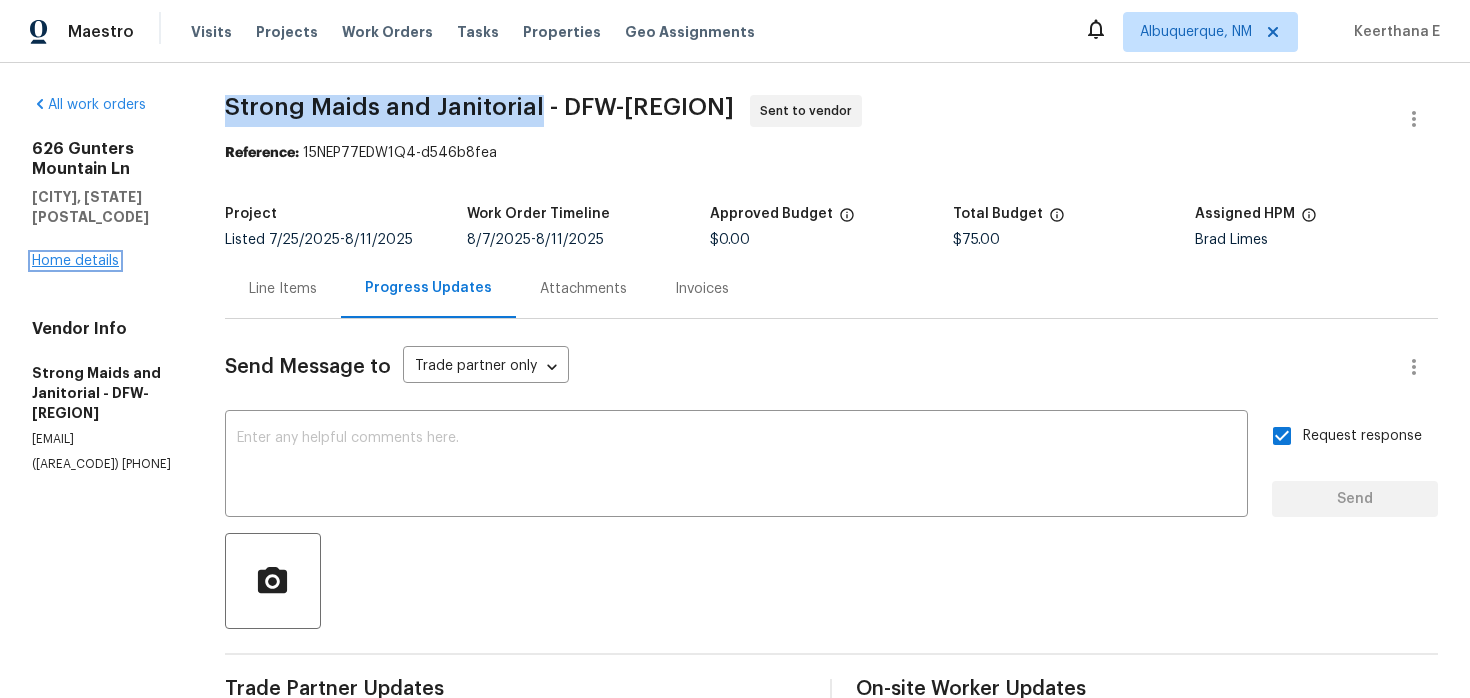 click on "Home details" at bounding box center (75, 261) 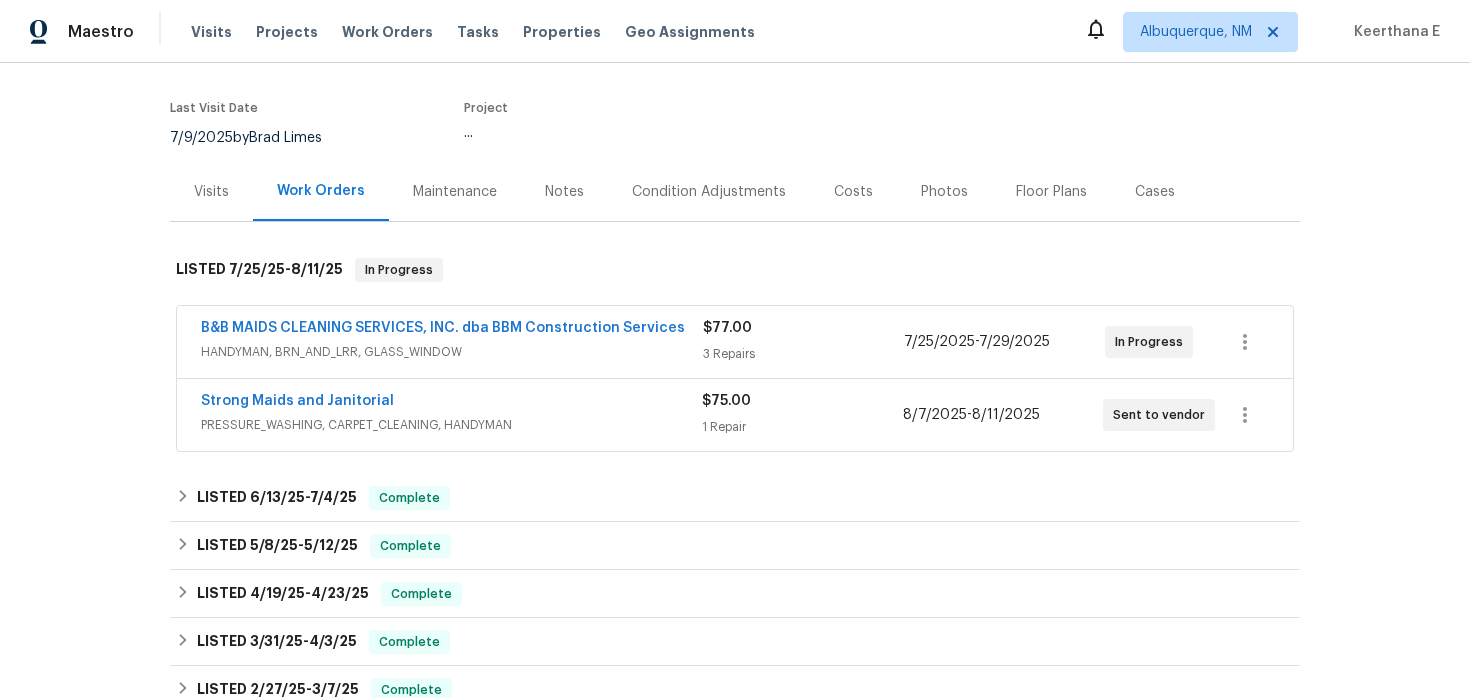 scroll, scrollTop: 165, scrollLeft: 0, axis: vertical 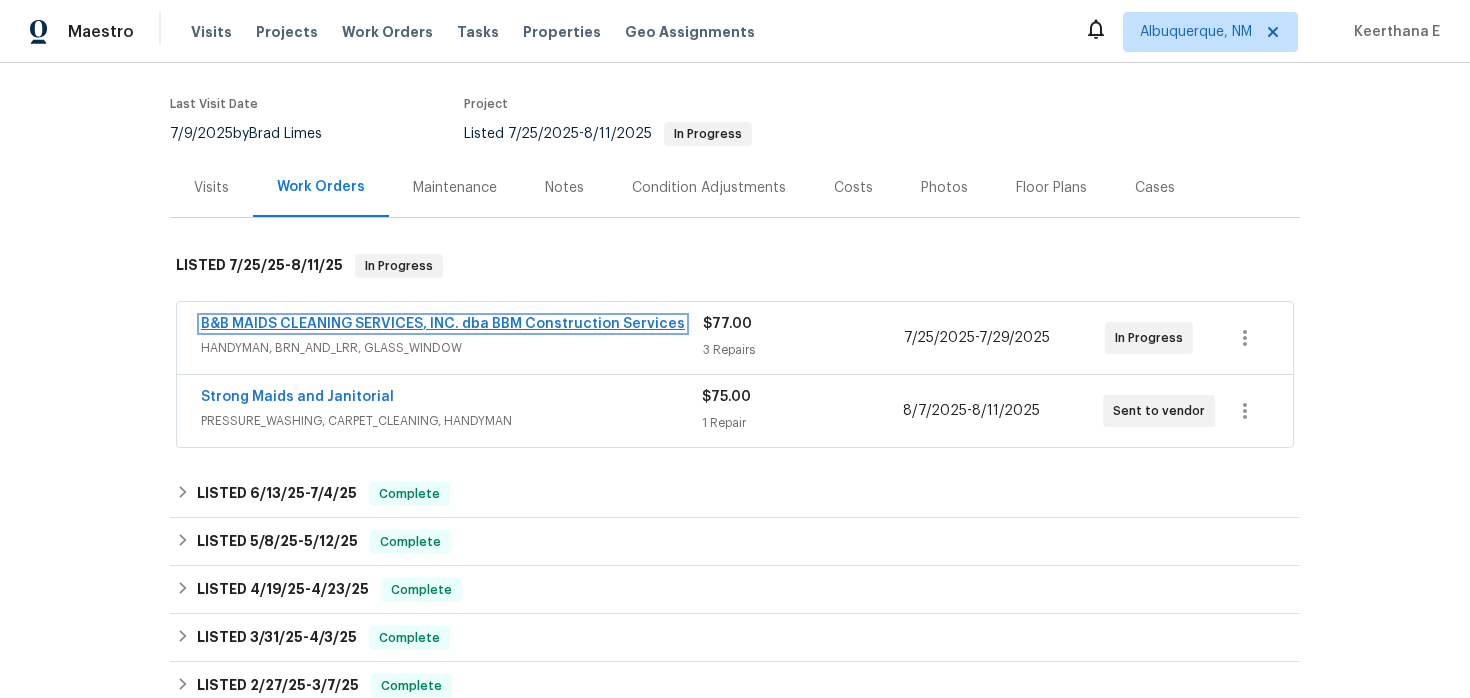 click on "B&B MAIDS CLEANING SERVICES, INC. dba BBM Construction Services" at bounding box center (443, 324) 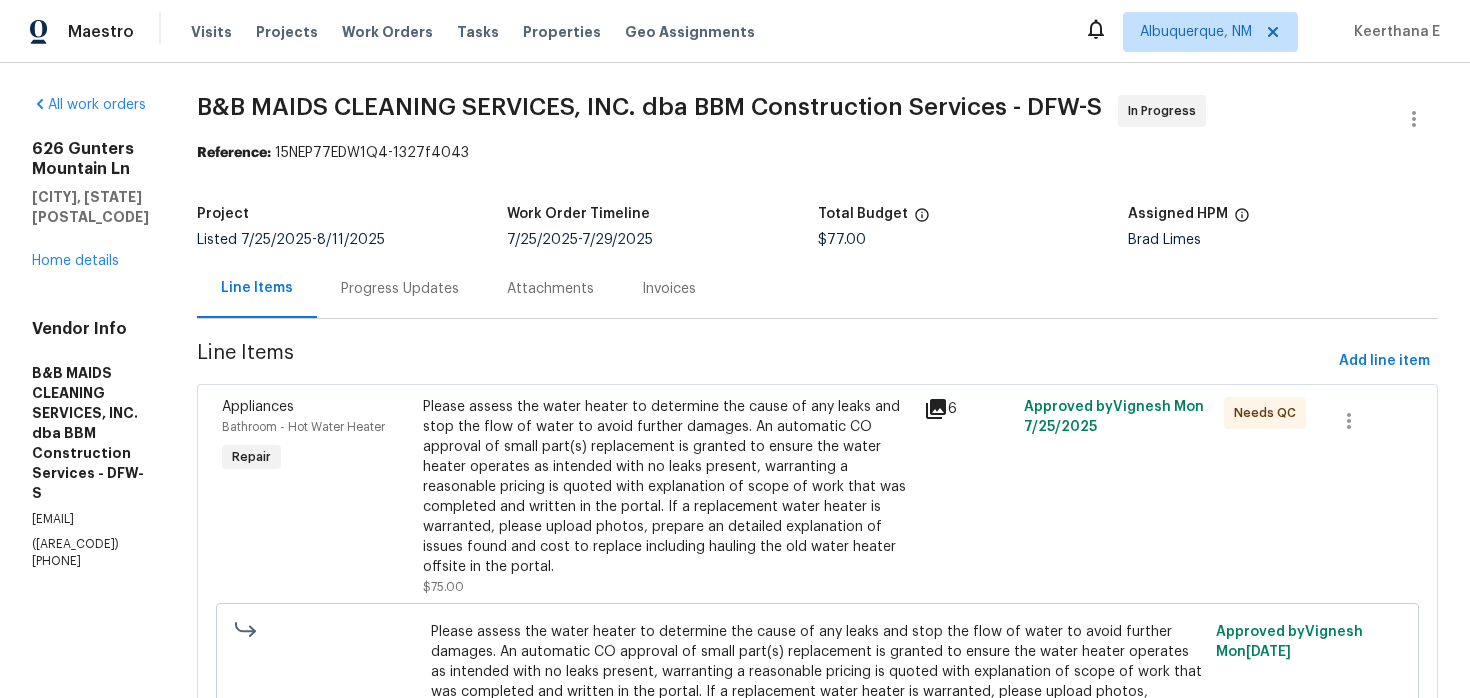 click on "Progress Updates" at bounding box center (400, 289) 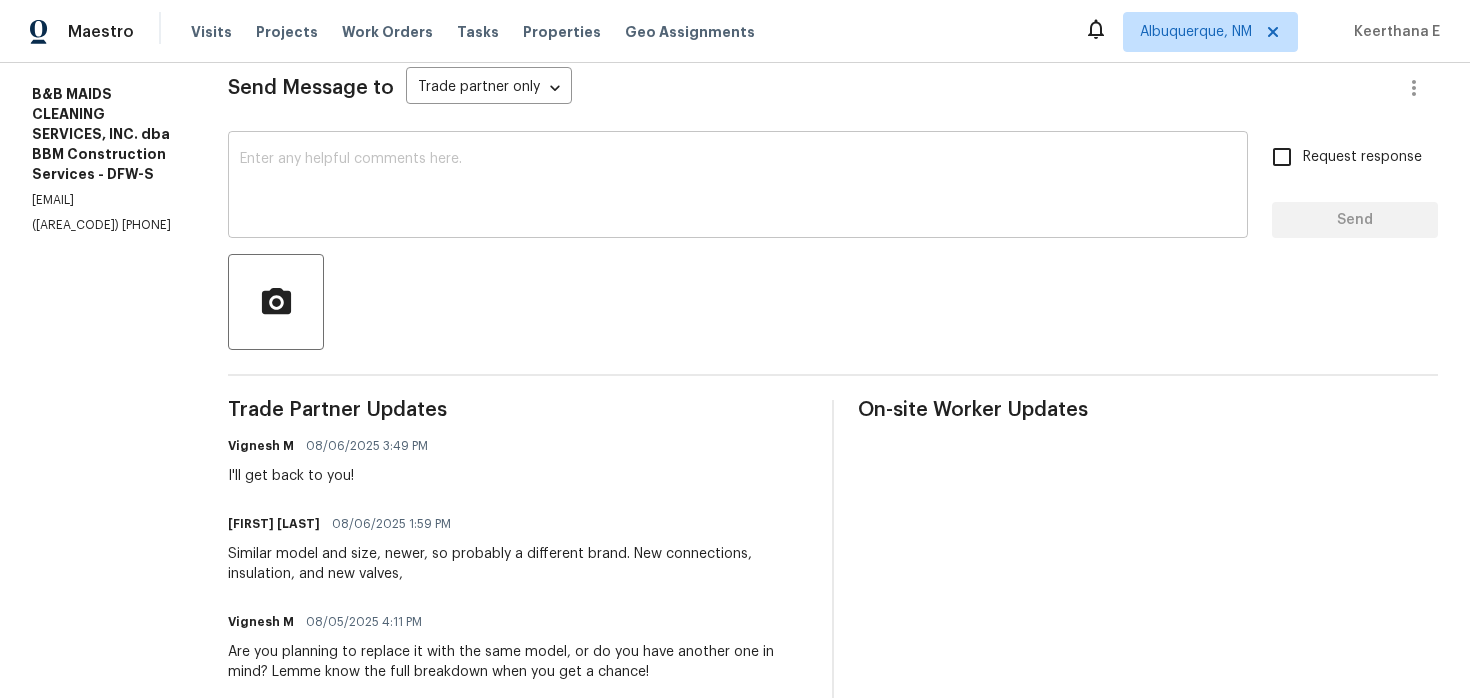 scroll, scrollTop: 286, scrollLeft: 0, axis: vertical 